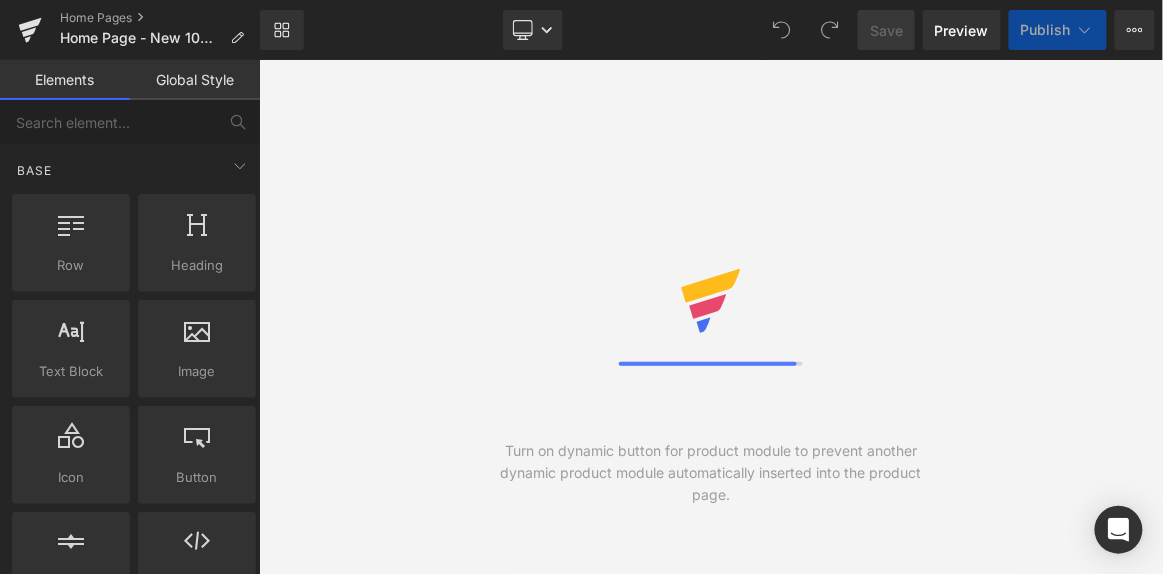 scroll, scrollTop: 0, scrollLeft: 0, axis: both 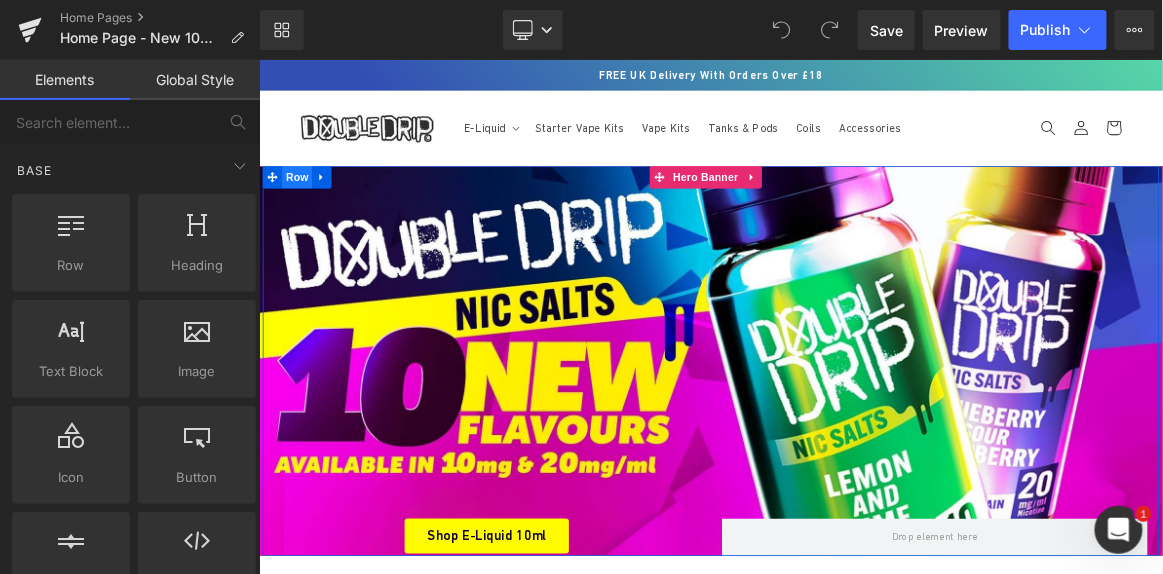 click on "Row" at bounding box center (309, 216) 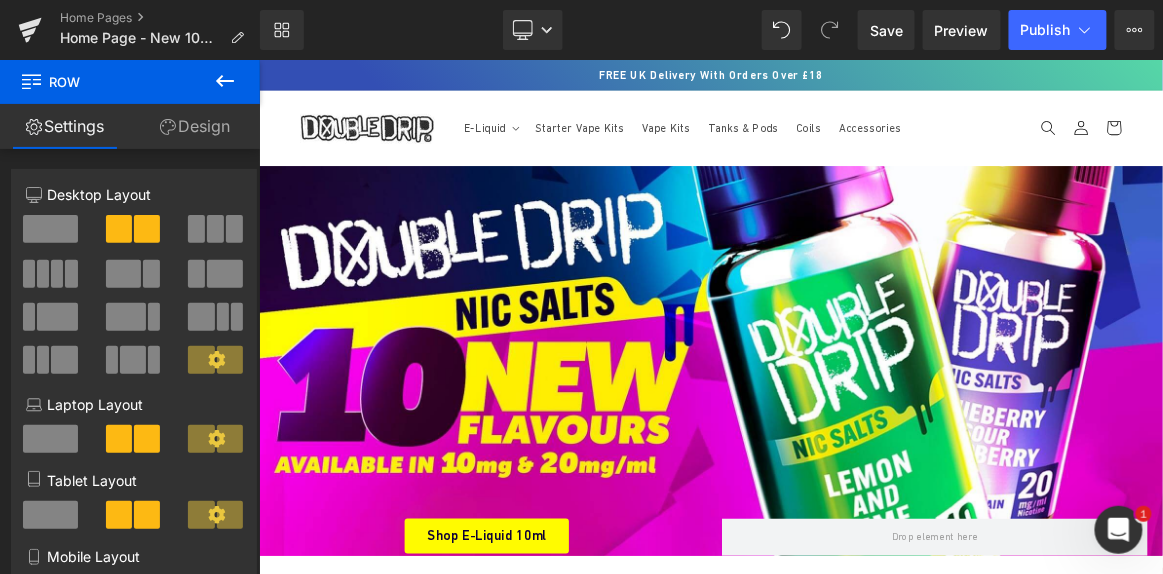 click 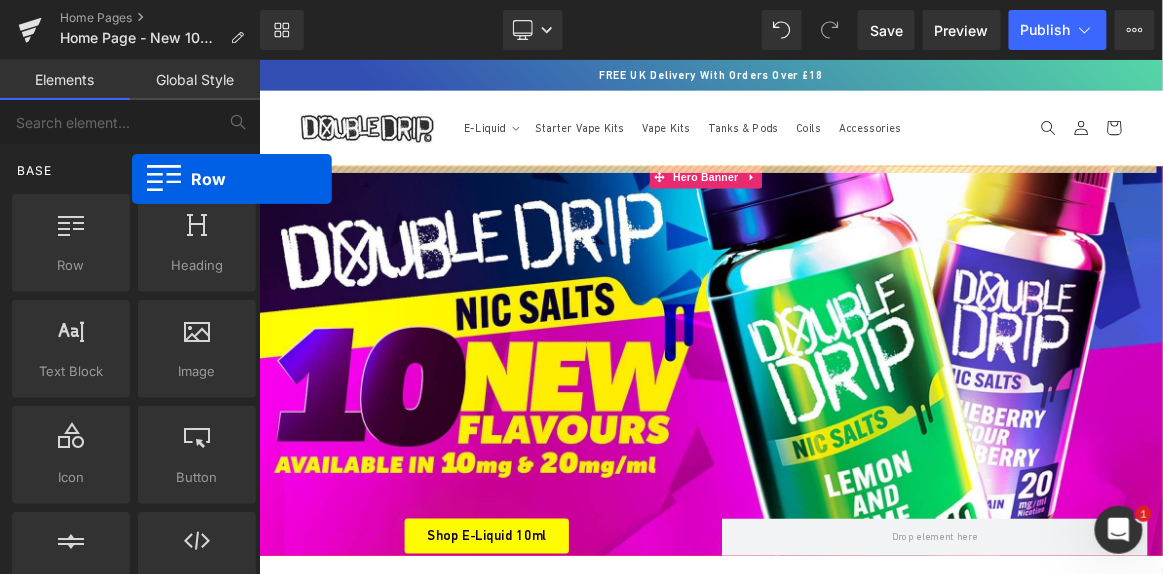 drag, startPoint x: 92, startPoint y: 269, endPoint x: 132, endPoint y: 179, distance: 98.48858 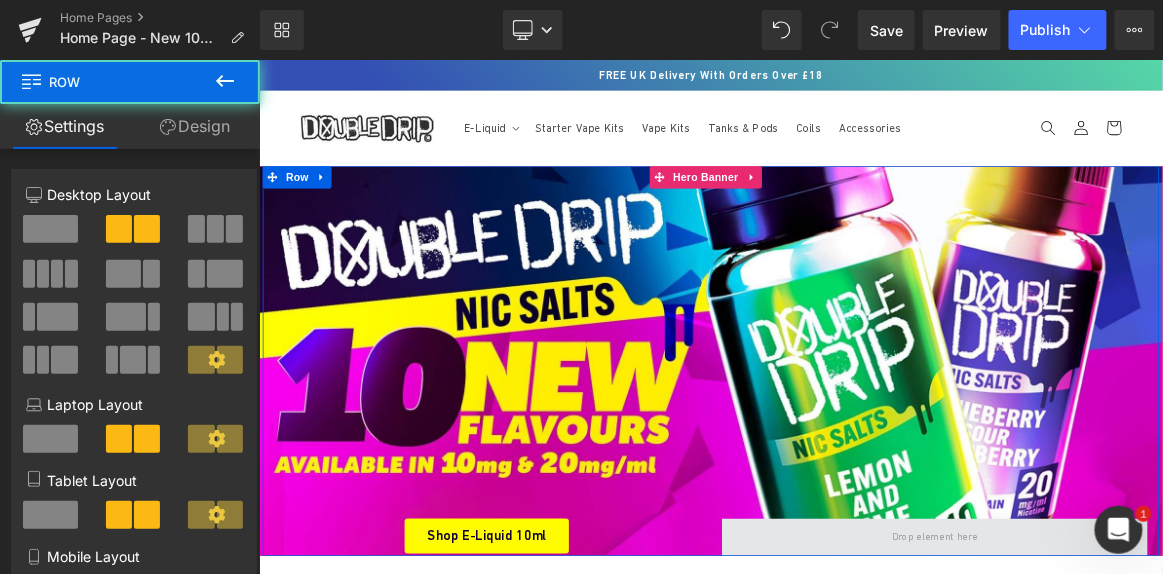click at bounding box center [1163, 698] 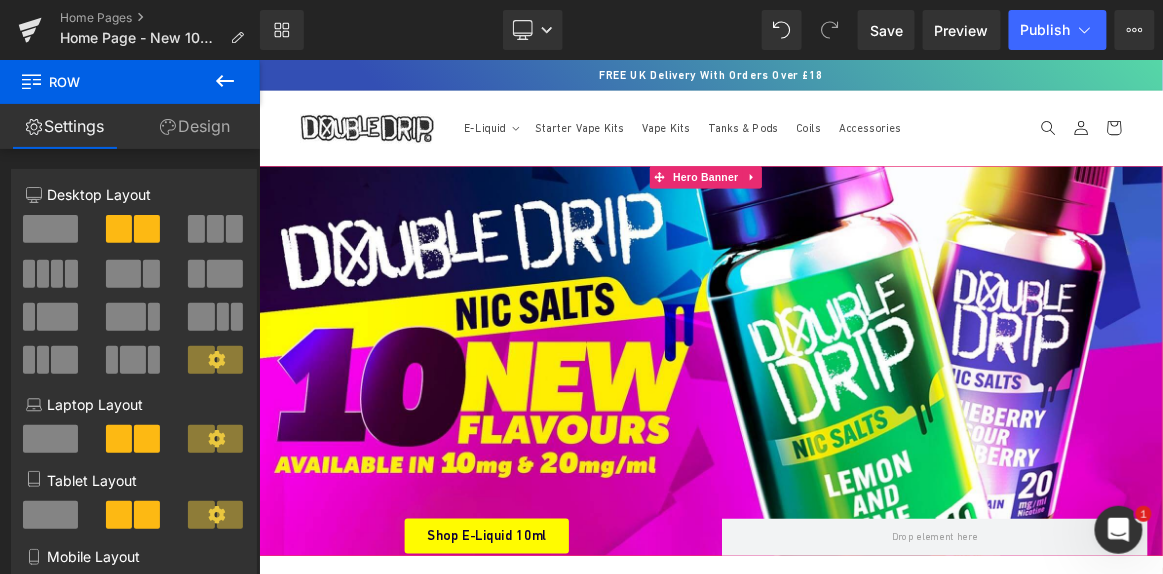 click at bounding box center [225, 82] 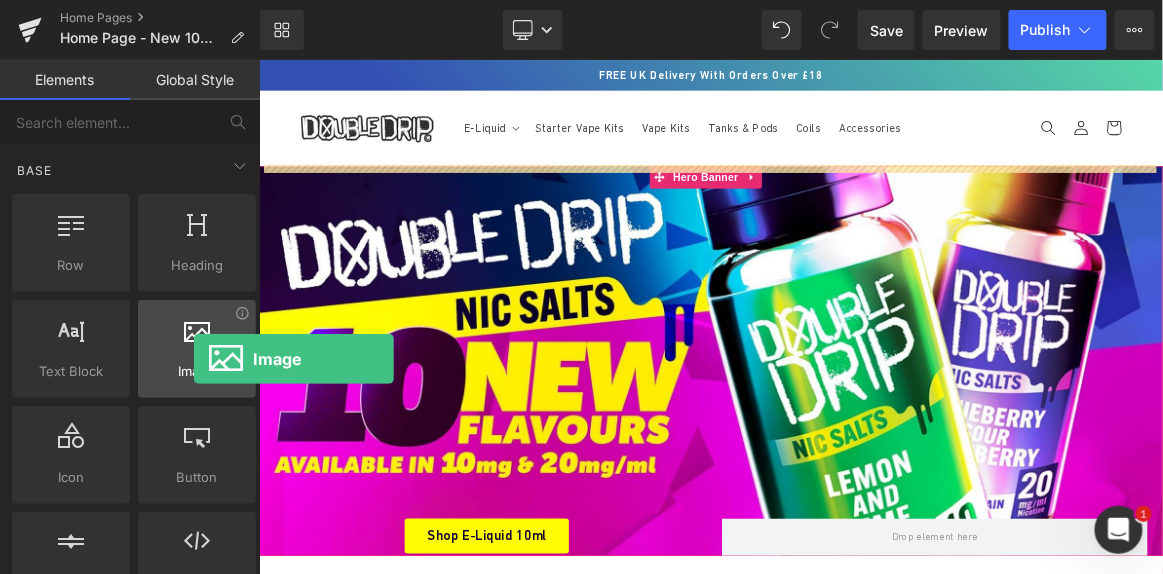 drag, startPoint x: 194, startPoint y: 375, endPoint x: 194, endPoint y: 359, distance: 16 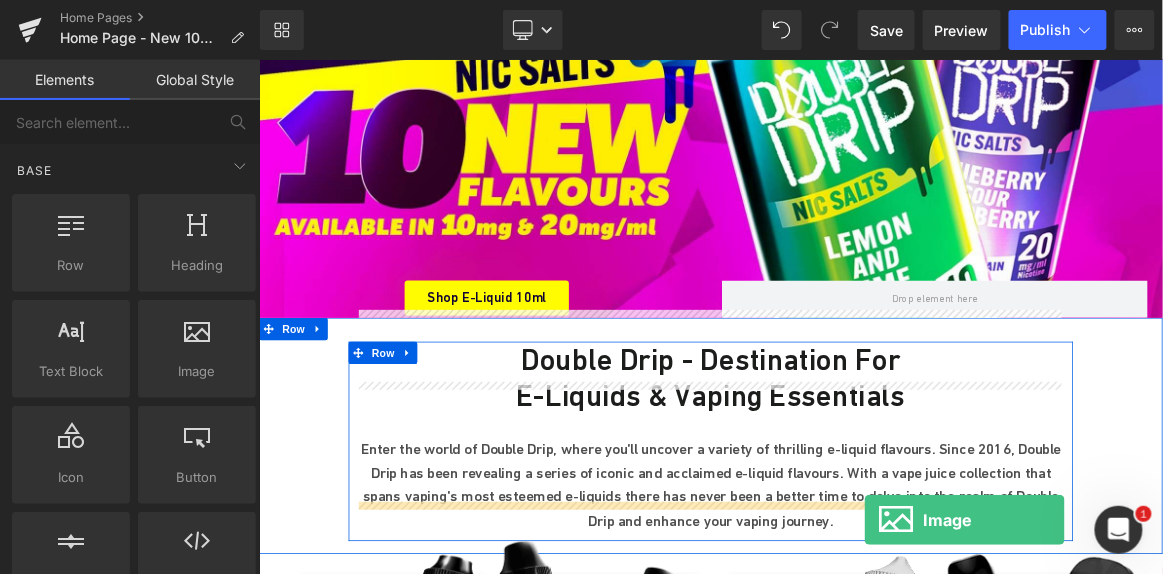 scroll, scrollTop: 479, scrollLeft: 0, axis: vertical 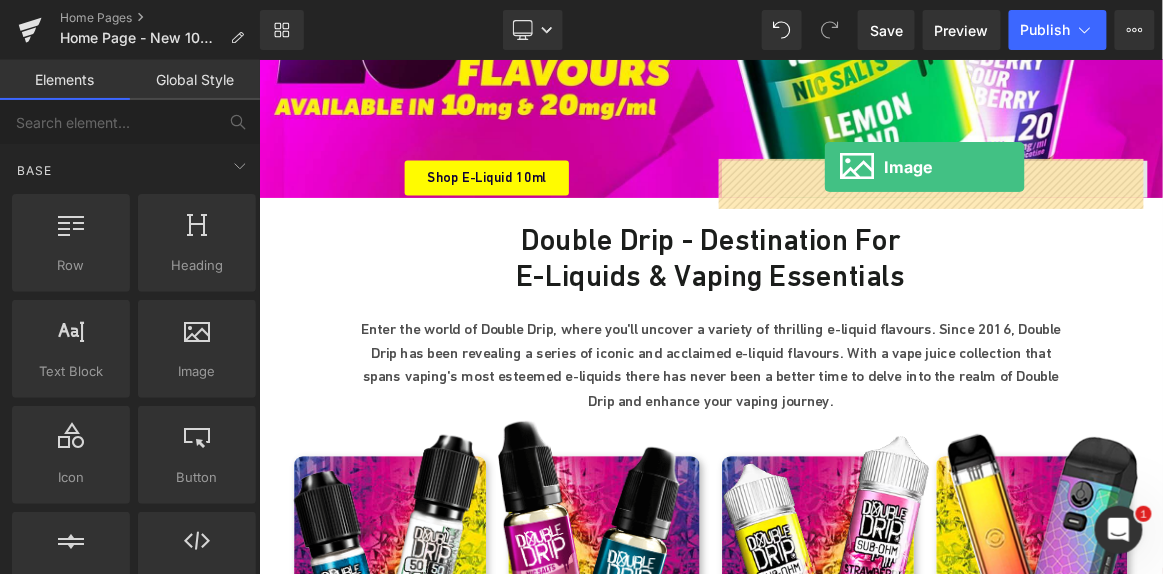 drag, startPoint x: 452, startPoint y: 418, endPoint x: 1015, endPoint y: 202, distance: 603.01324 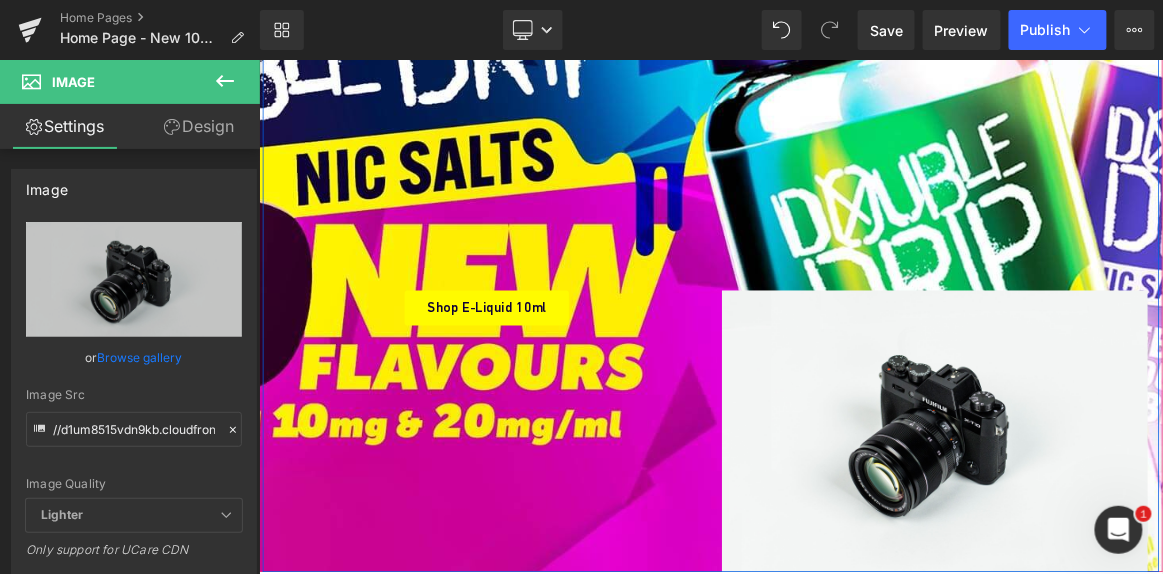 scroll, scrollTop: 304, scrollLeft: 0, axis: vertical 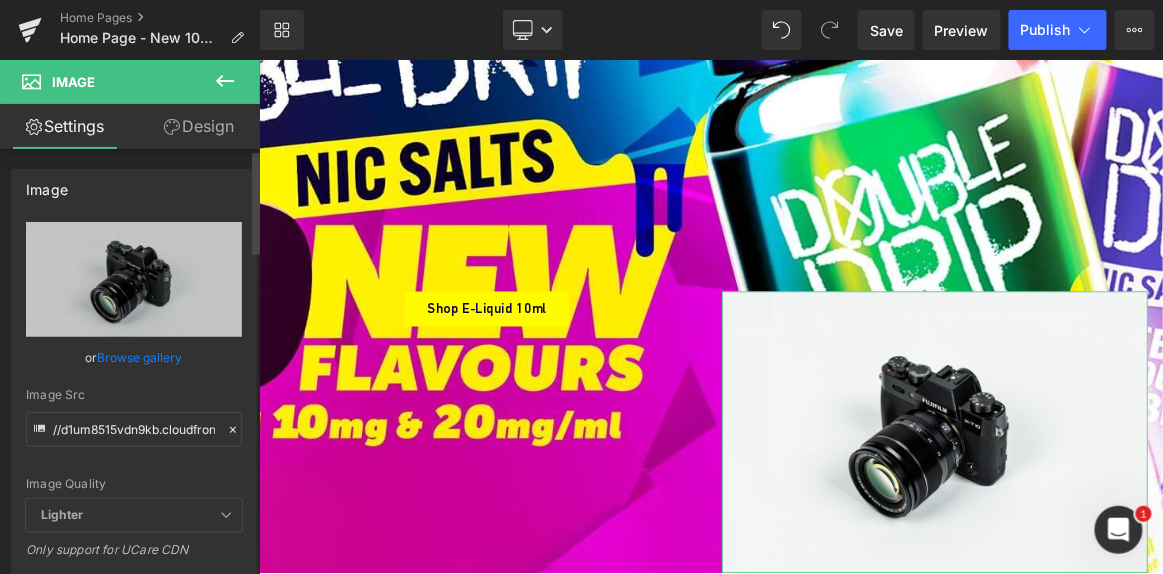 click on "Browse gallery" at bounding box center [140, 357] 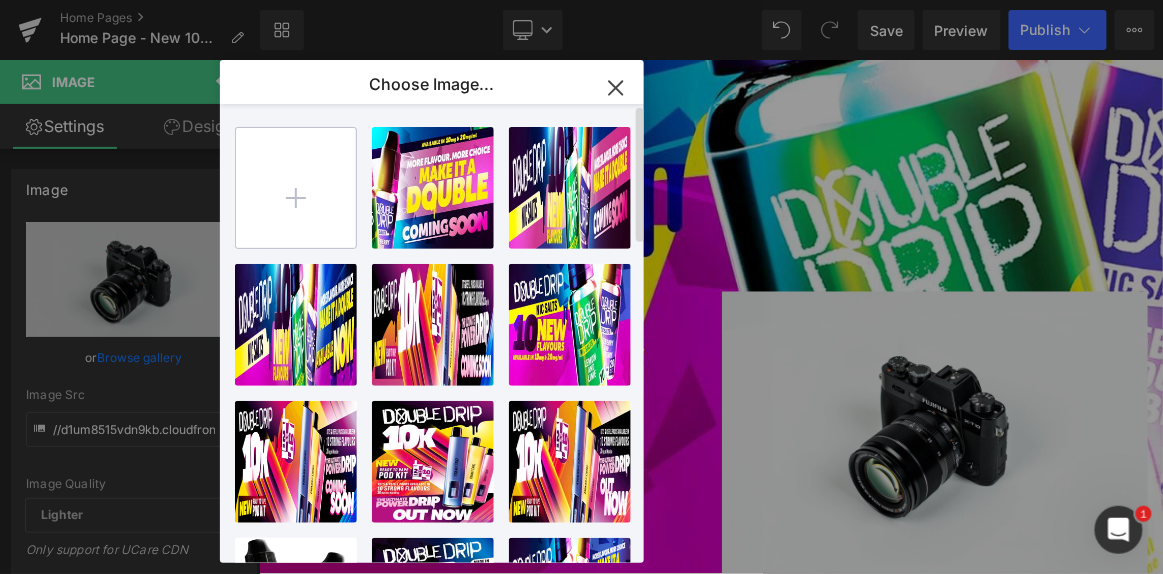 click at bounding box center (296, 188) 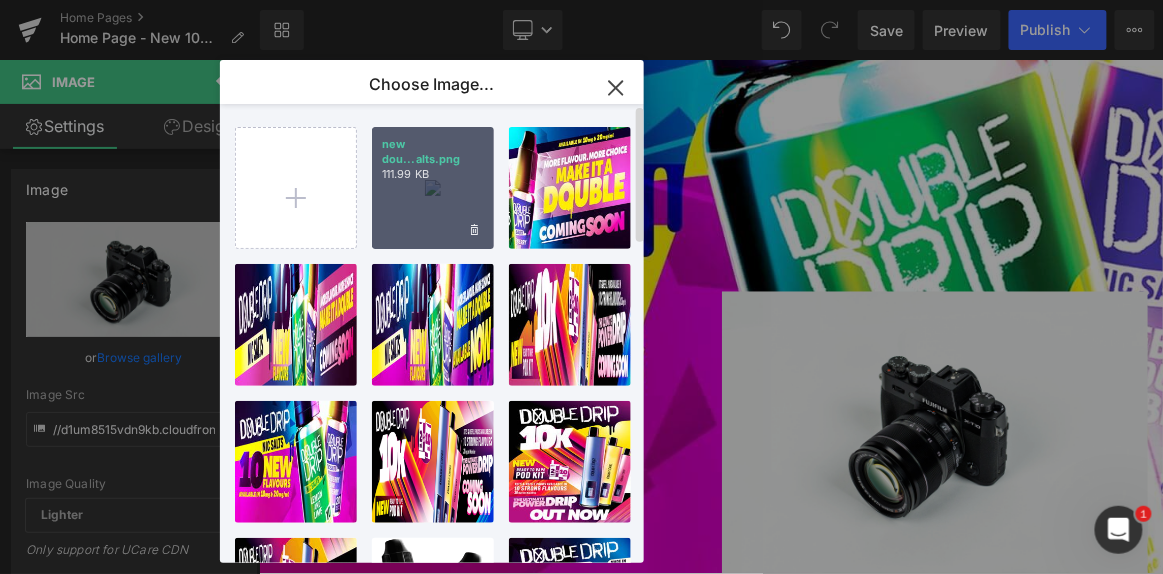 click on "new dou...alts.png 111.99 KB" at bounding box center [433, 188] 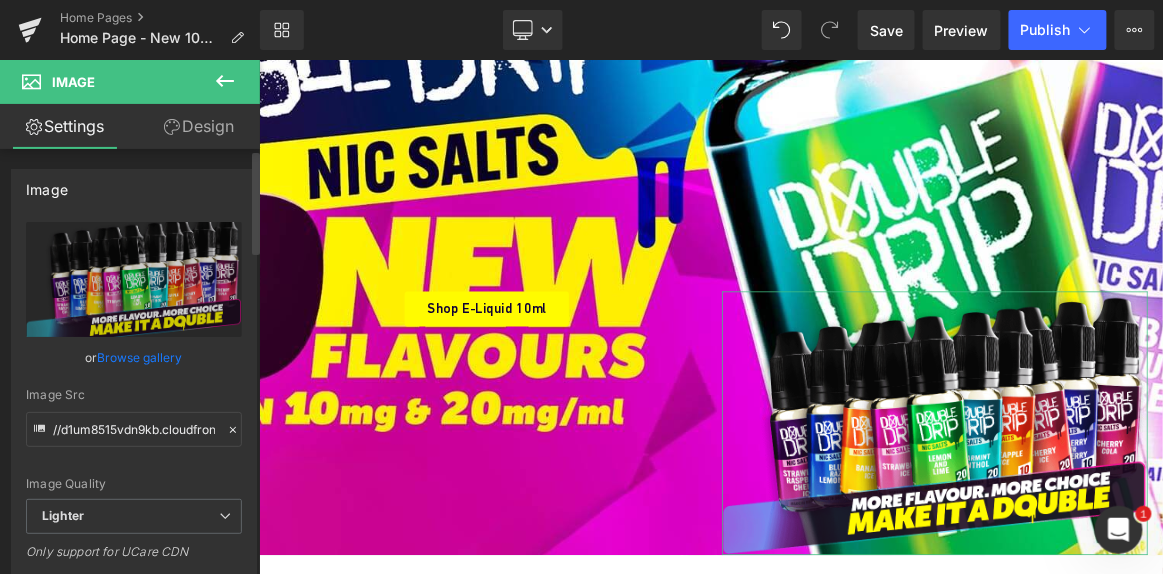 click on "Browse gallery" at bounding box center [140, 357] 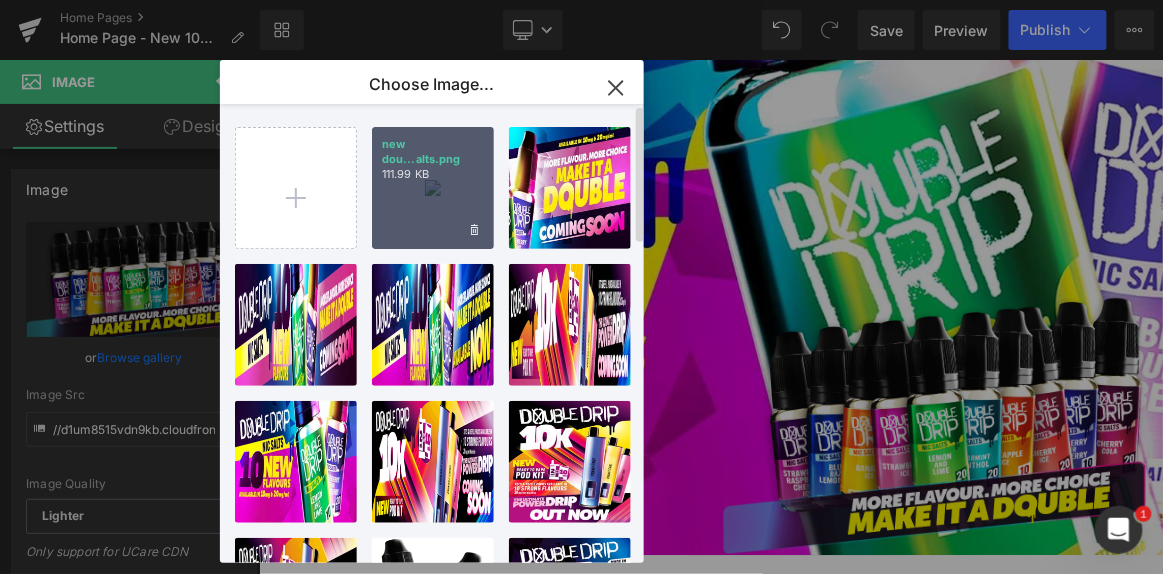 click on "new dou...alts.png" at bounding box center (433, 152) 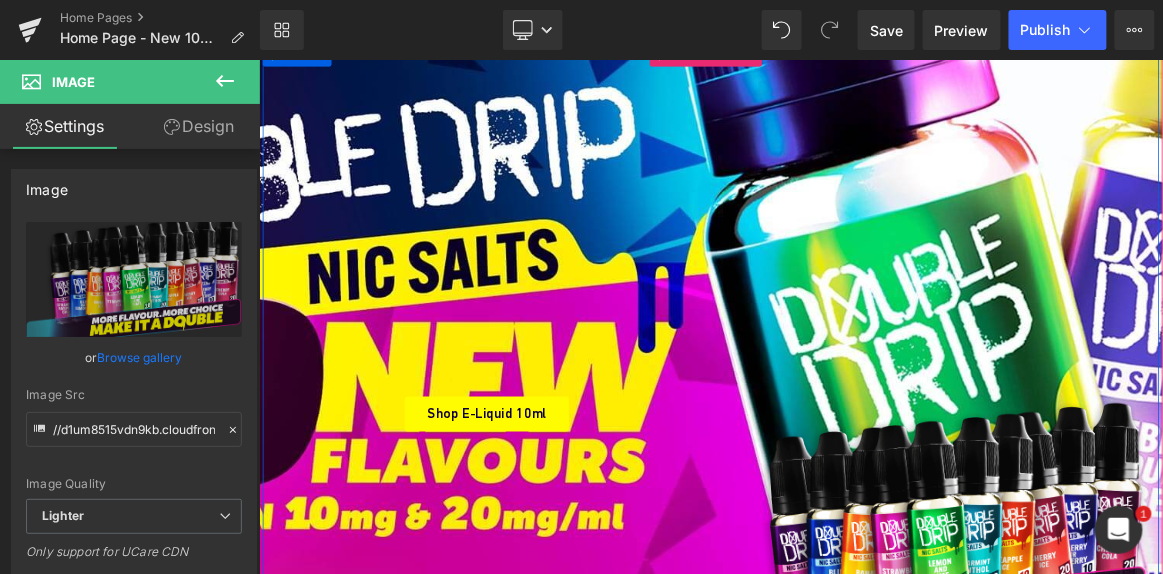 scroll, scrollTop: 161, scrollLeft: 0, axis: vertical 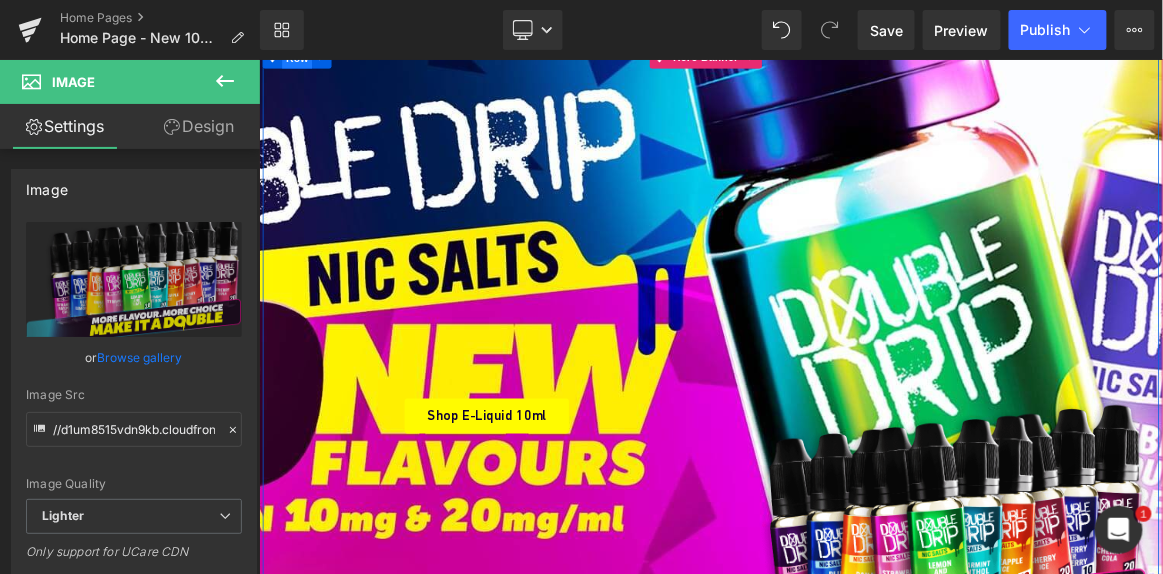 click on "Row" at bounding box center (309, 56) 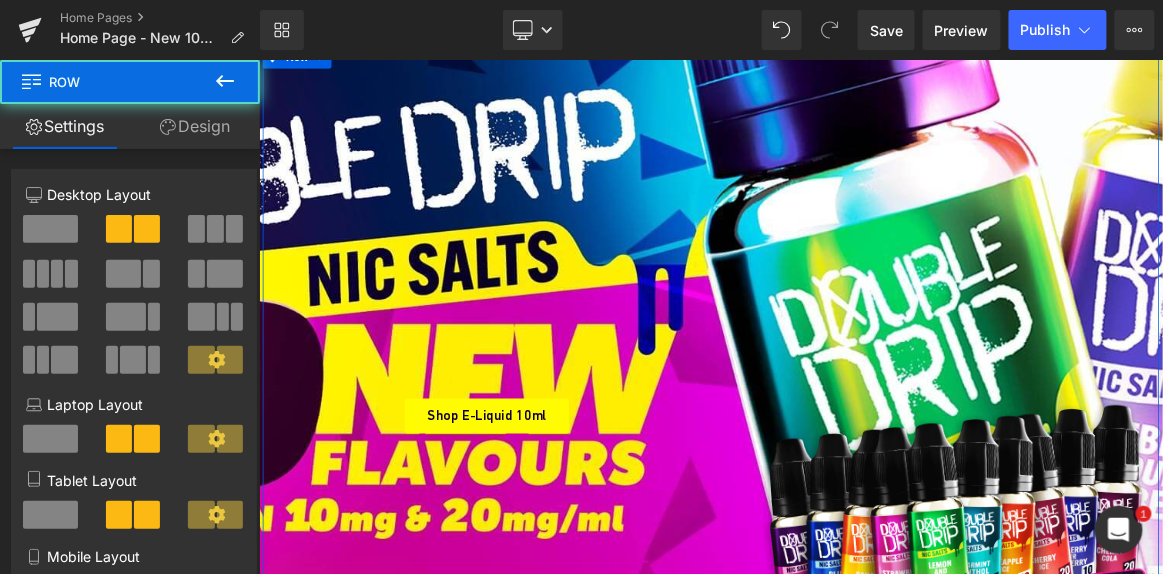 click on "Design" at bounding box center [195, 126] 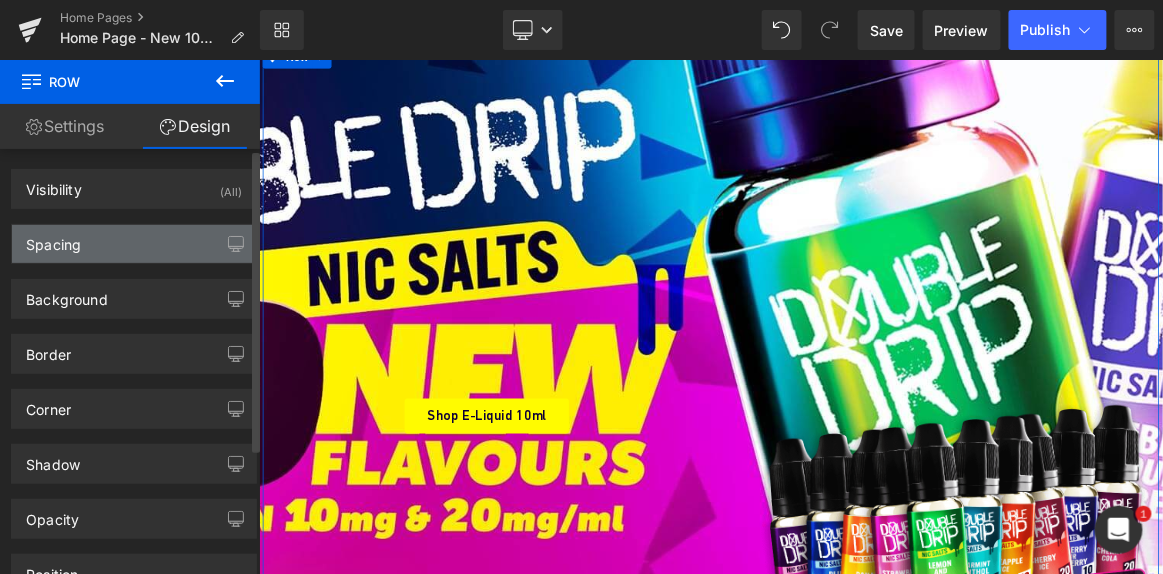 click on "Spacing" at bounding box center [134, 244] 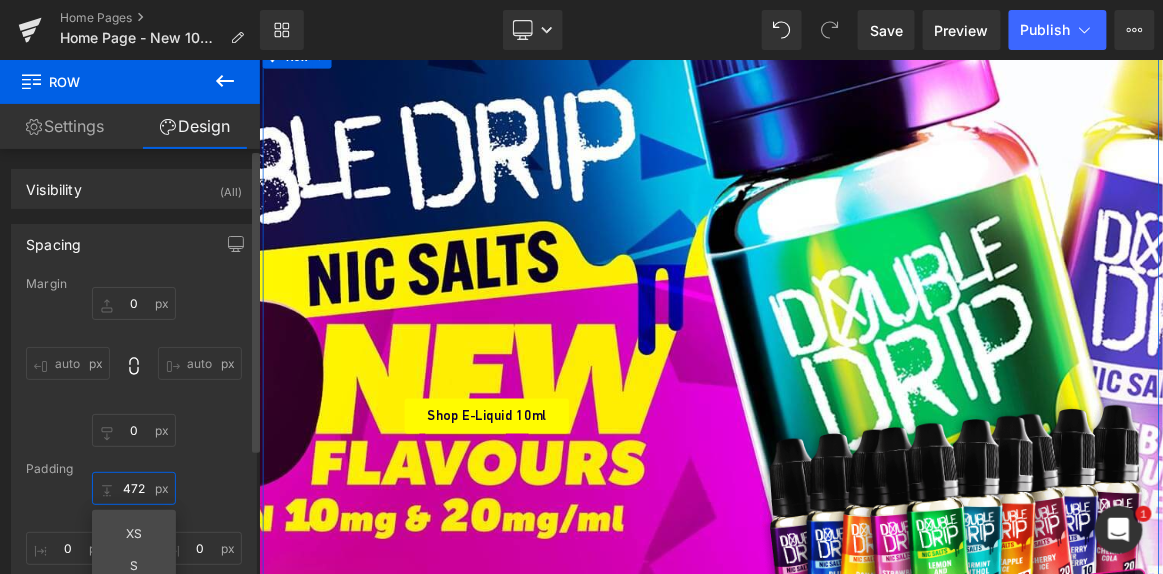 click on "472" at bounding box center [134, 488] 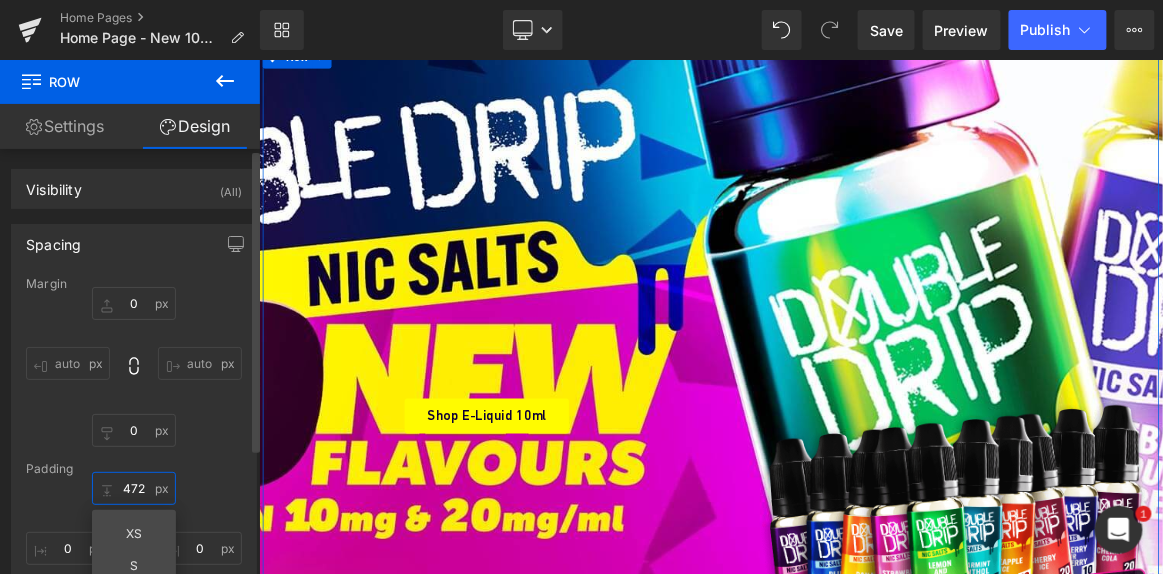 type 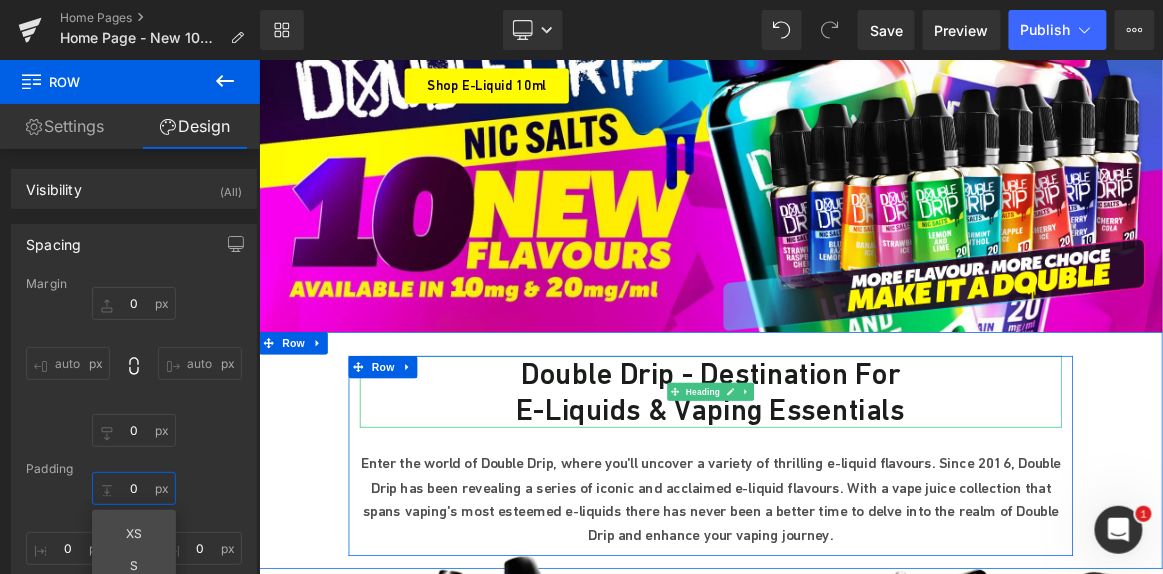 scroll, scrollTop: 0, scrollLeft: 0, axis: both 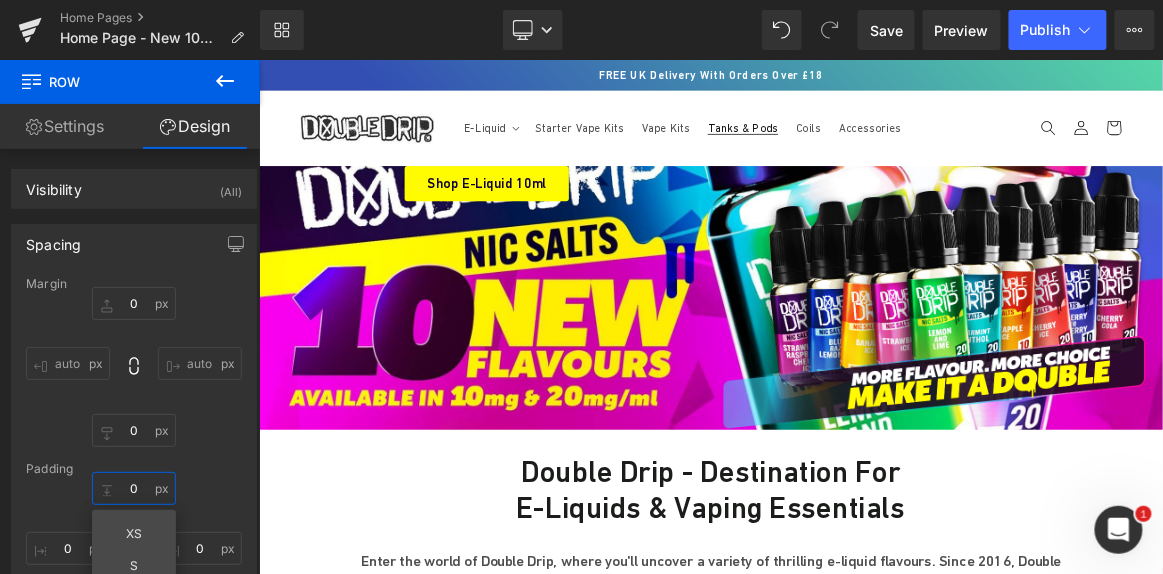 drag, startPoint x: 810, startPoint y: 482, endPoint x: 888, endPoint y: 169, distance: 322.57248 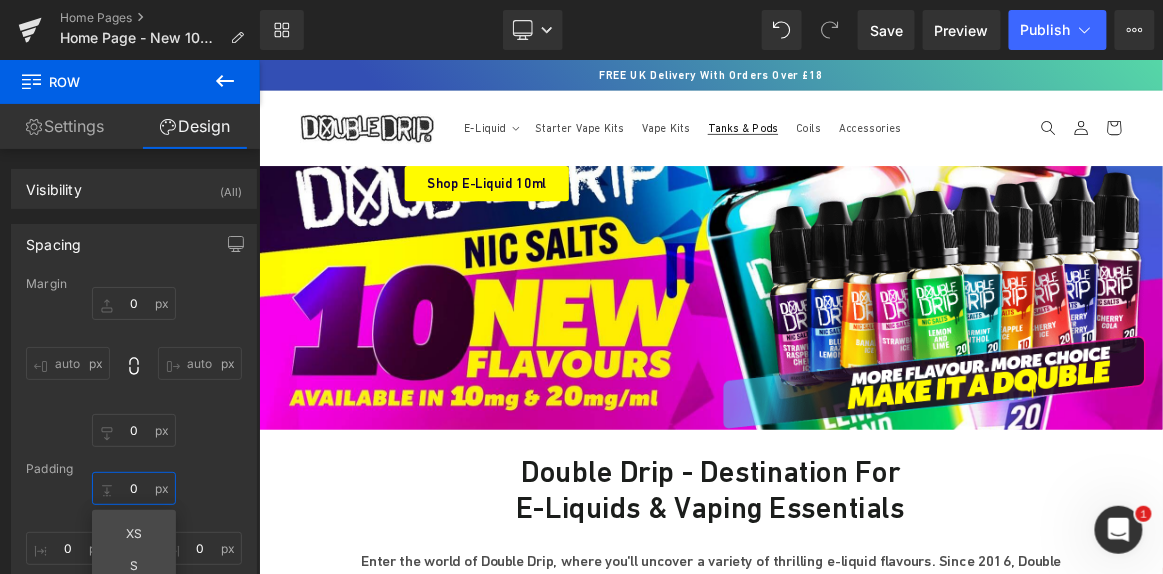 click on "Skip to content
FREE UK Delivery With Orders Over £18
E-Liquid
E-Liquid" at bounding box center [863, 3817] 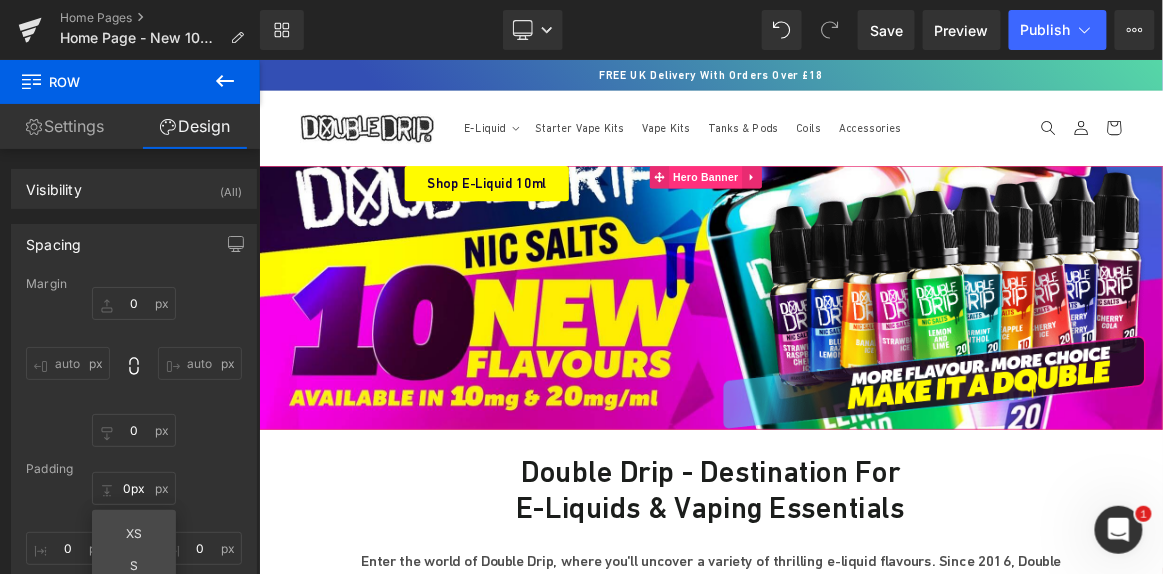 click on "Hero Banner" at bounding box center (856, 216) 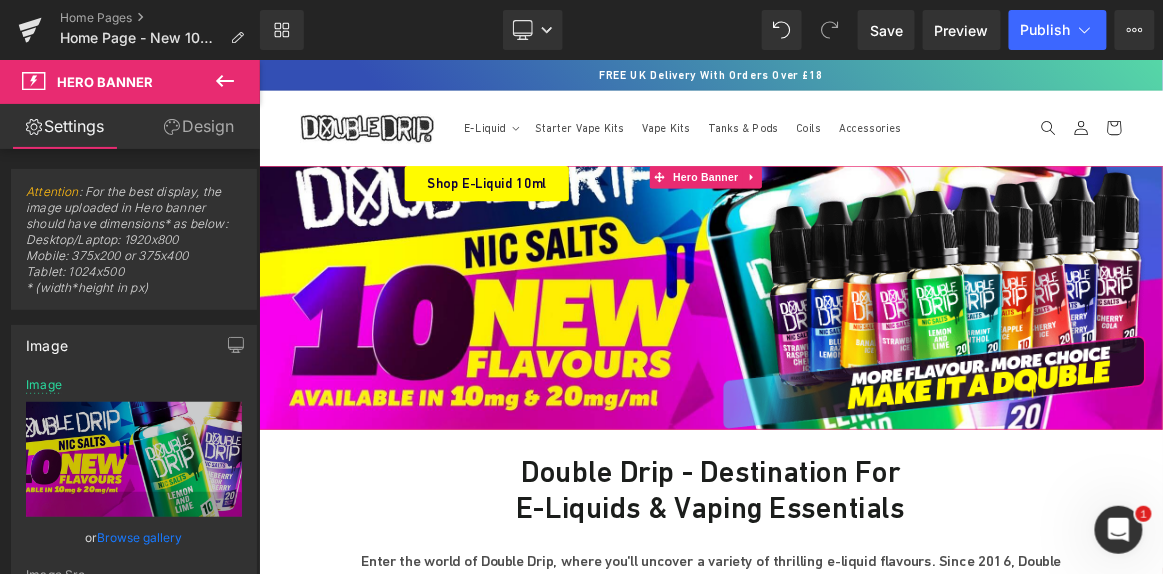 click on "Design" at bounding box center (199, 126) 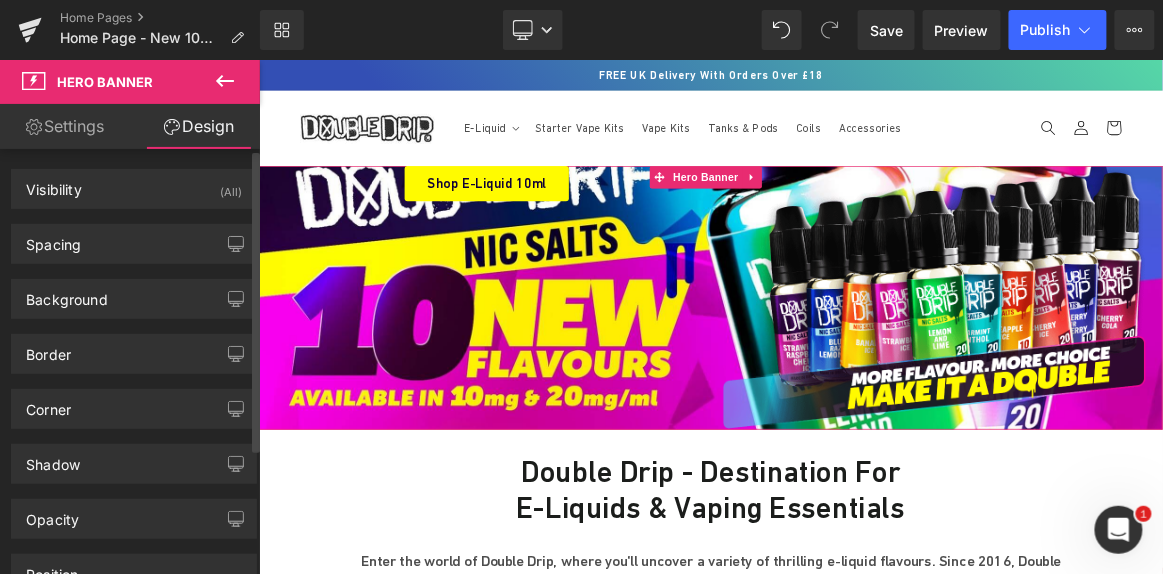 click on "Spacing
Margin
Padding" at bounding box center [134, 236] 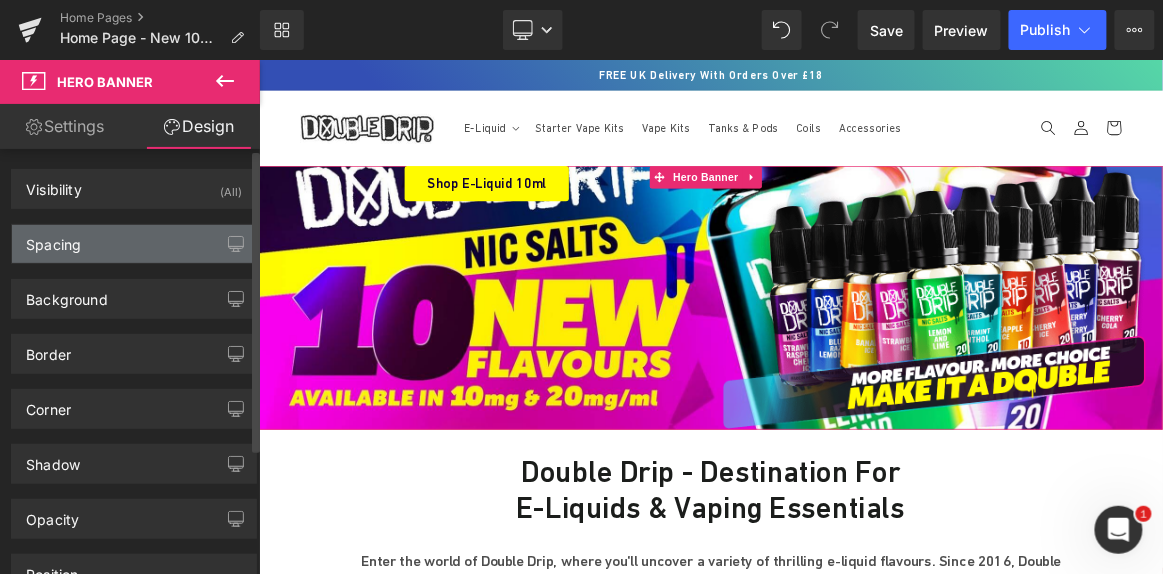 click on "Spacing" at bounding box center (134, 244) 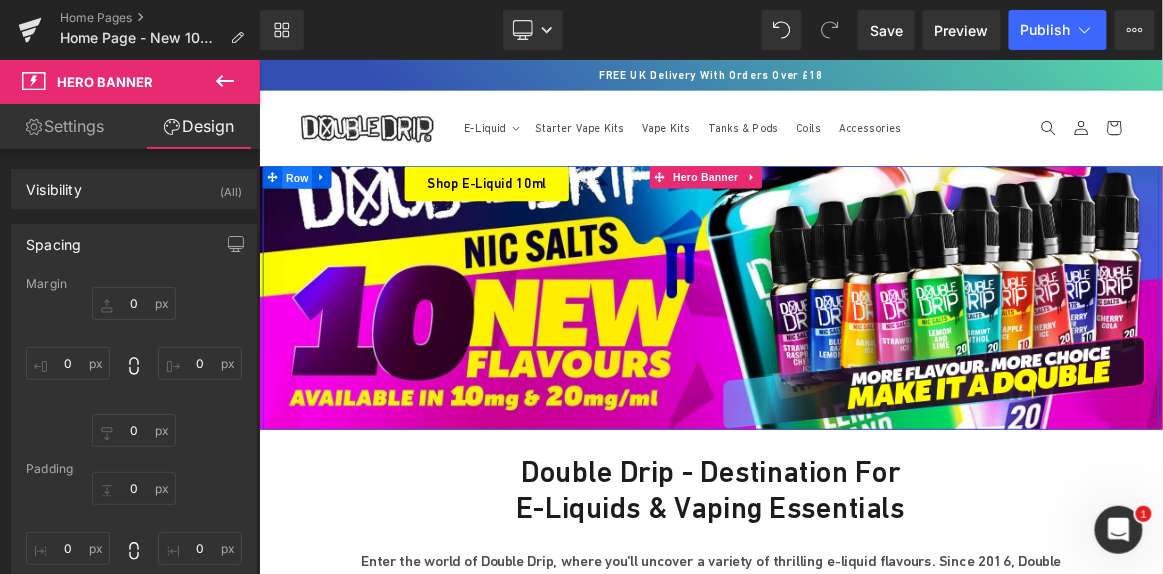 click on "Row" at bounding box center [309, 217] 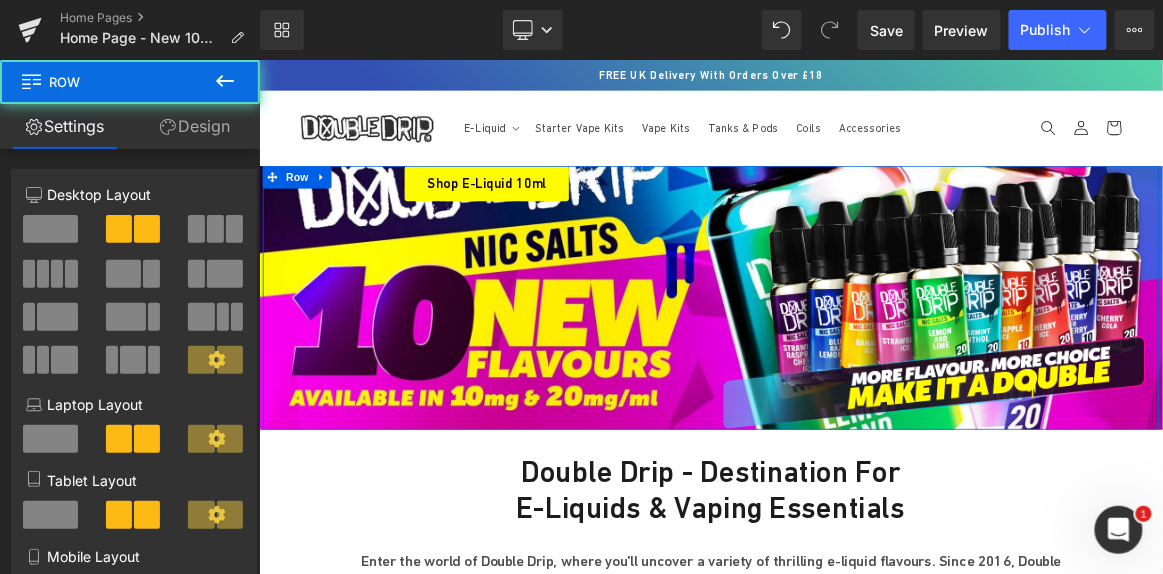 click on "Design" at bounding box center (195, 126) 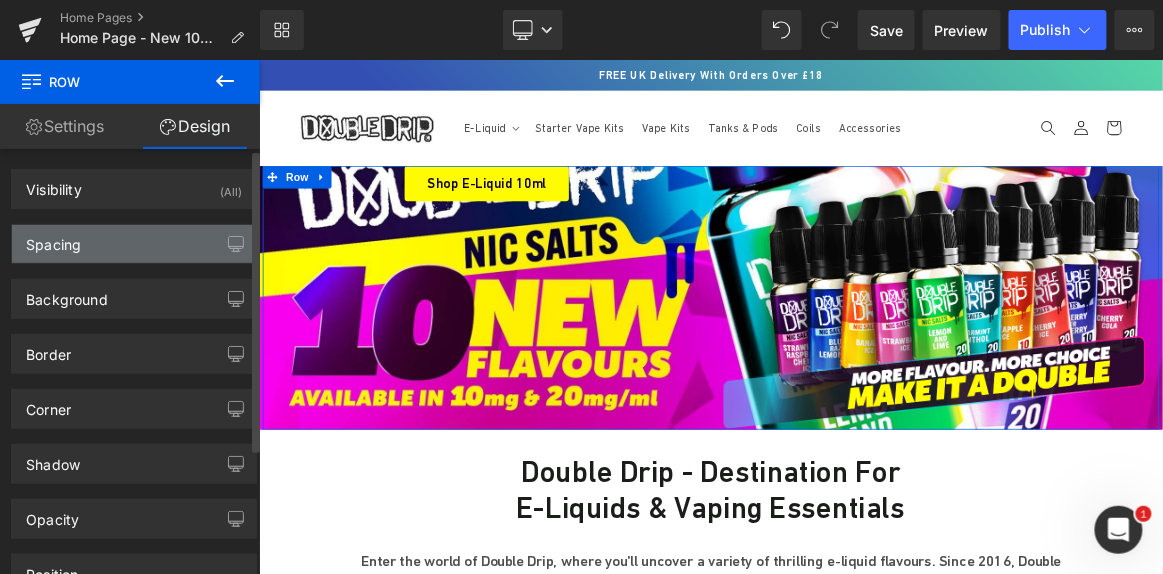 click on "Spacing" at bounding box center [134, 244] 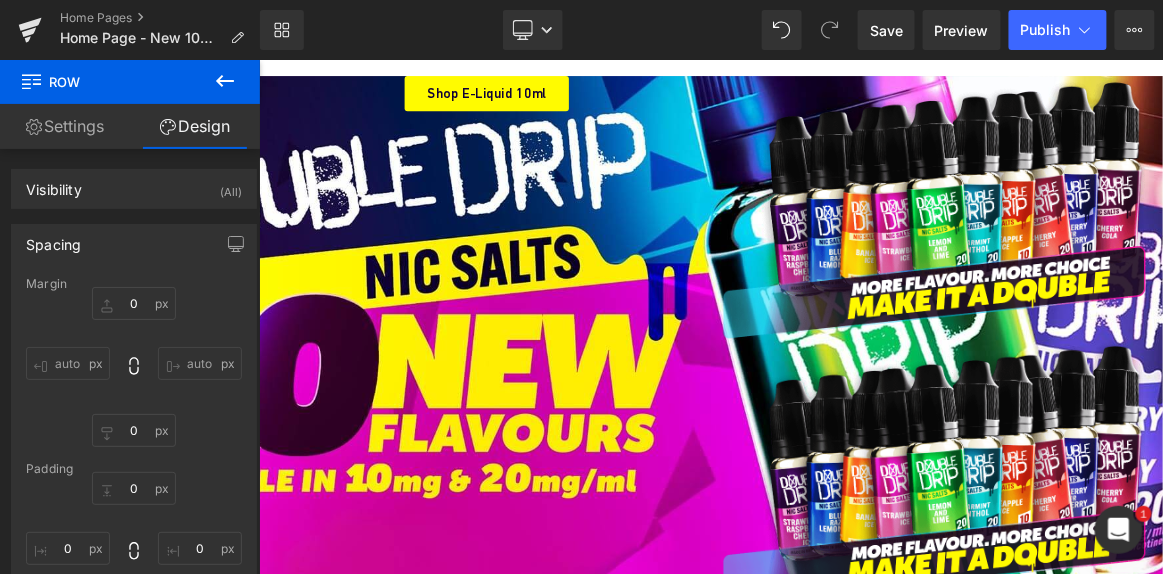 scroll, scrollTop: 119, scrollLeft: 0, axis: vertical 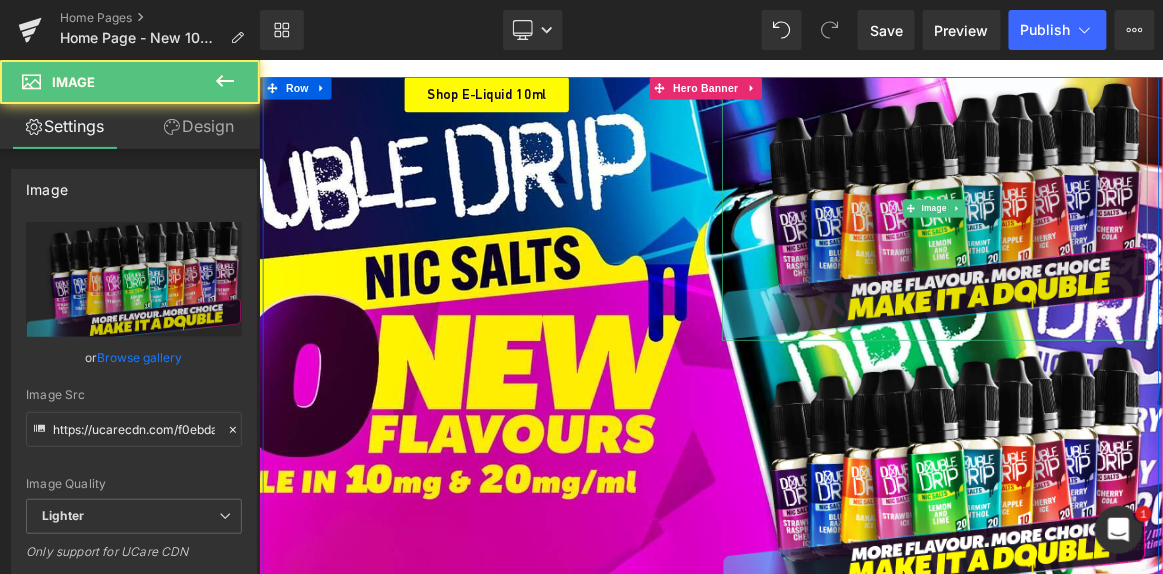 click at bounding box center (1163, 259) 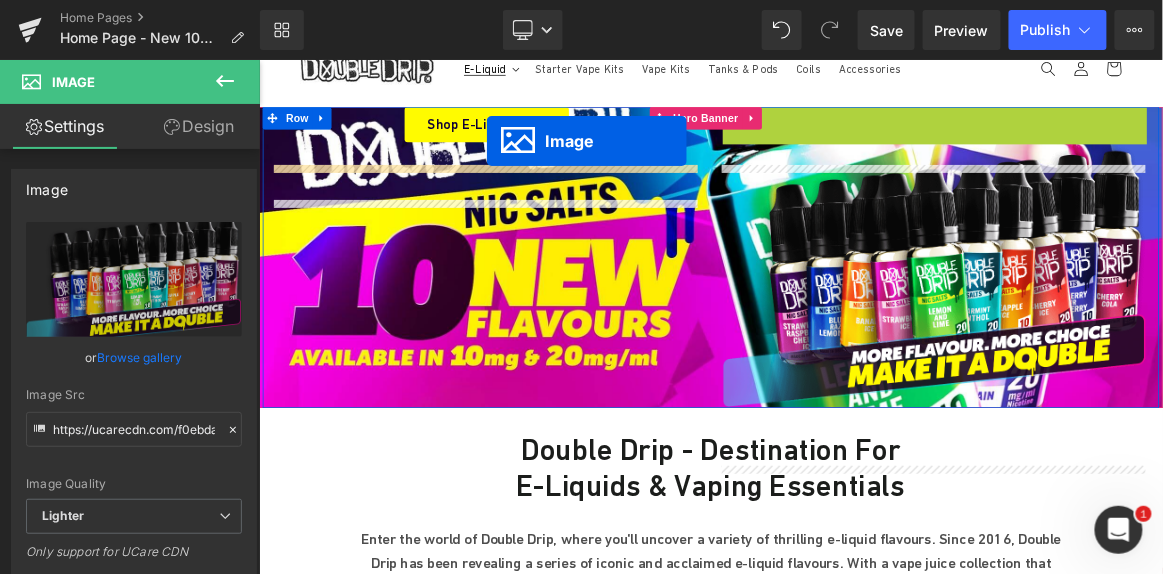 scroll, scrollTop: 0, scrollLeft: 0, axis: both 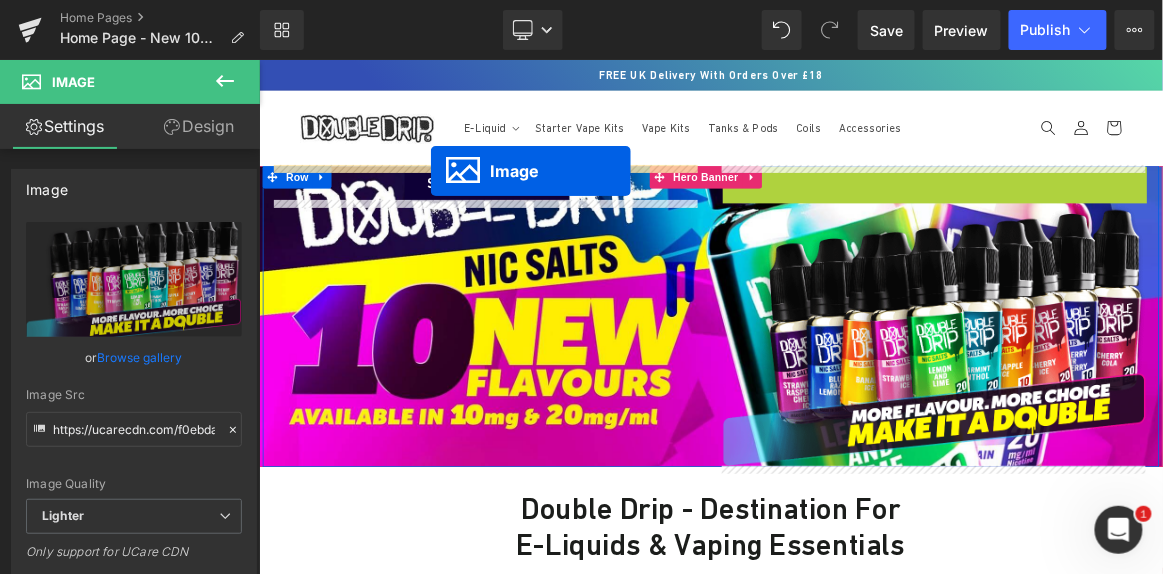drag, startPoint x: 1128, startPoint y: 250, endPoint x: 488, endPoint y: 208, distance: 641.37665 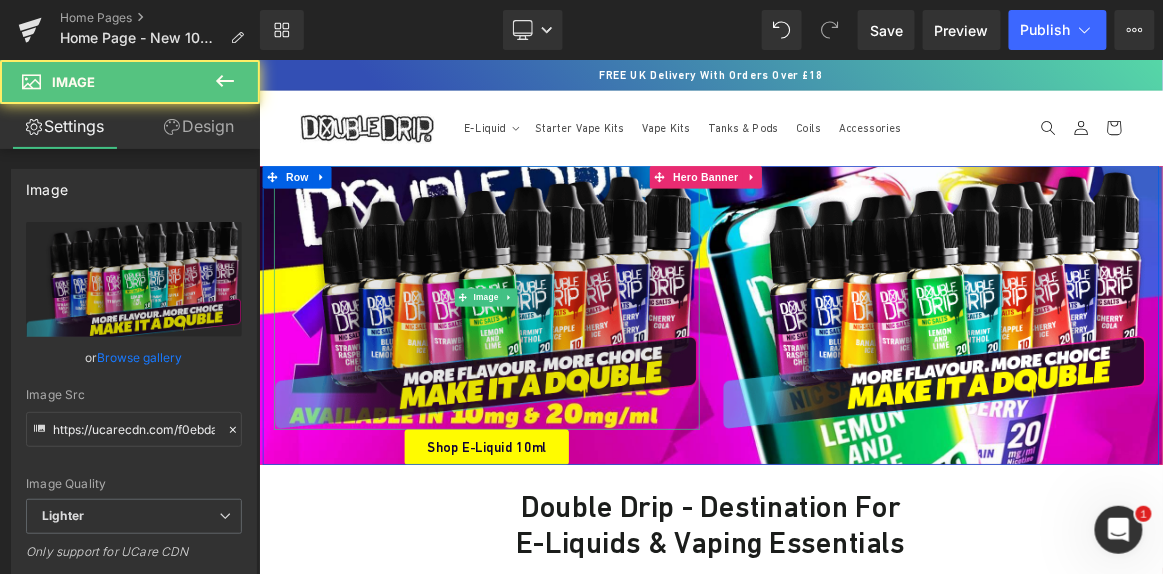 click at bounding box center (563, 378) 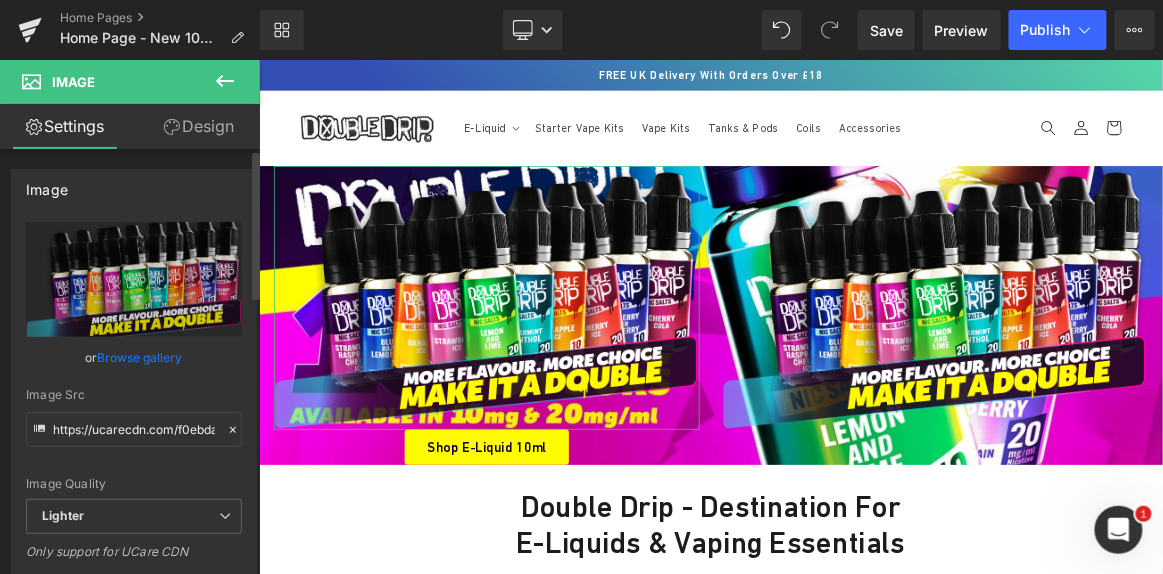 click on "Browse gallery" at bounding box center (140, 357) 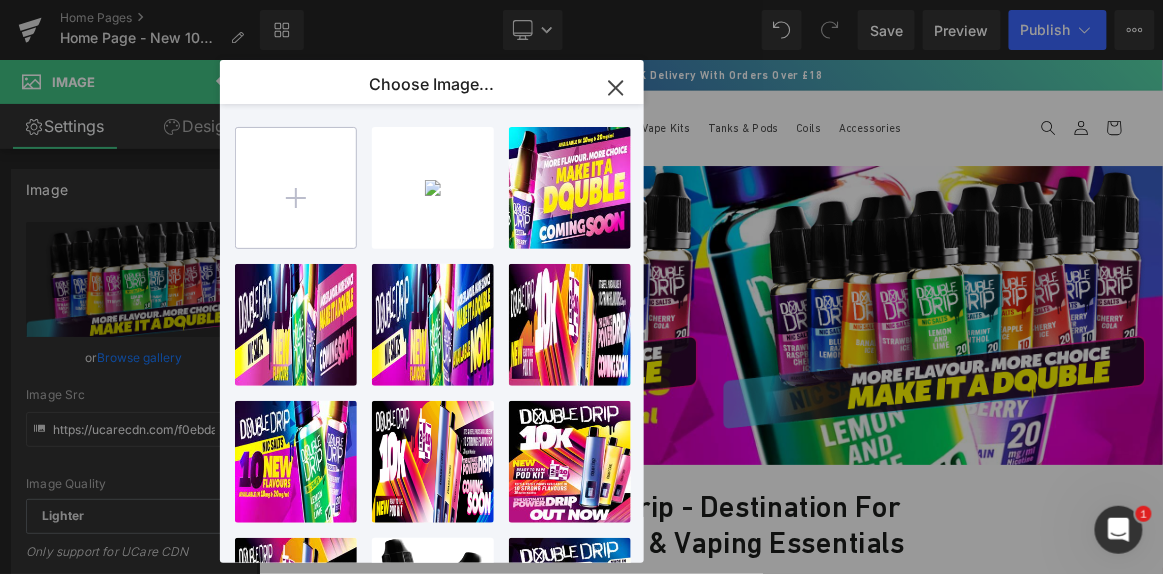 click at bounding box center (296, 188) 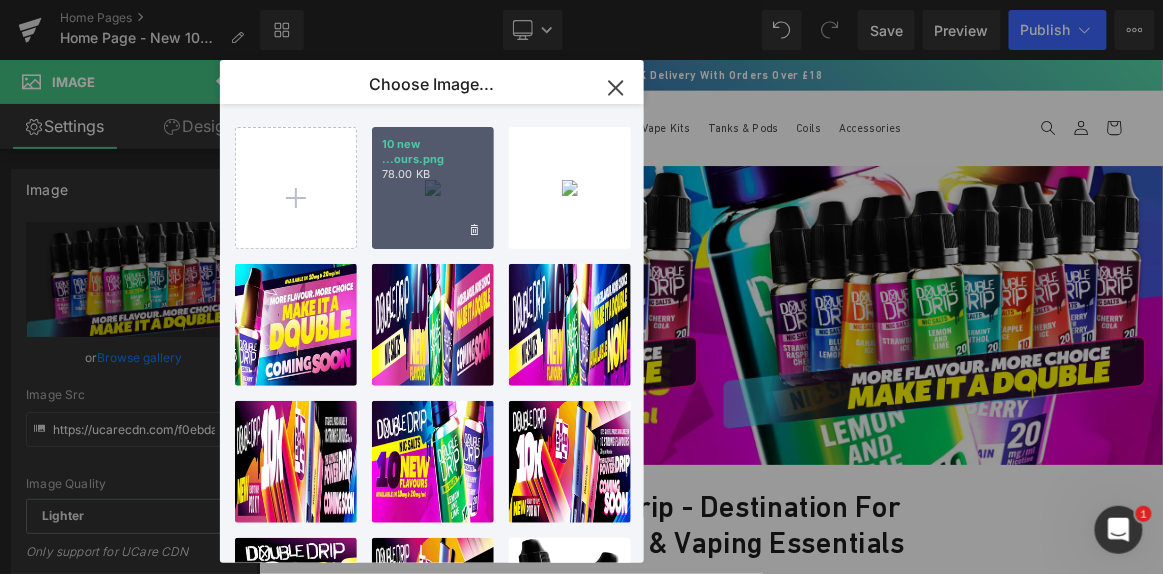 click on "10 new ...ours.png 78.00 KB" at bounding box center (433, 188) 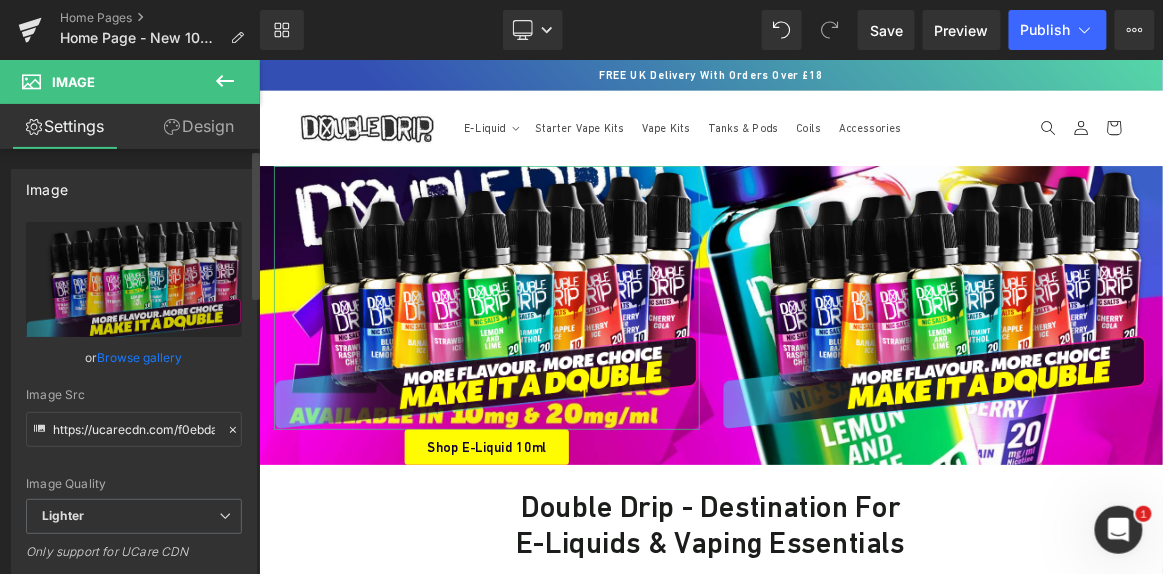 click on "Browse gallery" at bounding box center [140, 357] 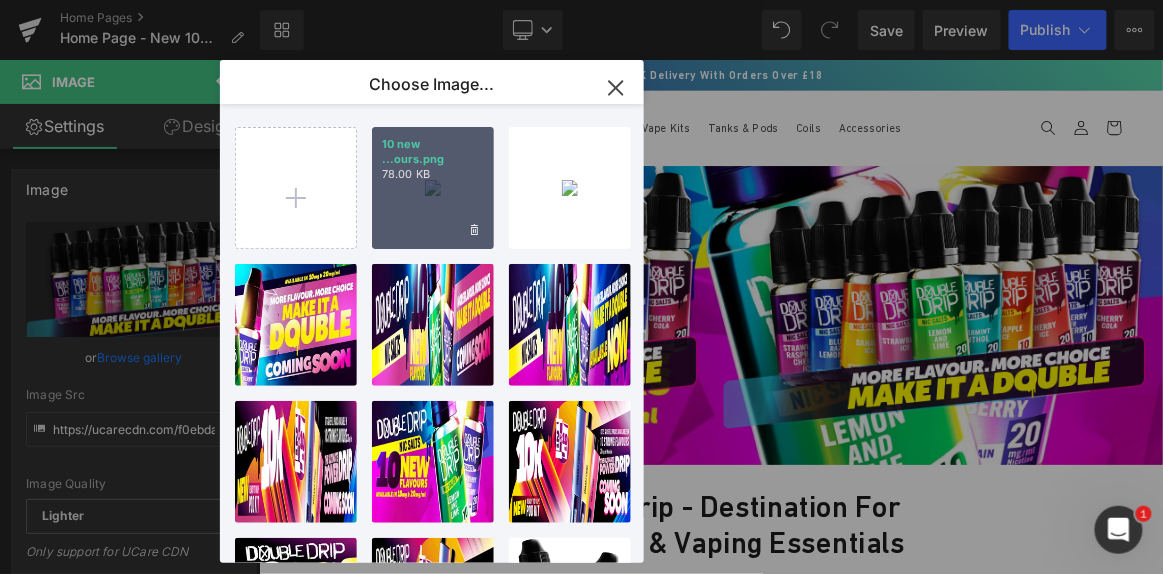 click on "10 new ...ours.png 78.00 KB" at bounding box center (433, 188) 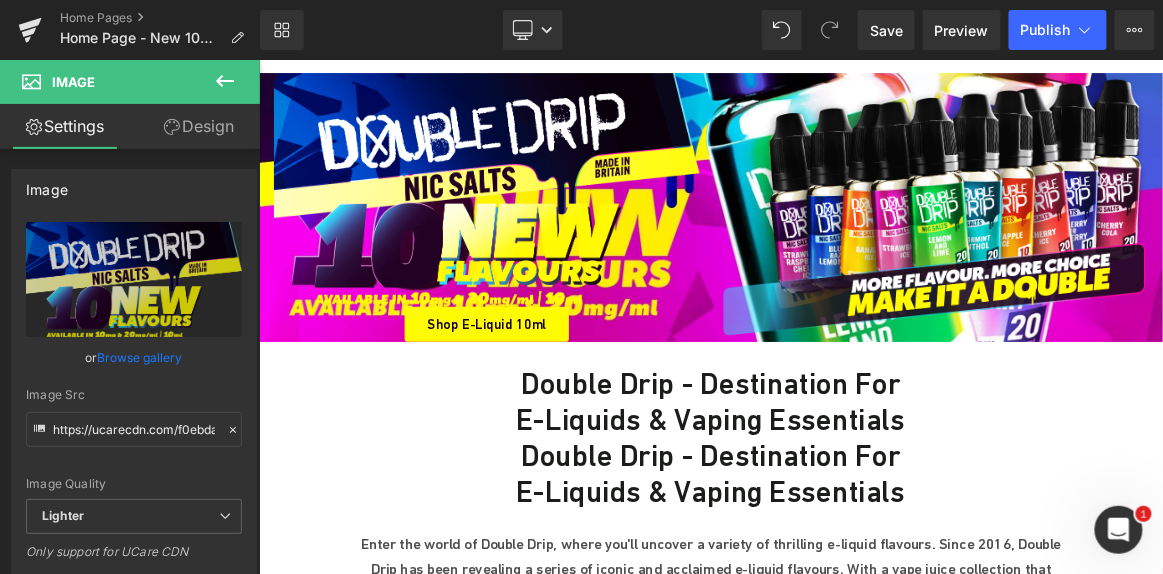 scroll, scrollTop: 119, scrollLeft: 0, axis: vertical 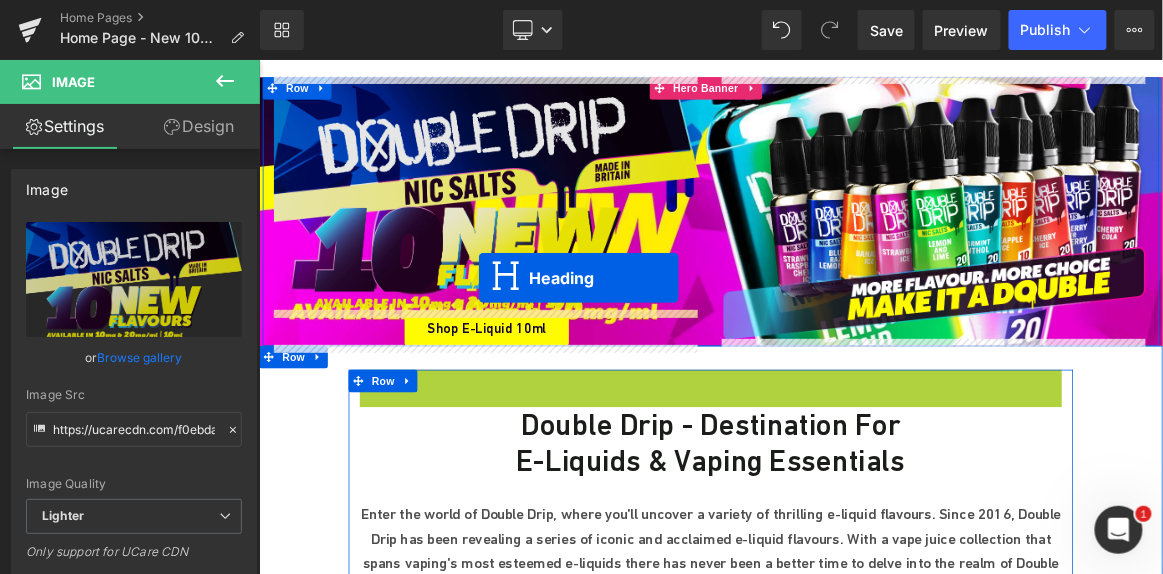 drag, startPoint x: 814, startPoint y: 521, endPoint x: 551, endPoint y: 350, distance: 313.70367 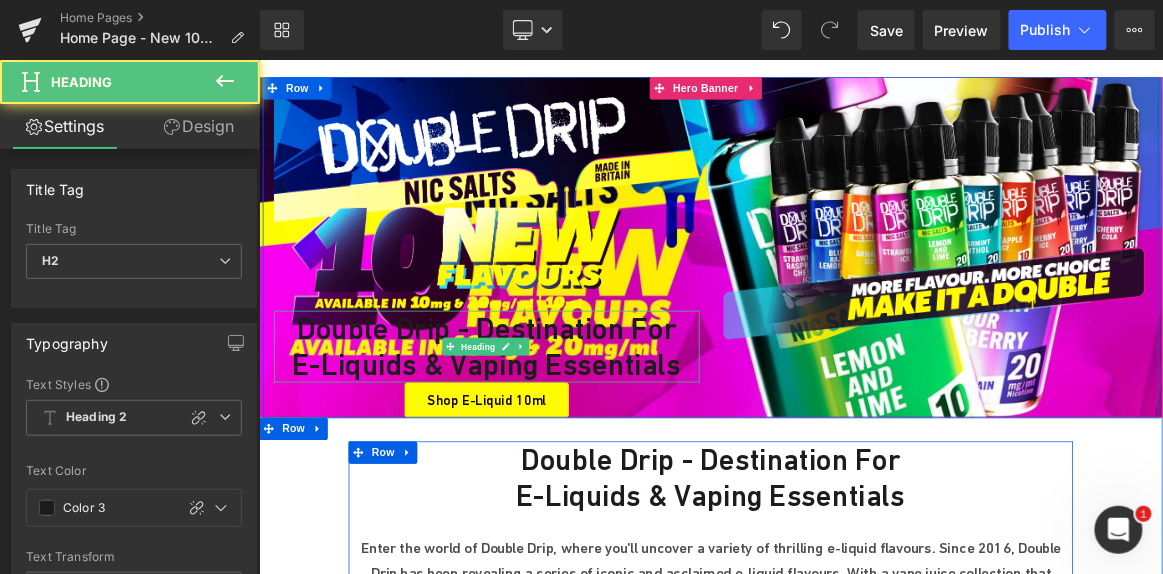 click on "Double Drip - Destination for" at bounding box center (563, 419) 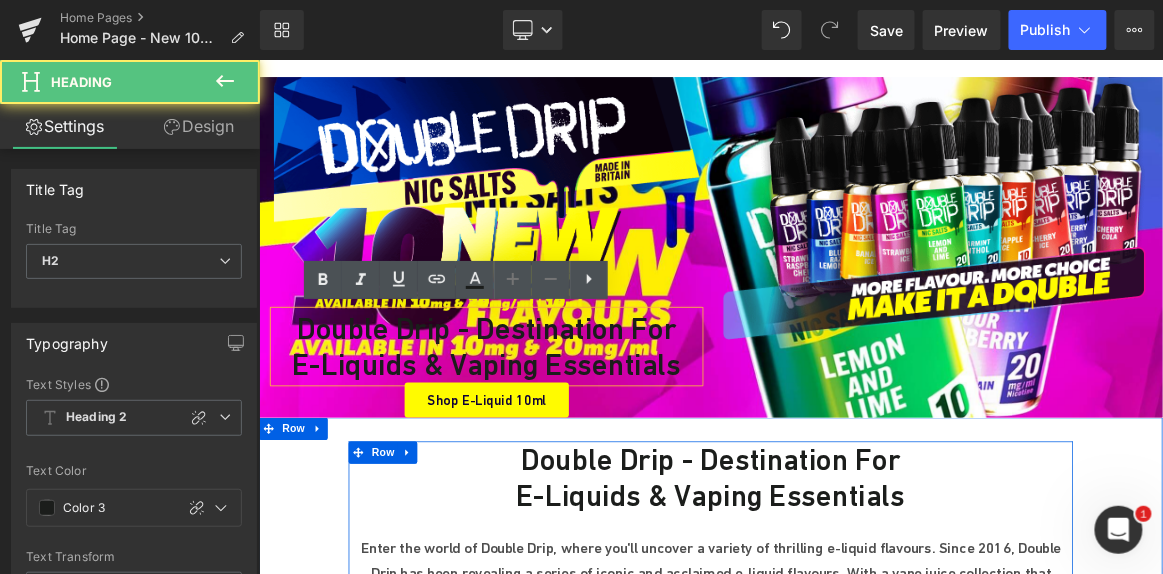 click on "Double Drip - Destination for" at bounding box center [563, 419] 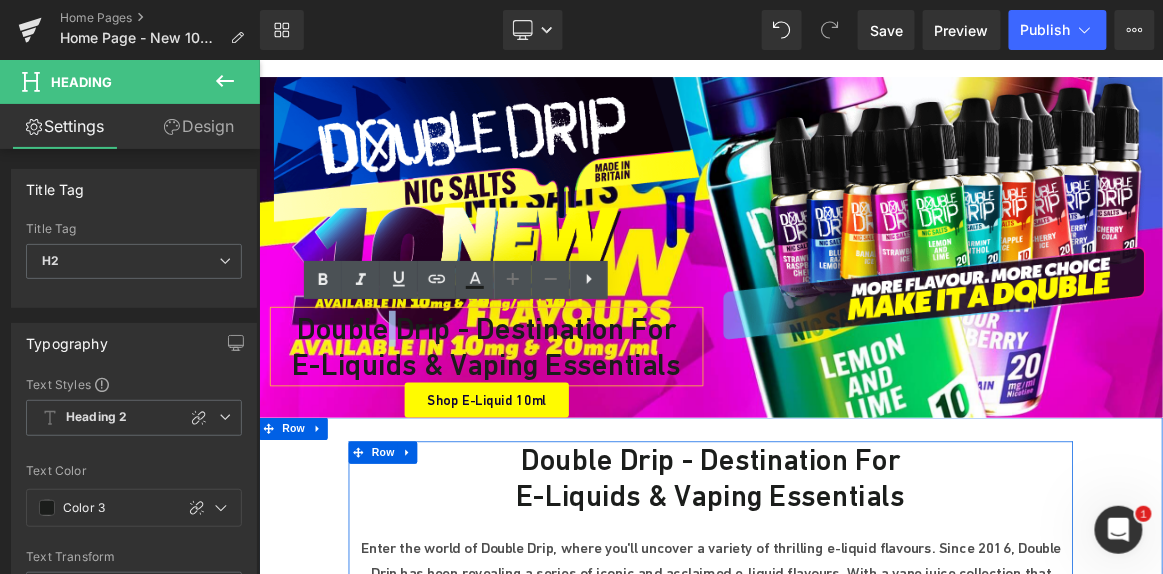 click on "Double Drip - Destination for" at bounding box center (563, 419) 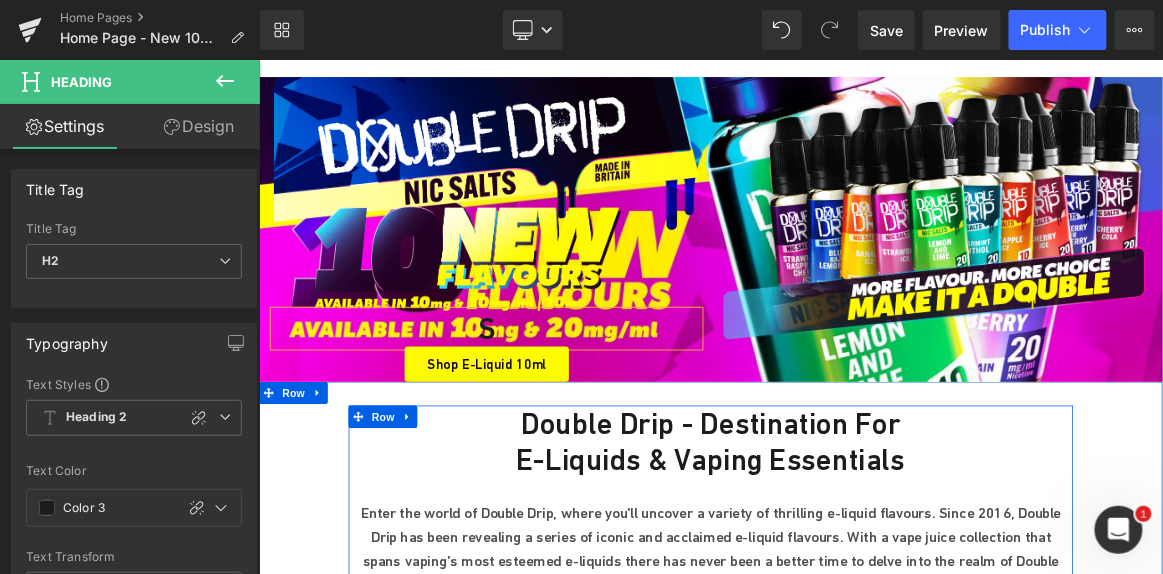 type 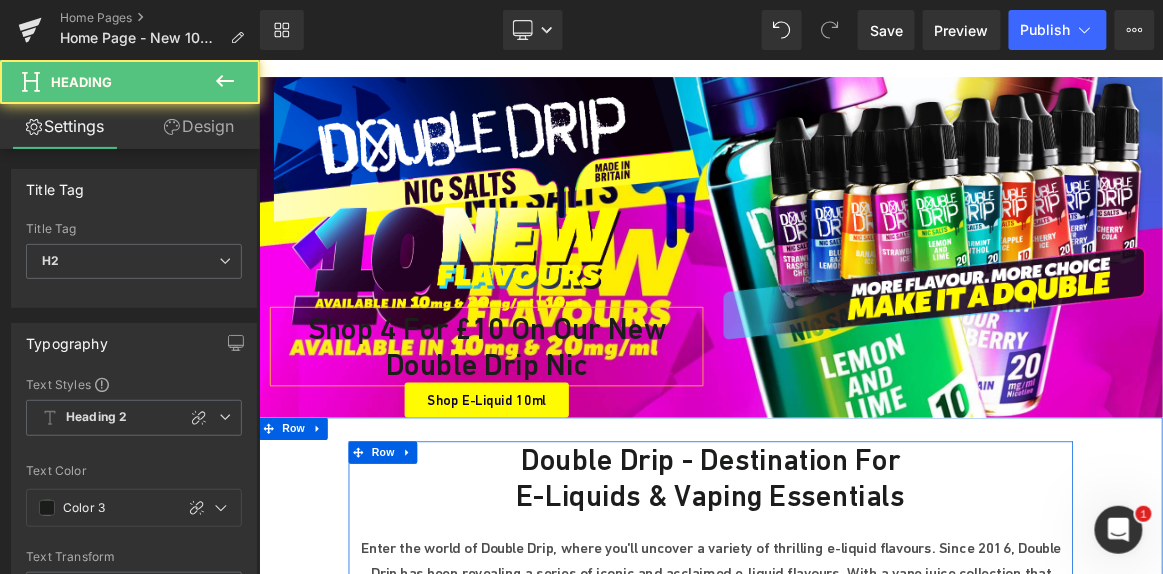 drag, startPoint x: 578, startPoint y: 411, endPoint x: 746, endPoint y: 495, distance: 187.82971 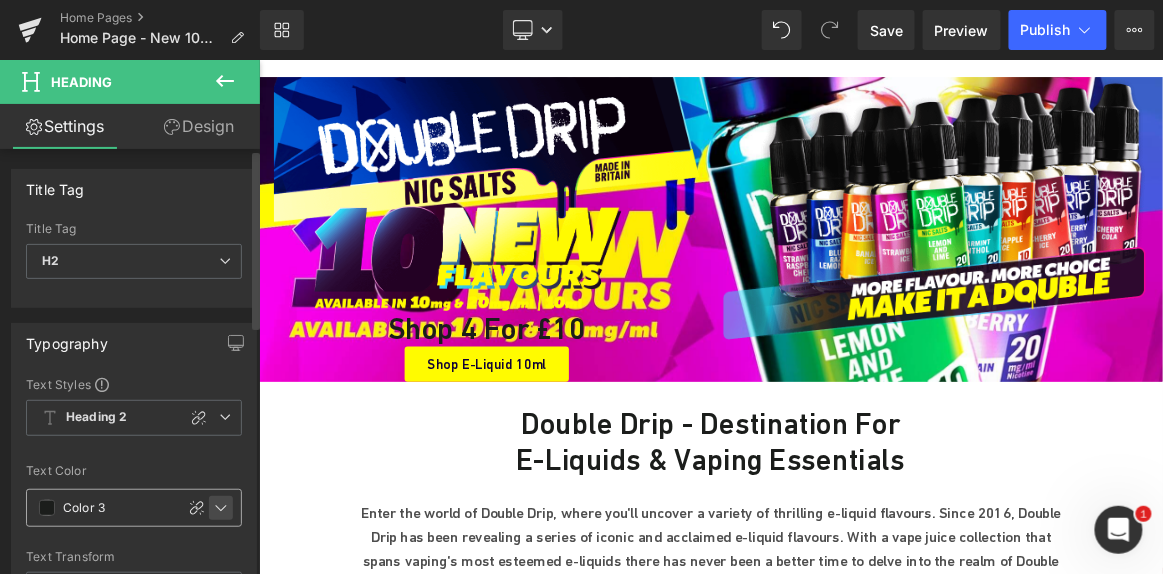 click at bounding box center (221, 508) 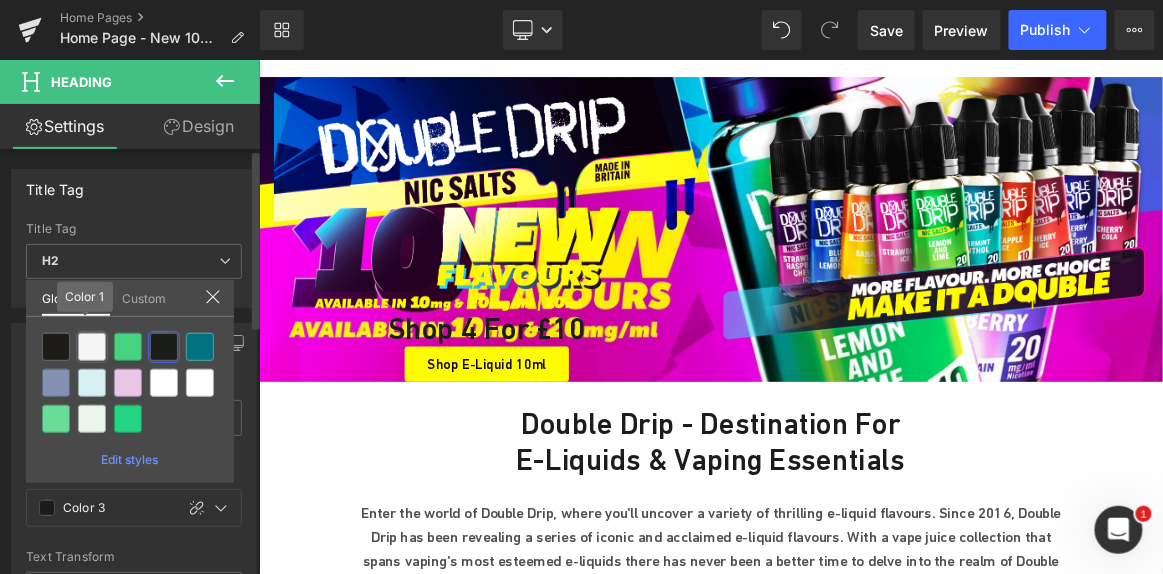 click at bounding box center (92, 347) 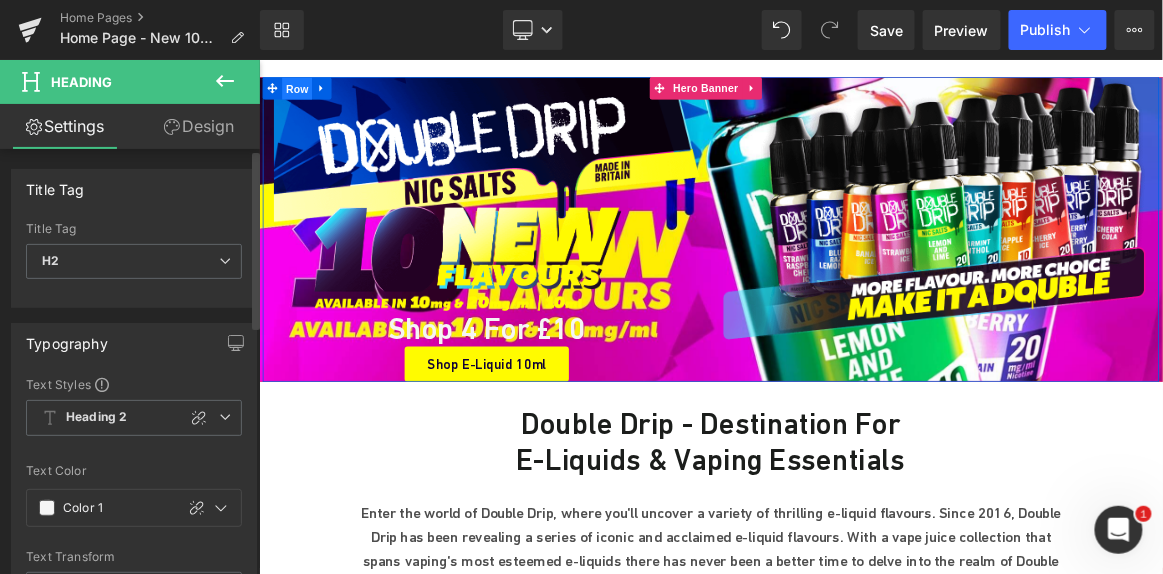click on "Row" at bounding box center [309, 98] 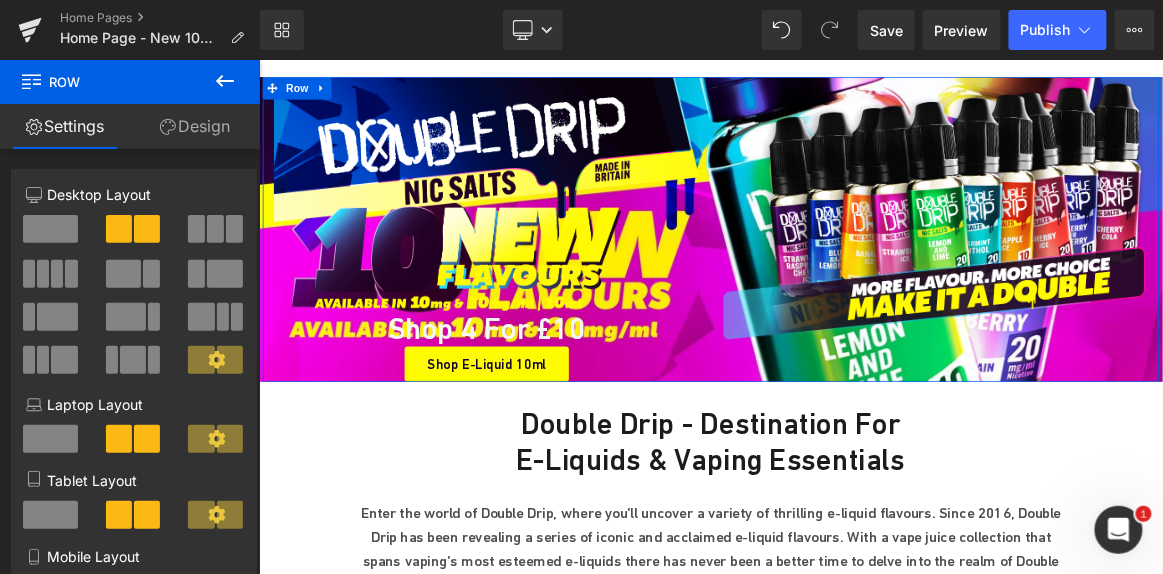 click on "Design" at bounding box center [195, 126] 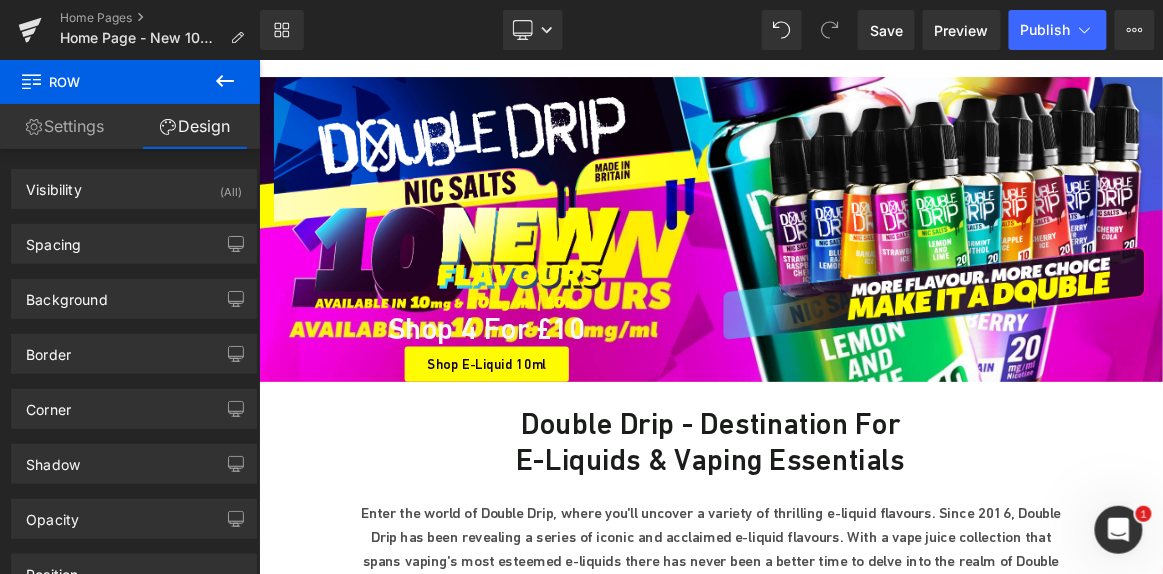 click 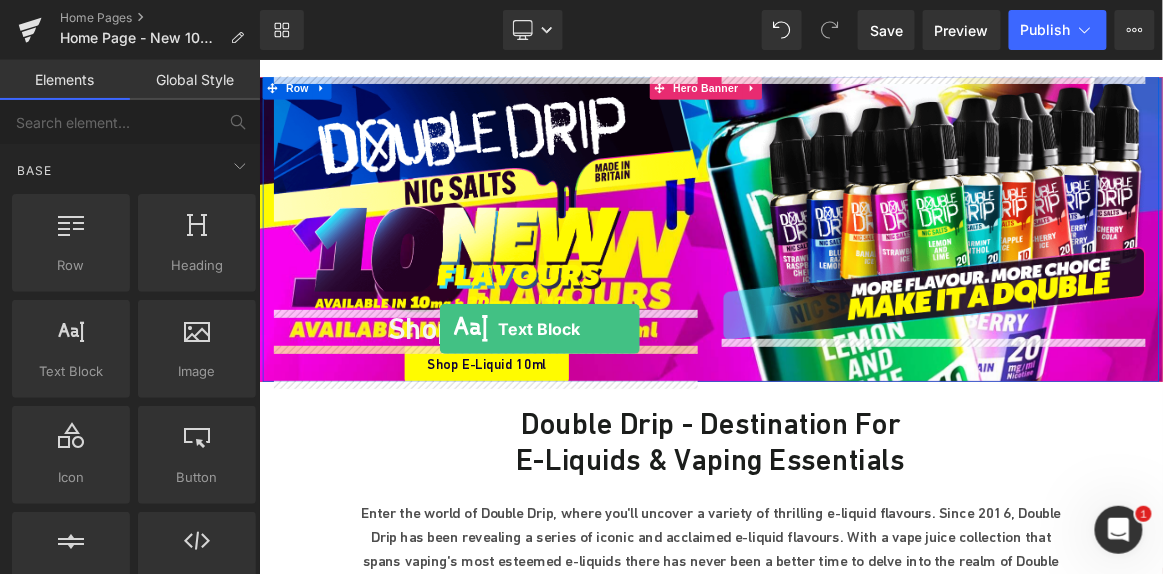 drag, startPoint x: 337, startPoint y: 408, endPoint x: 499, endPoint y: 419, distance: 162.37303 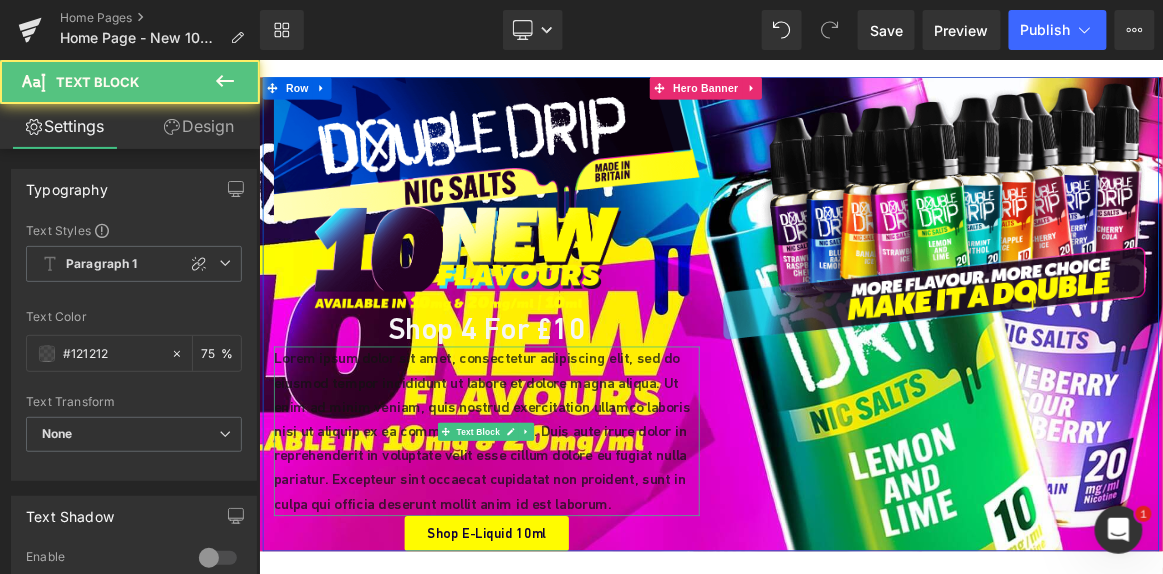 click on "Lorem ipsum dolor sit amet, consectetur adipiscing elit, sed do eiusmod tempor incididunt ut labore et dolore magna aliqua. Ut enim ad minim veniam, quis nostrud exercitation ullamco laboris nisi ut aliquip ex ea commodo consequat. Duis aute irure dolor in reprehenderit in voluptate velit esse cillum dolore eu fugiat nulla pariatur. Excepteur sint occaecat cupidatat non proident, sunt in culpa qui officia deserunt mollit anim id est laborum." at bounding box center [563, 556] 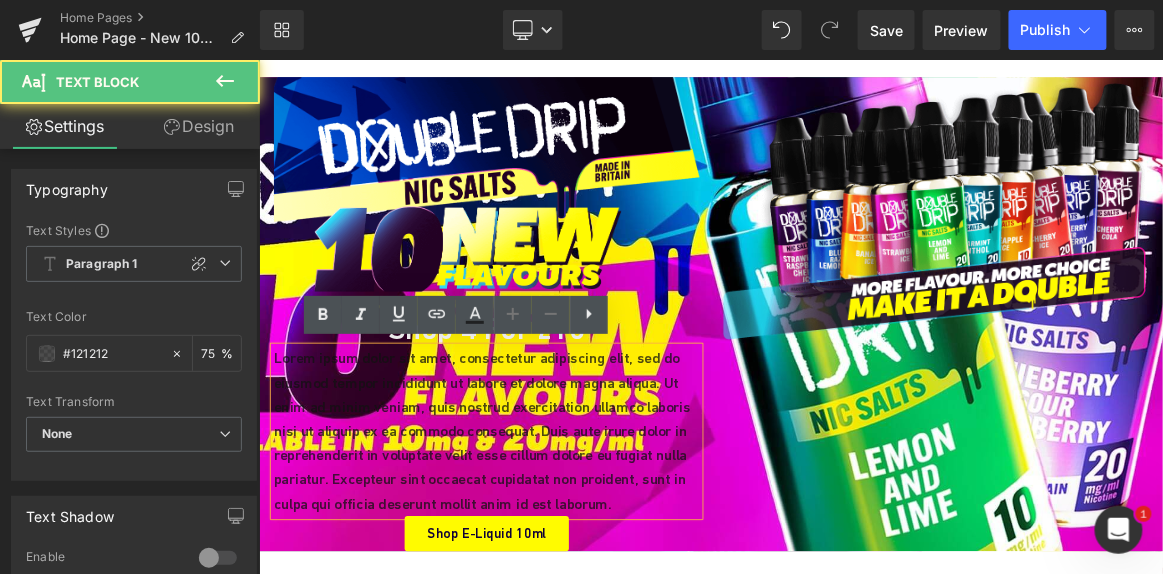 click on "Lorem ipsum dolor sit amet, consectetur adipiscing elit, sed do eiusmod tempor incididunt ut labore et dolore magna aliqua. Ut enim ad minim veniam, quis nostrud exercitation ullamco laboris nisi ut aliquip ex ea commodo consequat. Duis aute irure dolor in reprehenderit in voluptate velit esse cillum dolore eu fugiat nulla pariatur. Excepteur sint occaecat cupidatat non proident, sunt in culpa qui officia deserunt mollit anim id est laborum." at bounding box center [563, 556] 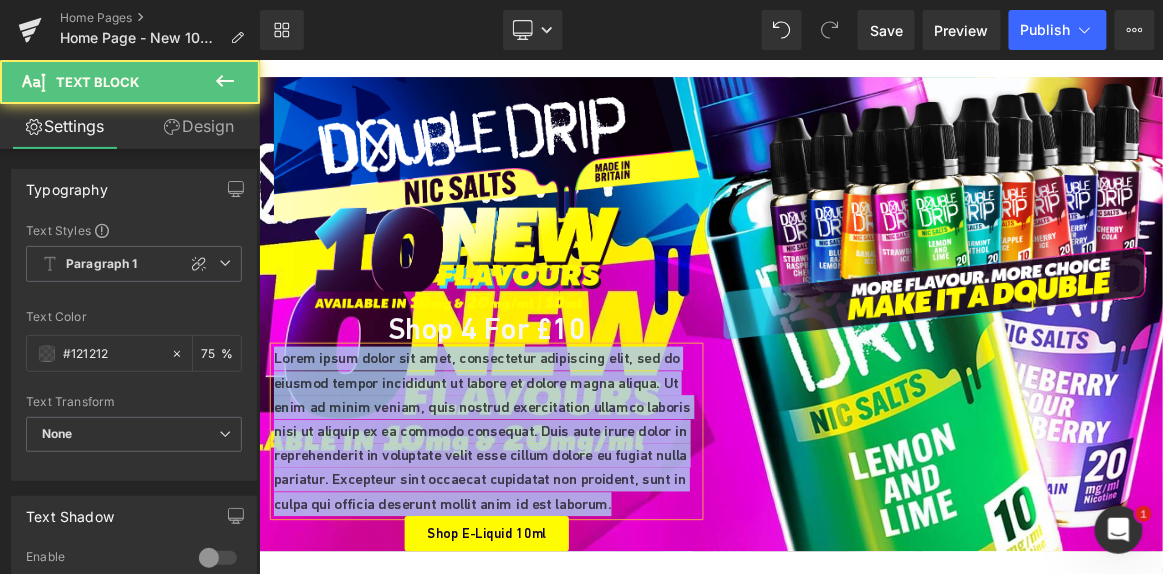click on "Lorem ipsum dolor sit amet, consectetur adipiscing elit, sed do eiusmod tempor incididunt ut labore et dolore magna aliqua. Ut enim ad minim veniam, quis nostrud exercitation ullamco laboris nisi ut aliquip ex ea commodo consequat. Duis aute irure dolor in reprehenderit in voluptate velit esse cillum dolore eu fugiat nulla pariatur. Excepteur sint occaecat cupidatat non proident, sunt in culpa qui officia deserunt mollit anim id est laborum." at bounding box center (563, 556) 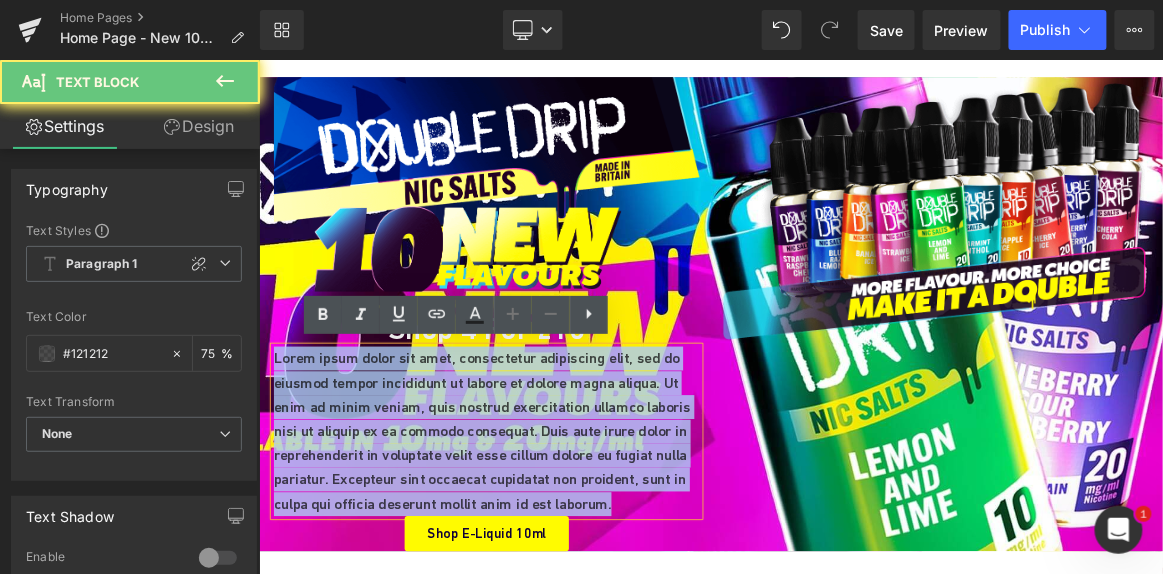 click on "Lorem ipsum dolor sit amet, consectetur adipiscing elit, sed do eiusmod tempor incididunt ut labore et dolore magna aliqua. Ut enim ad minim veniam, quis nostrud exercitation ullamco laboris nisi ut aliquip ex ea commodo consequat. Duis aute irure dolor in reprehenderit in voluptate velit esse cillum dolore eu fugiat nulla pariatur. Excepteur sint occaecat cupidatat non proident, sunt in culpa qui officia deserunt mollit anim id est laborum." at bounding box center [563, 556] 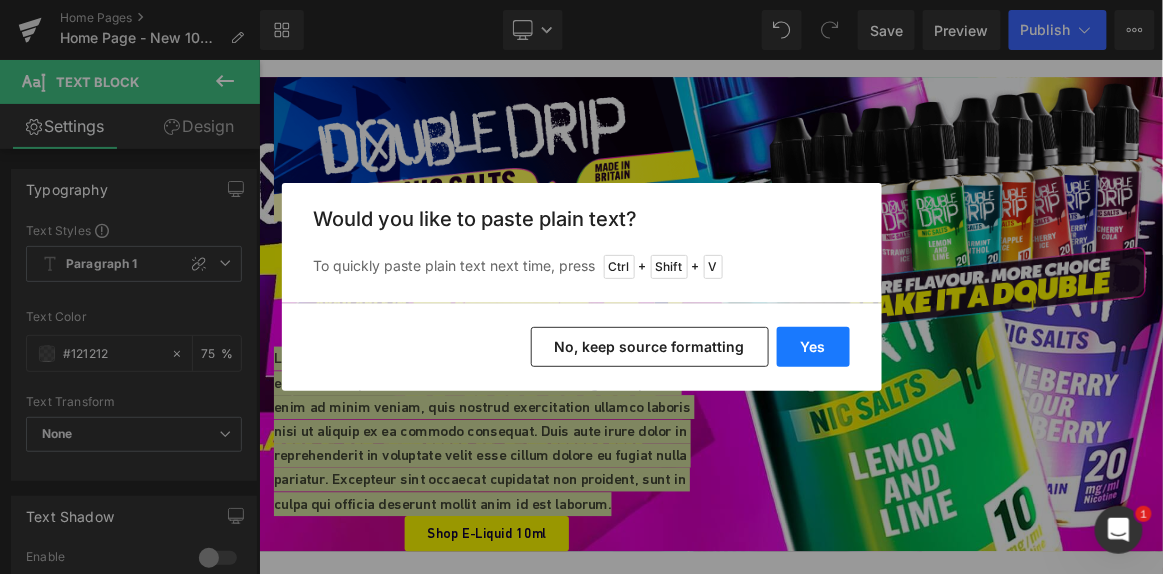click on "Yes" at bounding box center (813, 347) 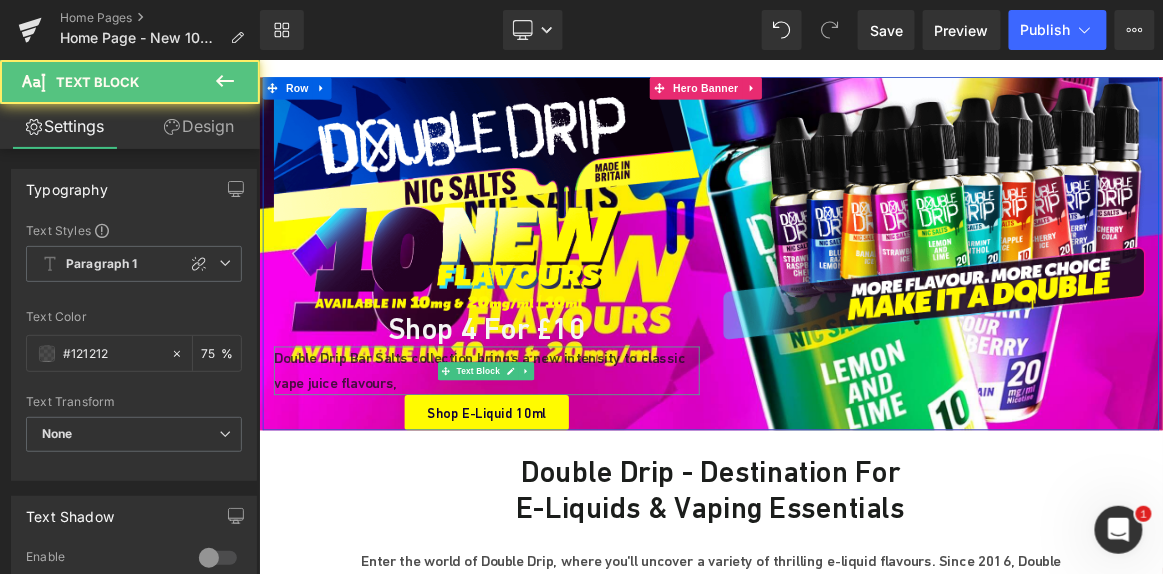 click on "Double Drip Bar Salts collection brings a new intensity to classic vape juice flavours," at bounding box center (563, 475) 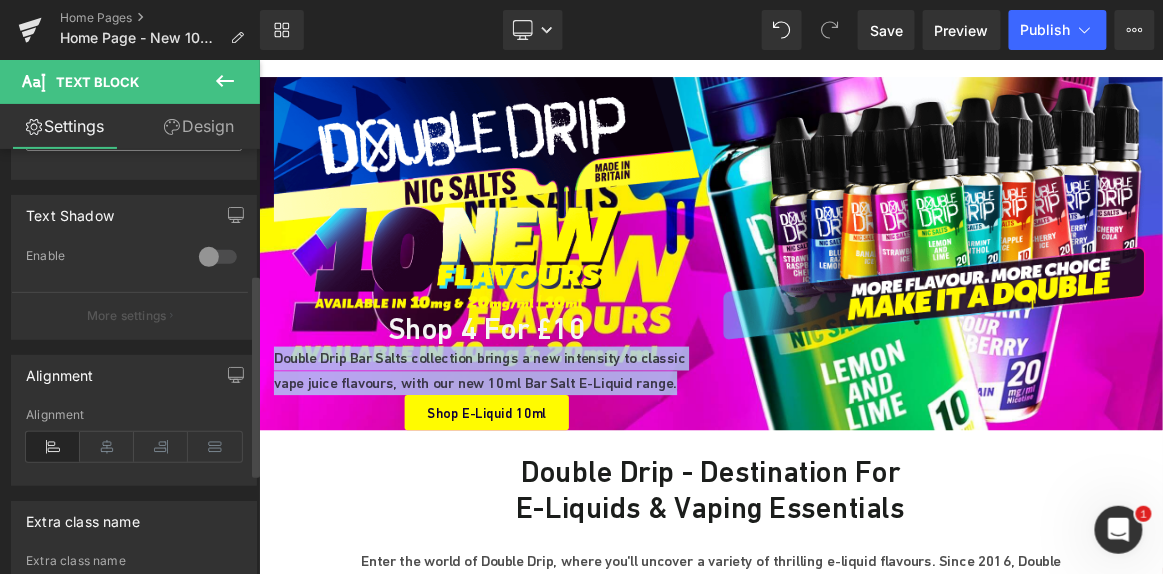 scroll, scrollTop: 319, scrollLeft: 0, axis: vertical 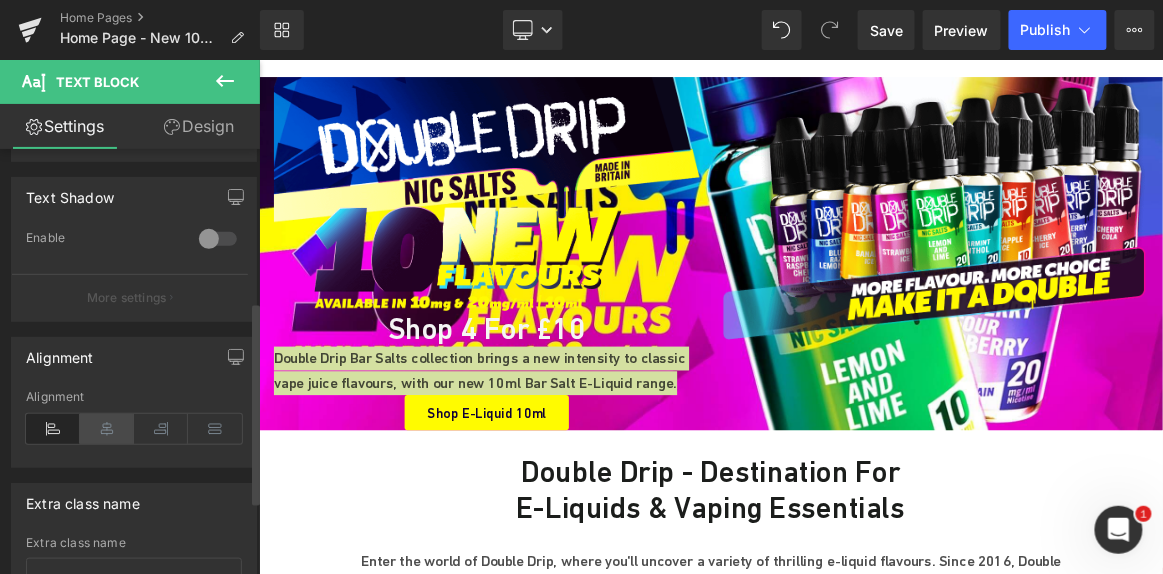 click at bounding box center (107, 429) 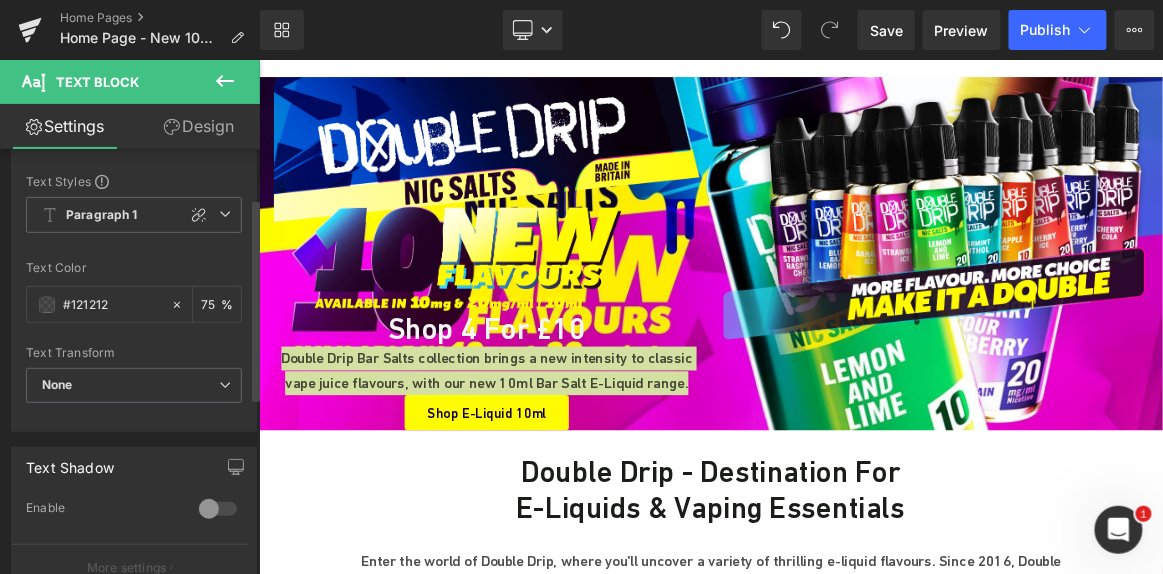 scroll, scrollTop: 0, scrollLeft: 0, axis: both 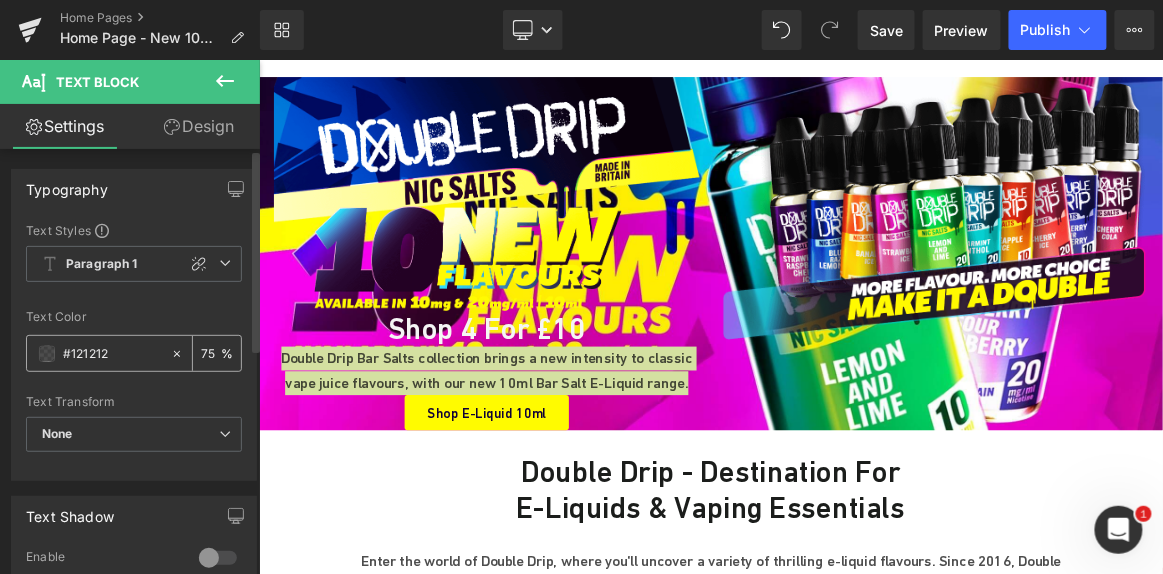 click at bounding box center [47, 354] 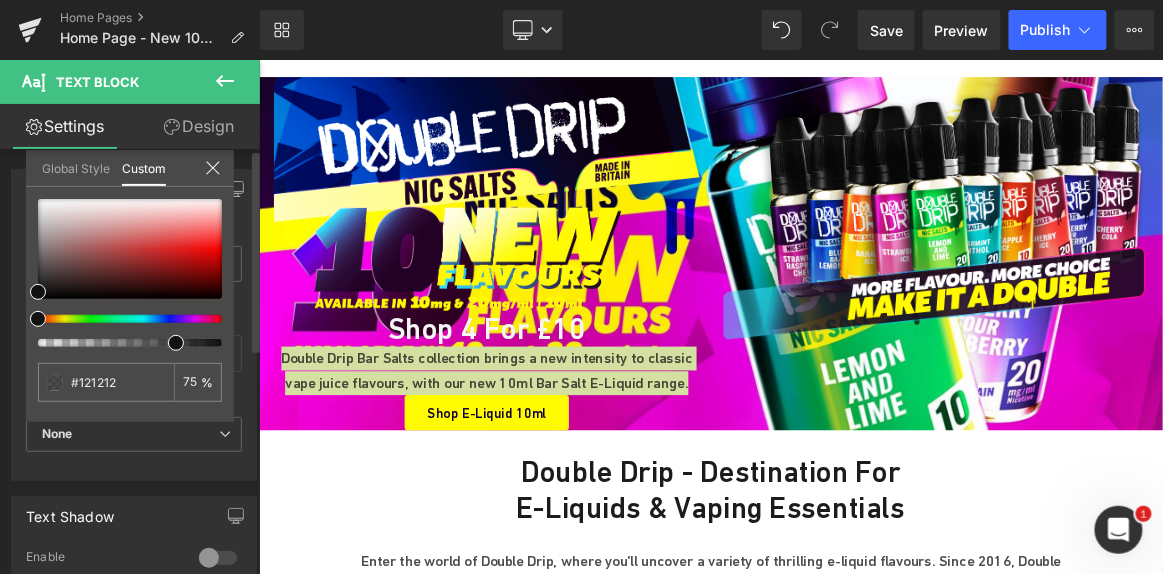 click on "Global Style" at bounding box center [76, 167] 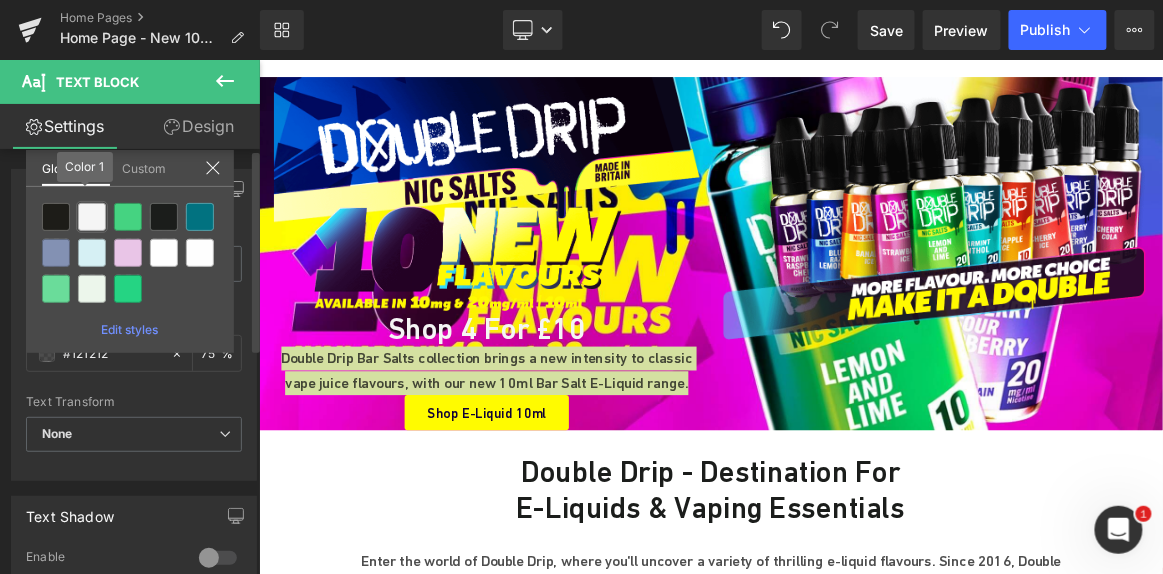 click at bounding box center [92, 217] 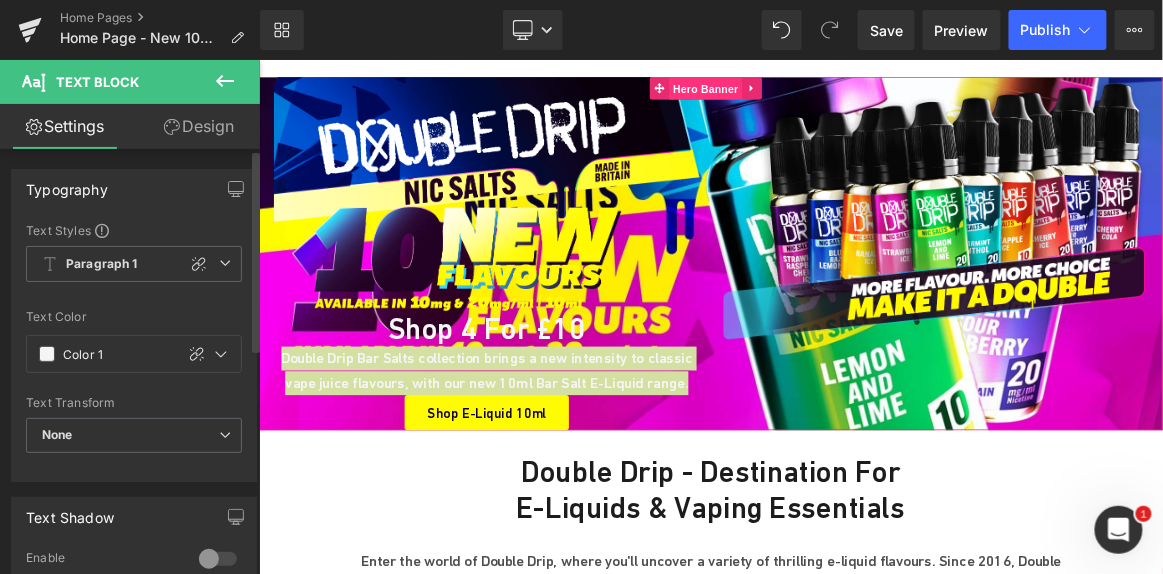 click on "Hero Banner" at bounding box center [856, 98] 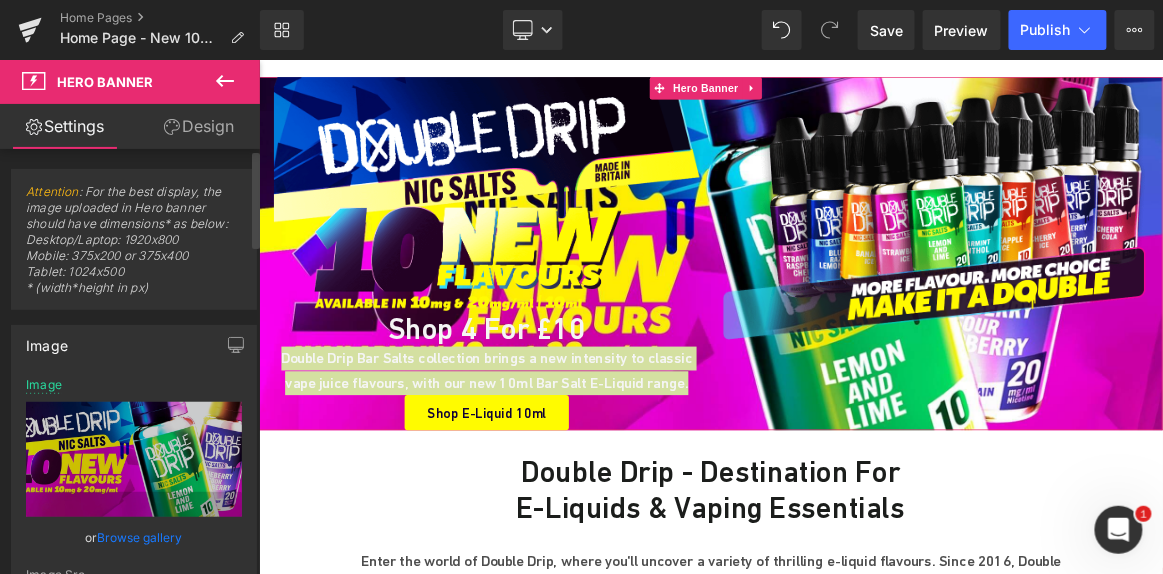 click on "Browse gallery" at bounding box center [140, 537] 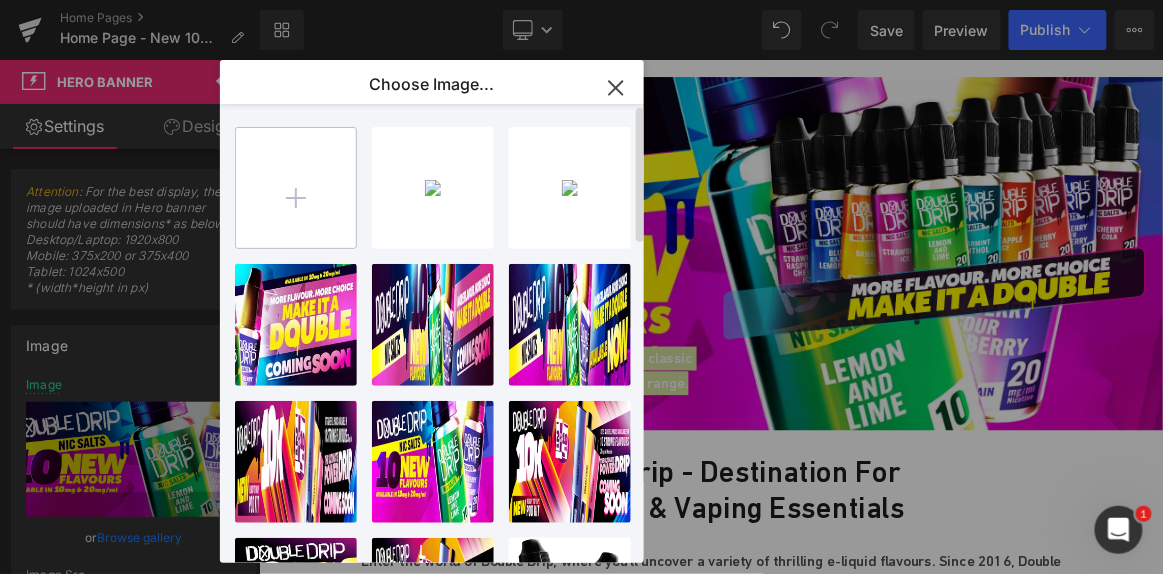 click at bounding box center (296, 188) 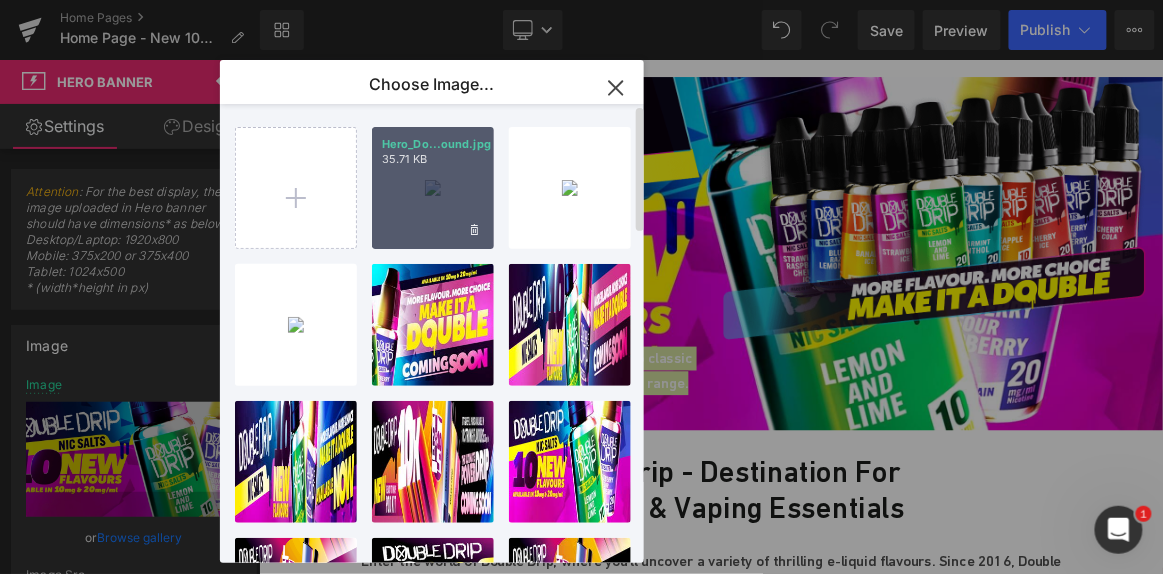click on "Hero_Do...ound.jpg 35.71 KB" at bounding box center (433, 188) 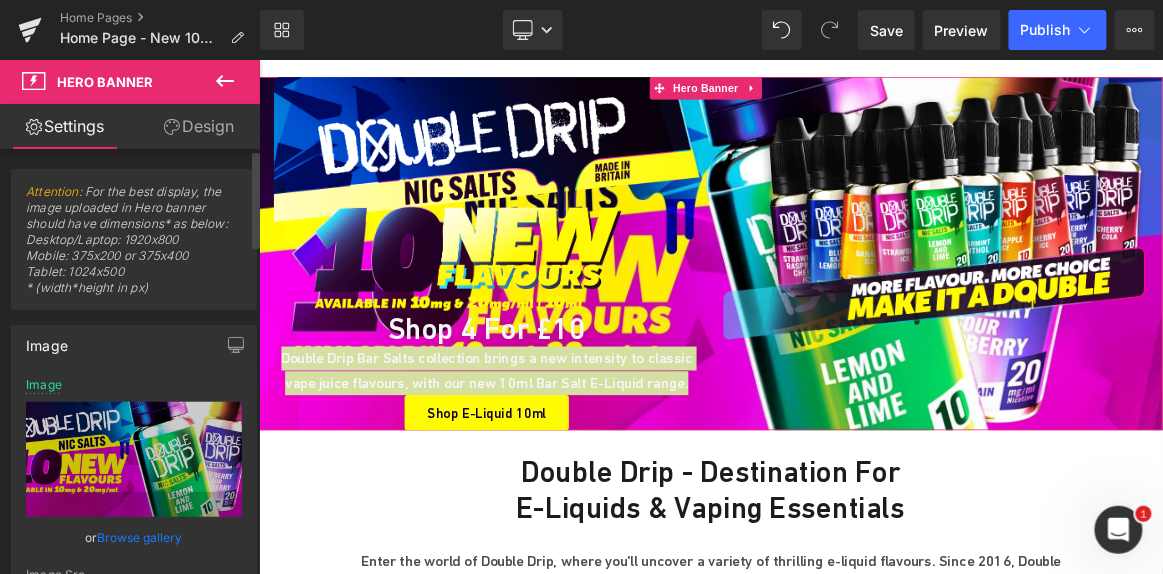 click on "Browse gallery" at bounding box center (140, 537) 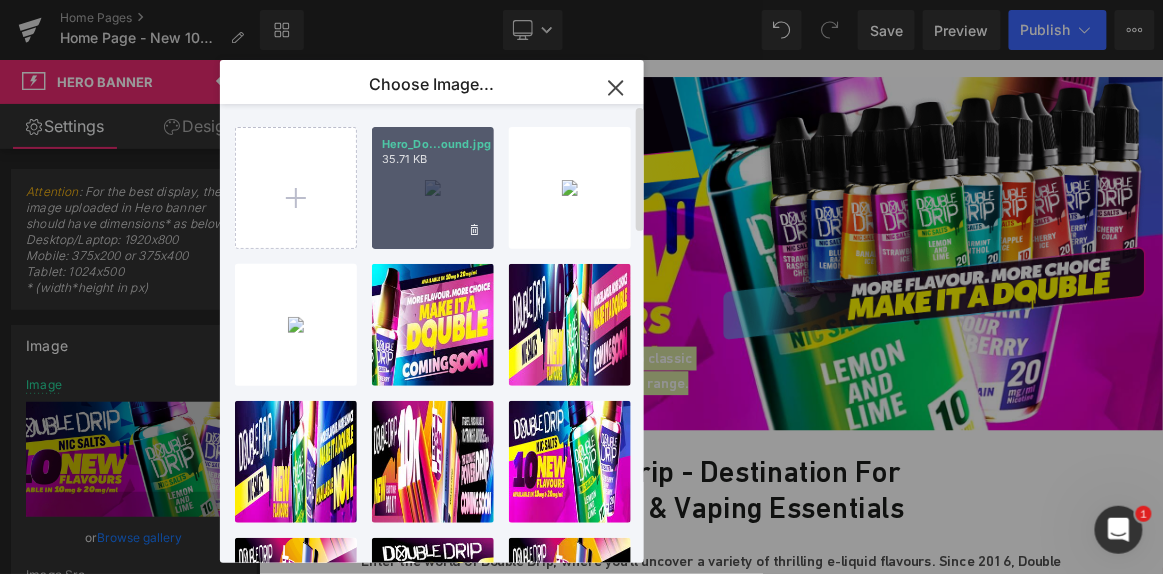 click on "Hero_Do...ound.jpg 35.71 KB" at bounding box center (433, 188) 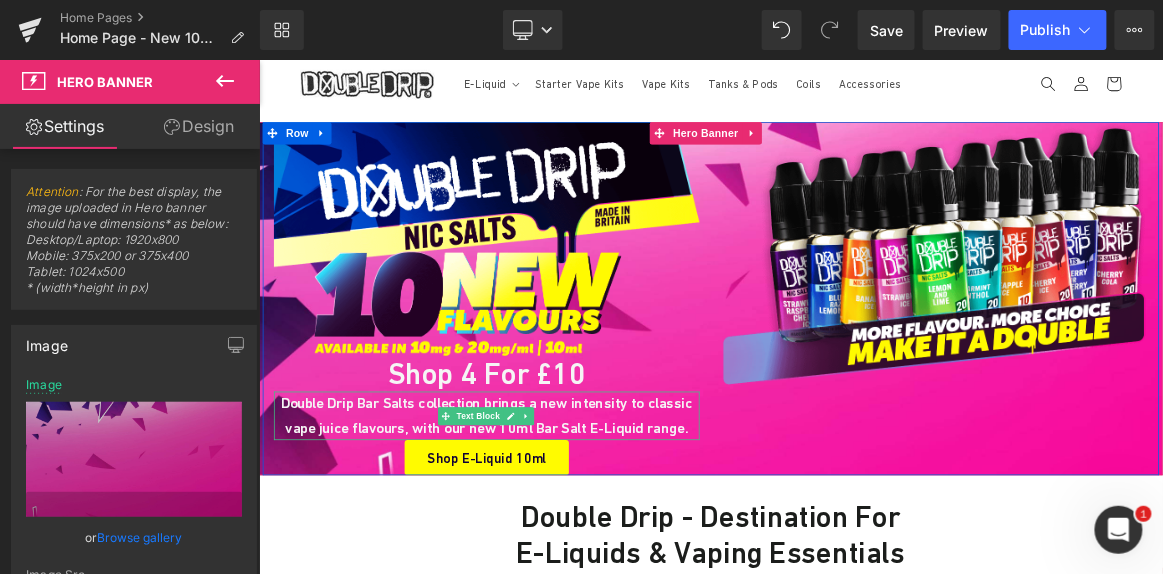 scroll, scrollTop: 58, scrollLeft: 0, axis: vertical 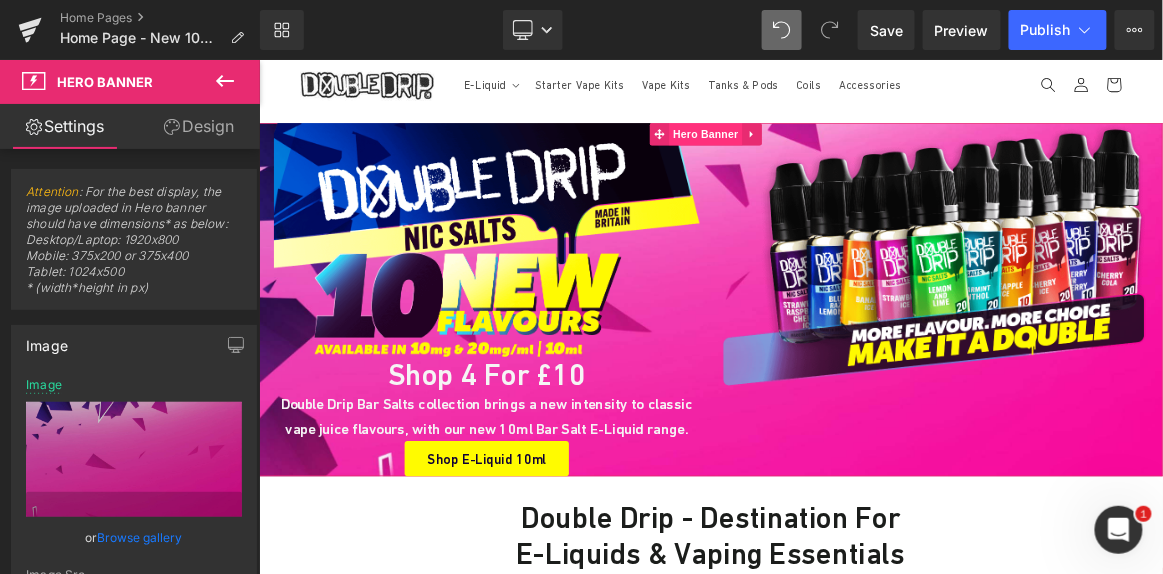 click on "Hero Banner" at bounding box center (856, 158) 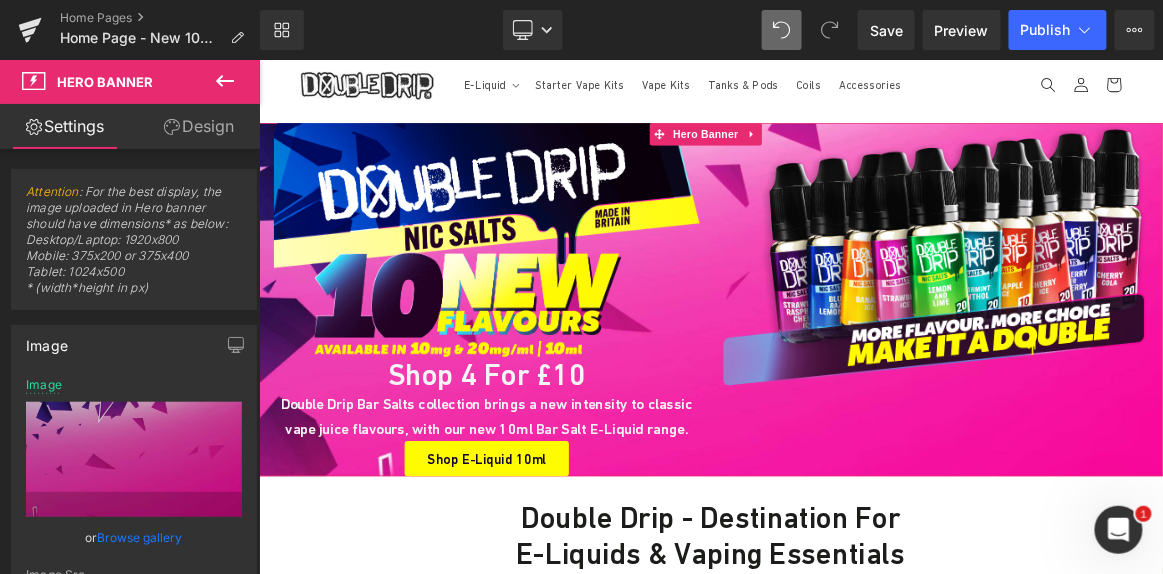click on "Design" at bounding box center [199, 126] 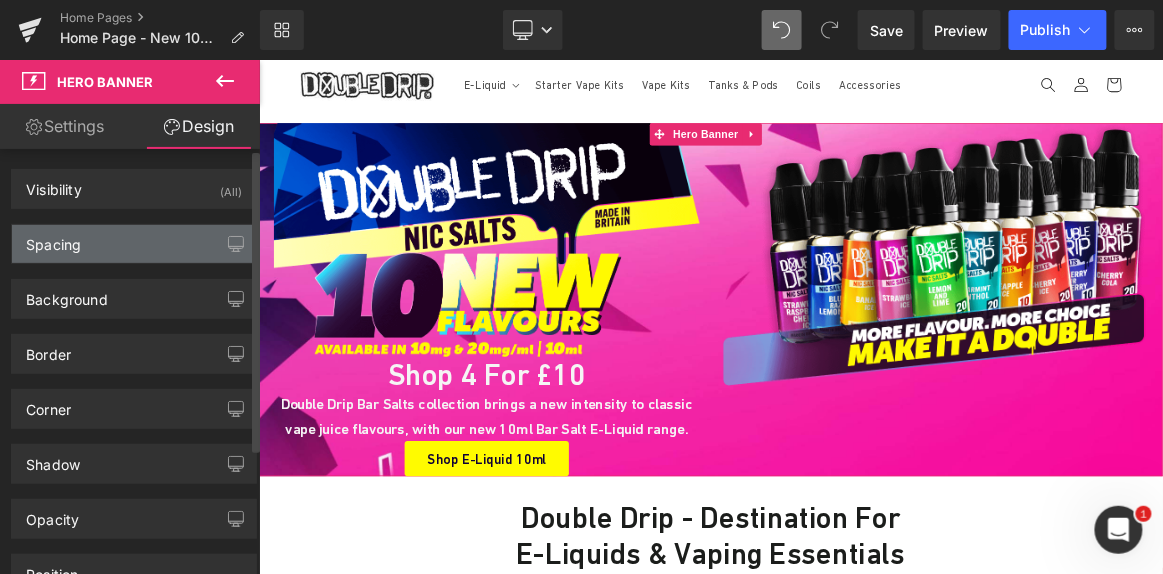 click on "Spacing" at bounding box center [134, 244] 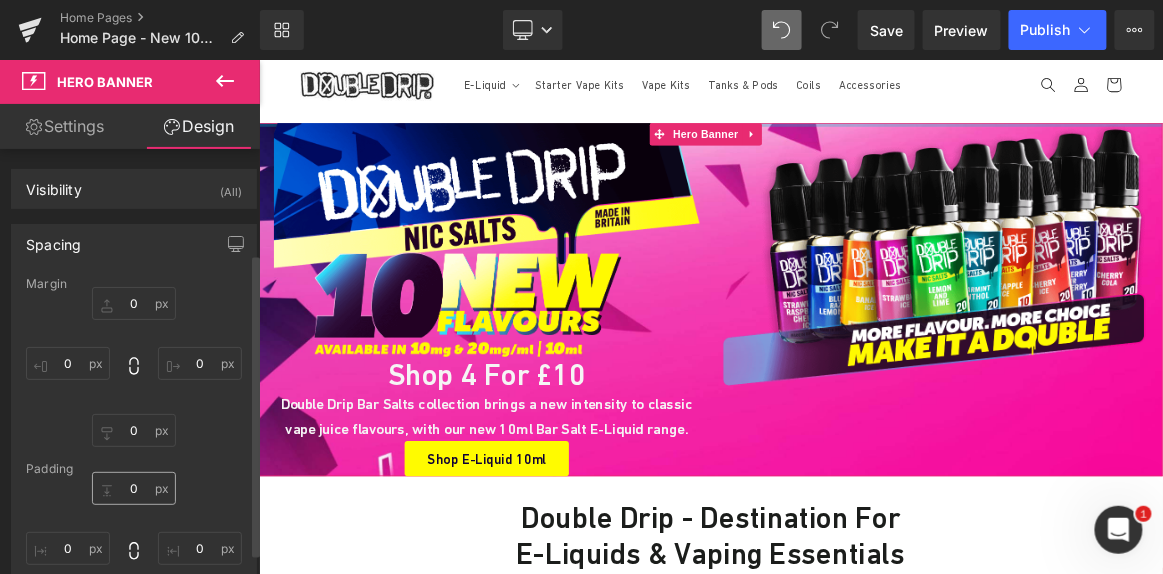 scroll, scrollTop: 152, scrollLeft: 0, axis: vertical 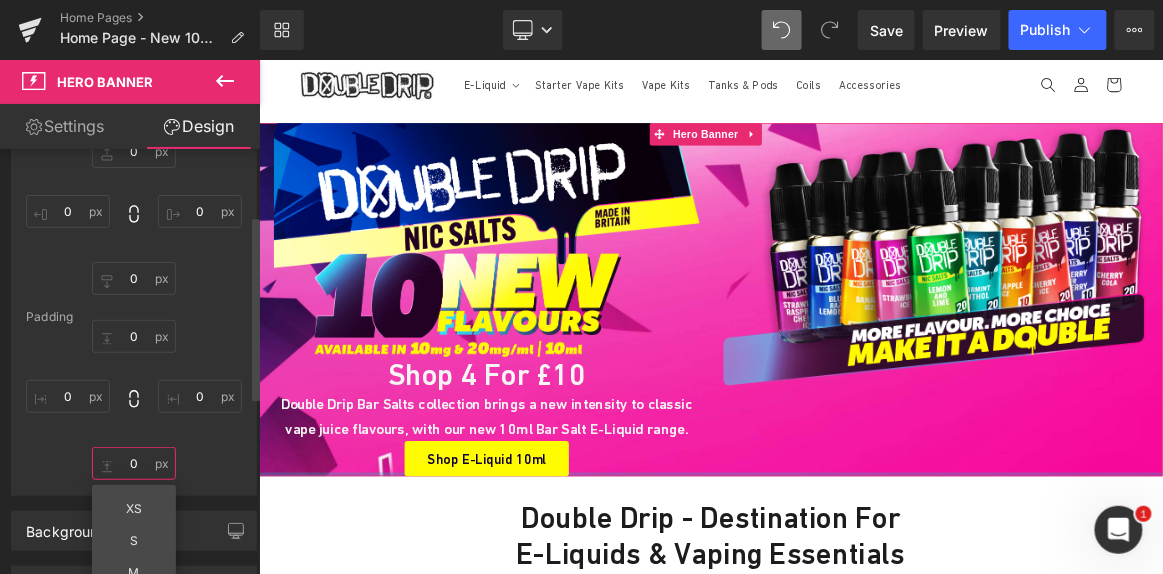 click at bounding box center [134, 463] 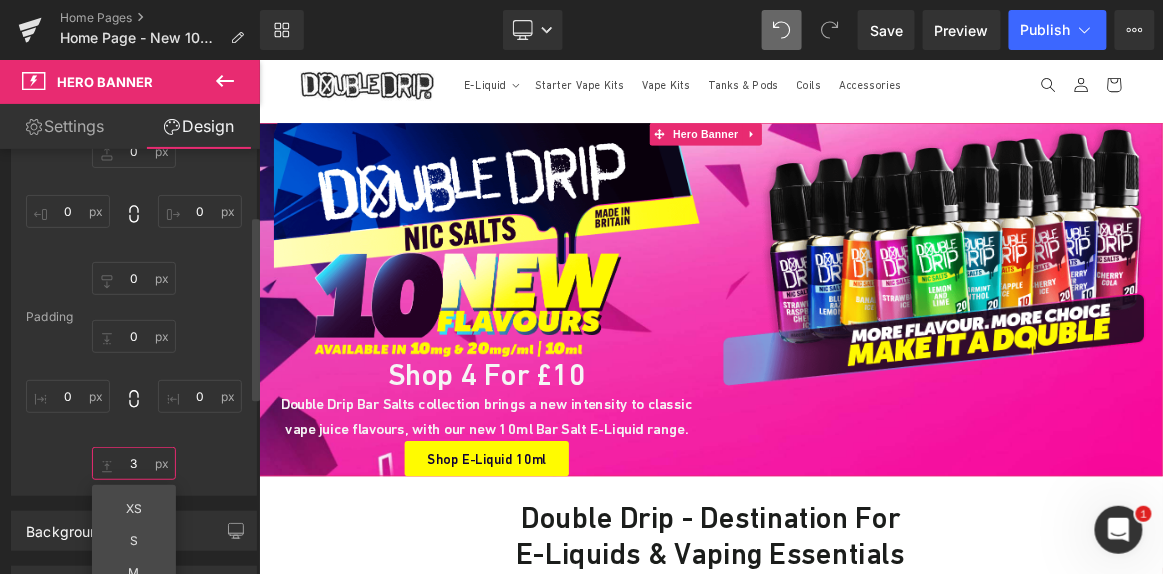 type on "32" 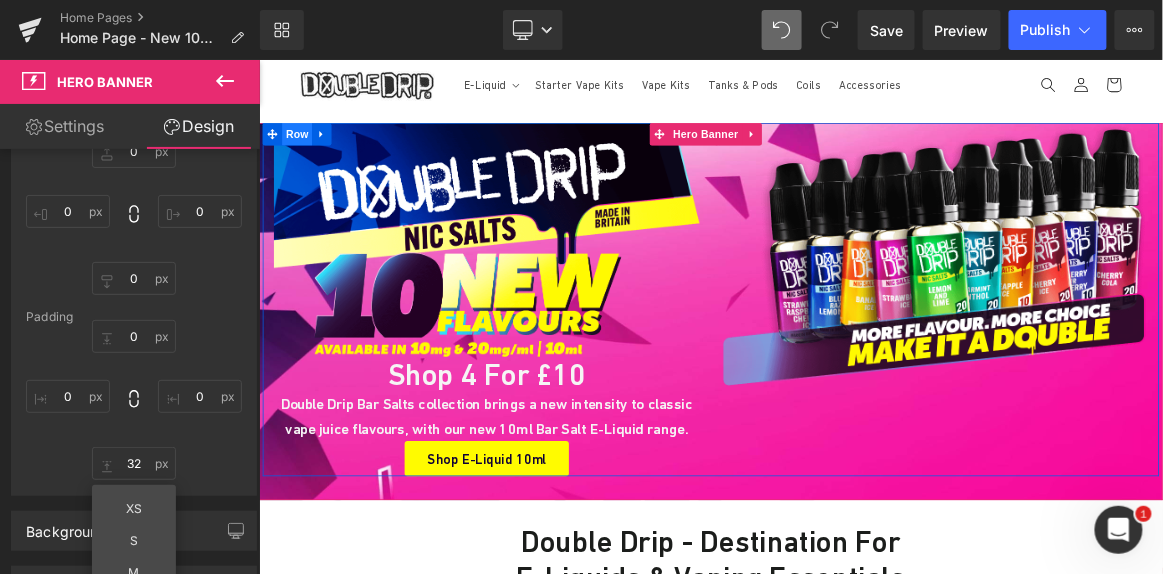 click on "Row" at bounding box center (309, 158) 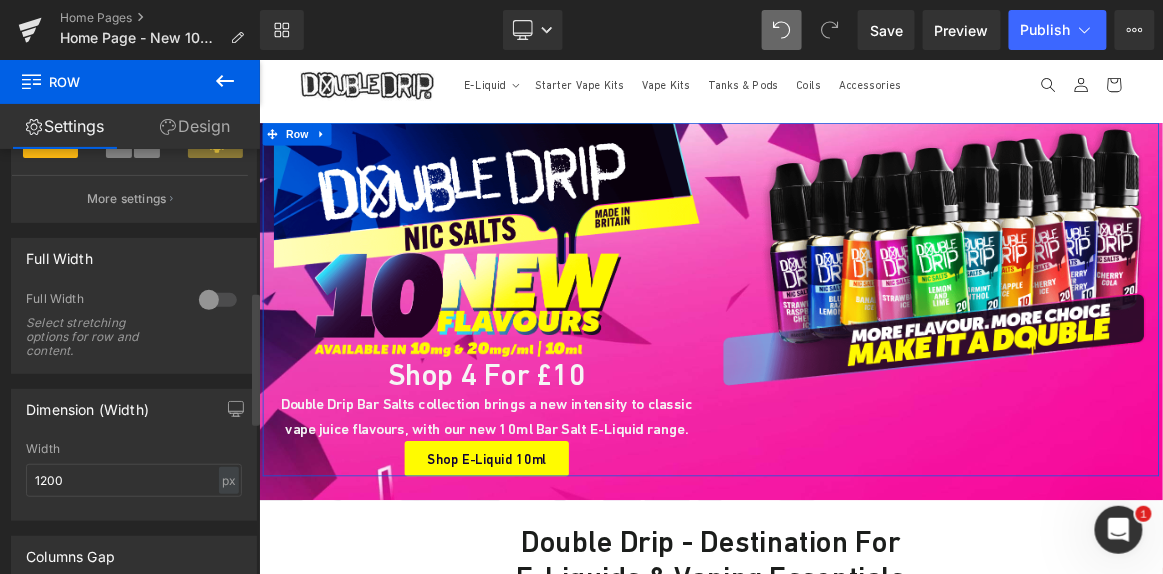 scroll, scrollTop: 453, scrollLeft: 0, axis: vertical 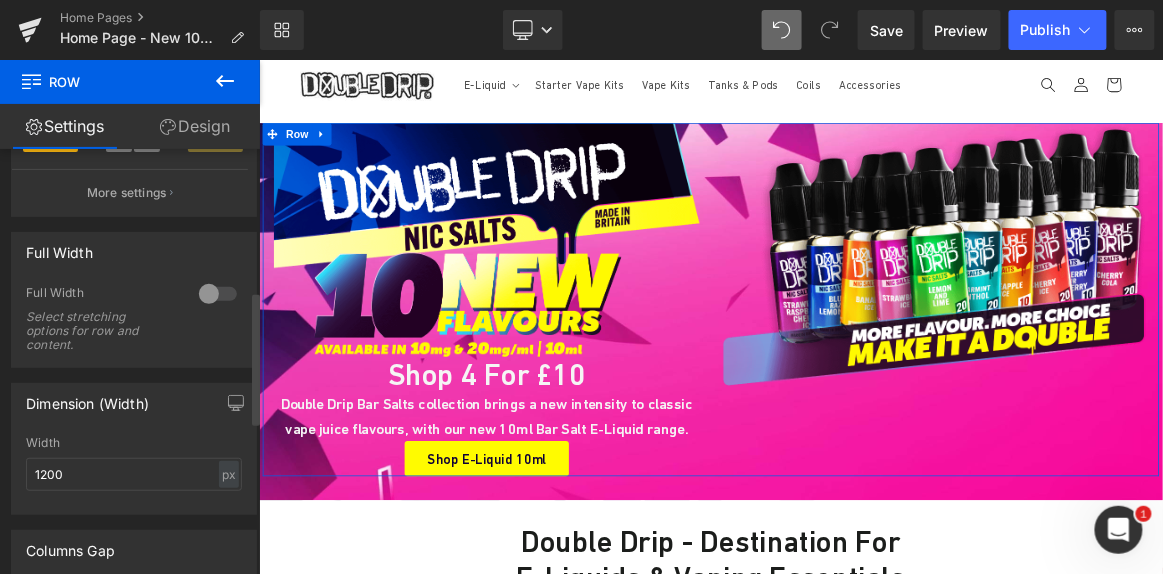 click at bounding box center (218, 294) 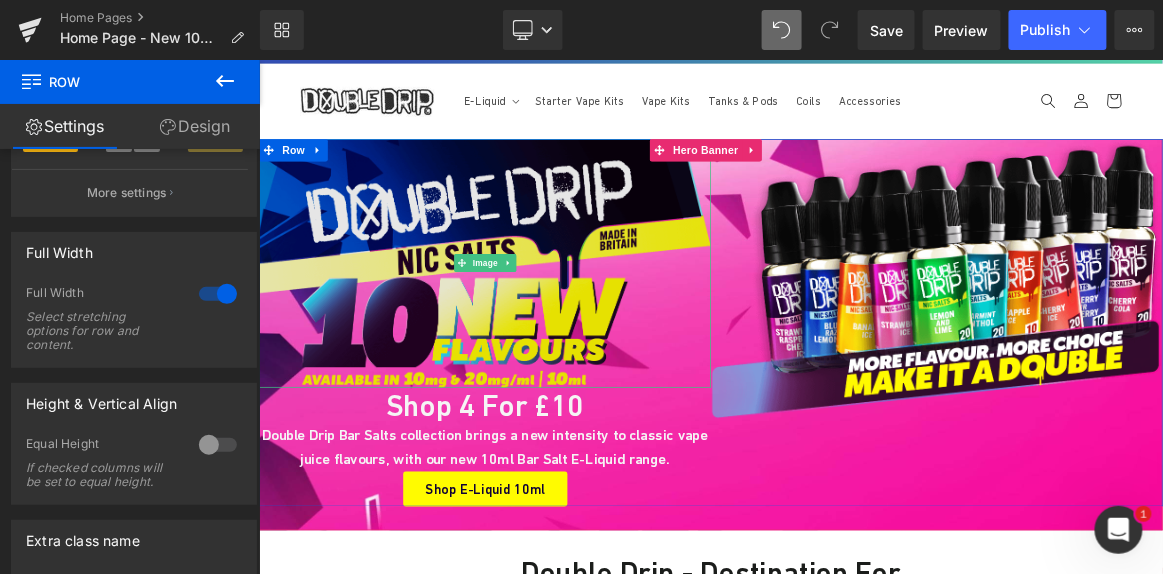 scroll, scrollTop: 36, scrollLeft: 0, axis: vertical 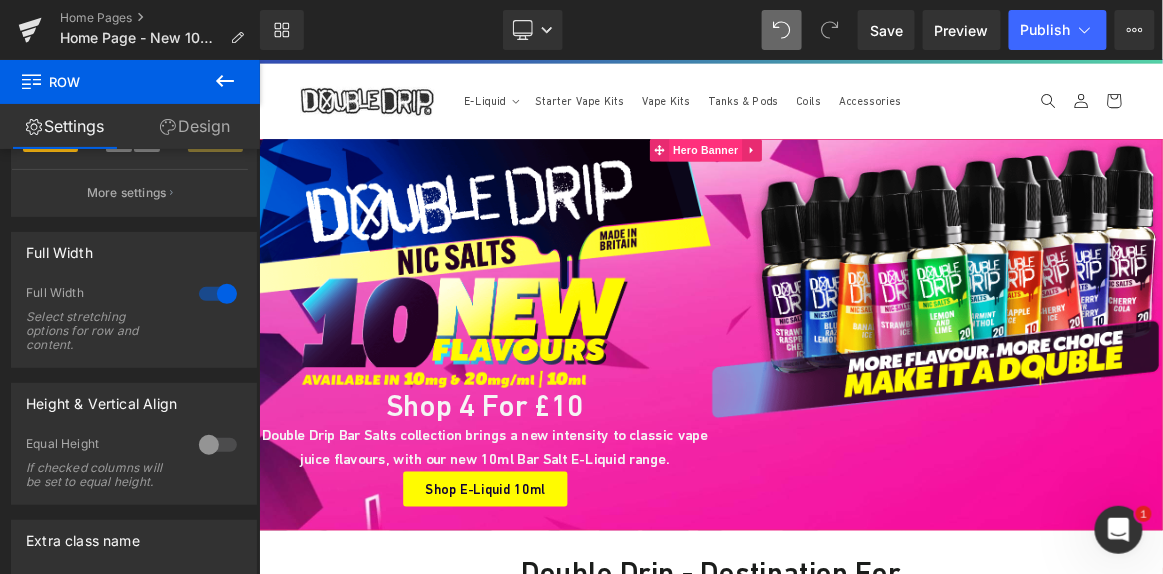 click on "Hero Banner" at bounding box center [856, 180] 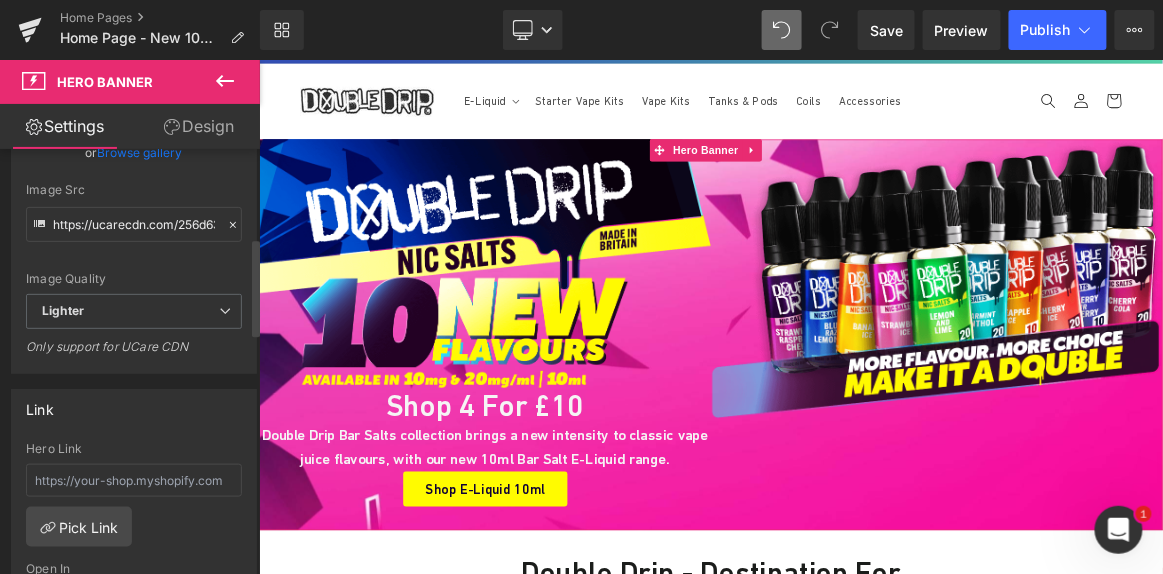 scroll, scrollTop: 384, scrollLeft: 0, axis: vertical 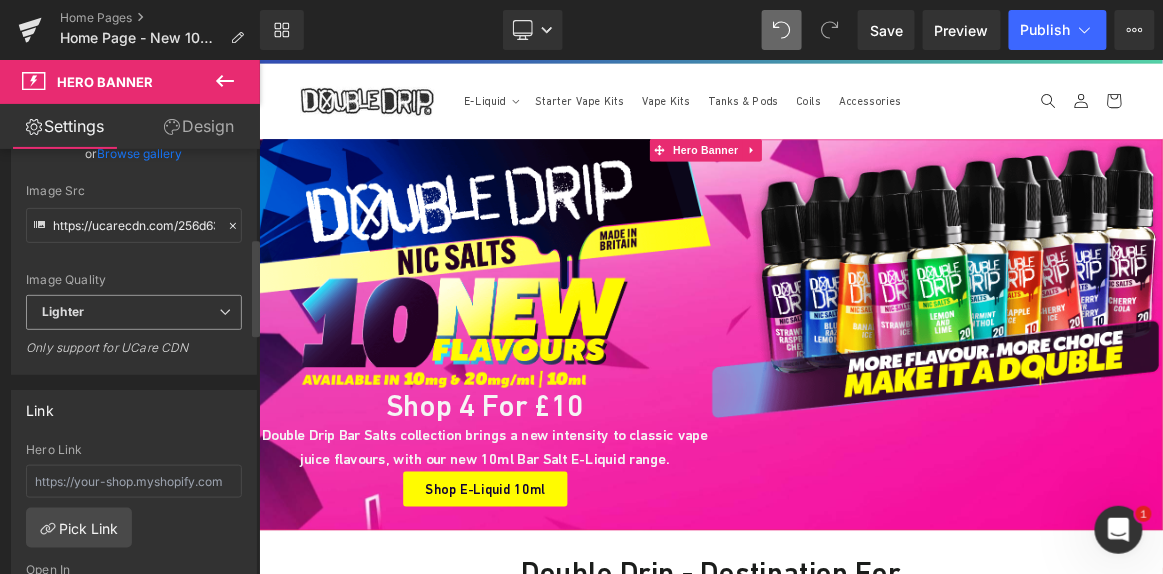 click on "Lighter" at bounding box center (134, 312) 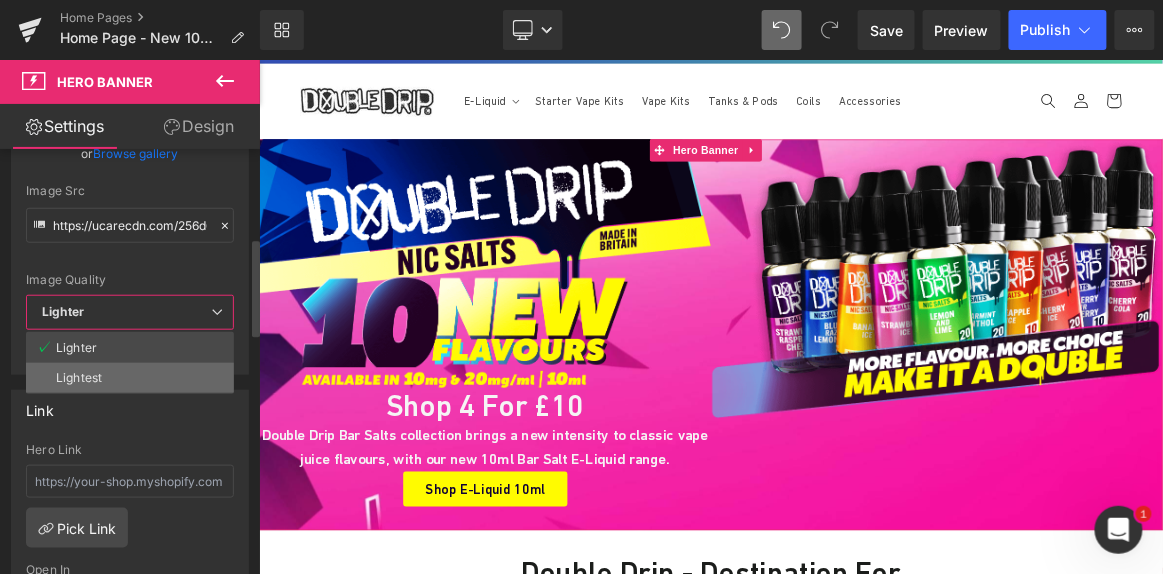 click on "Lightest" at bounding box center [130, 378] 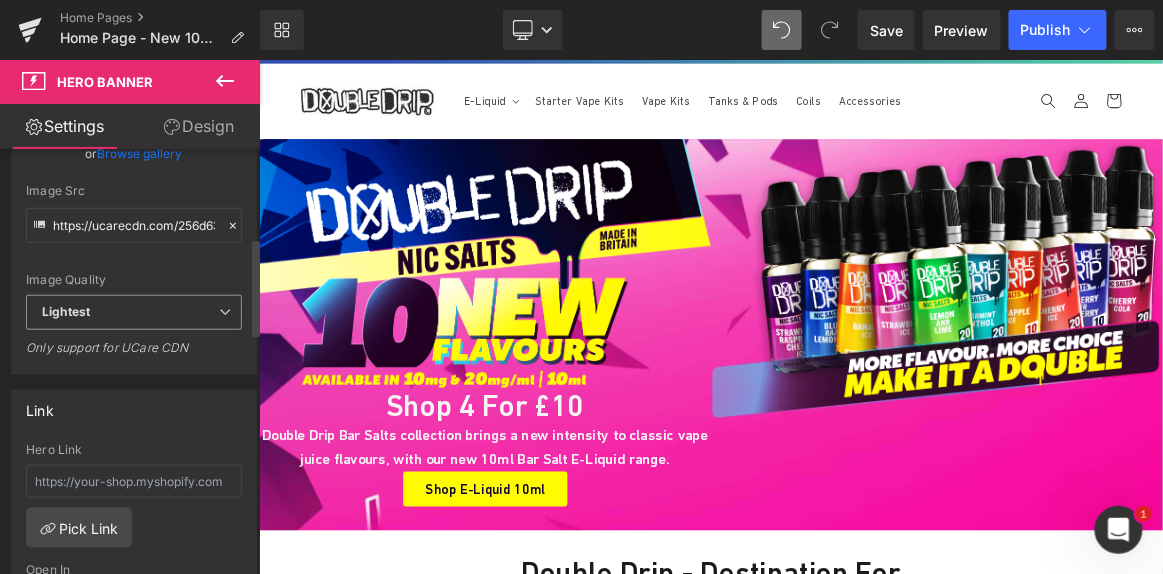 click on "Lightest
Lighter Lightest" at bounding box center (134, 317) 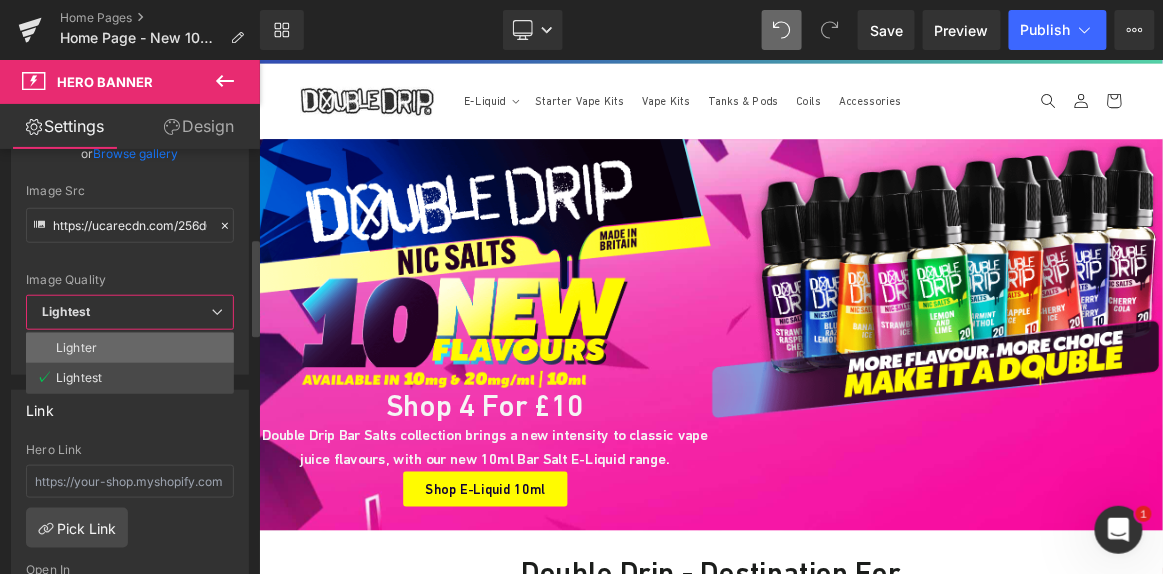 click on "Lighter" at bounding box center [130, 348] 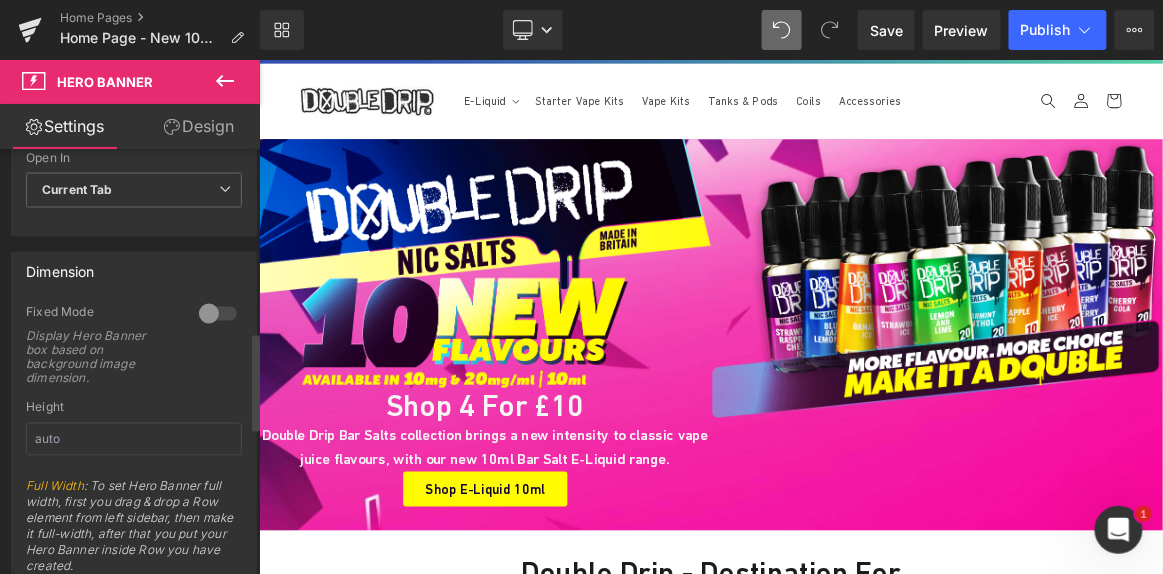 scroll, scrollTop: 799, scrollLeft: 0, axis: vertical 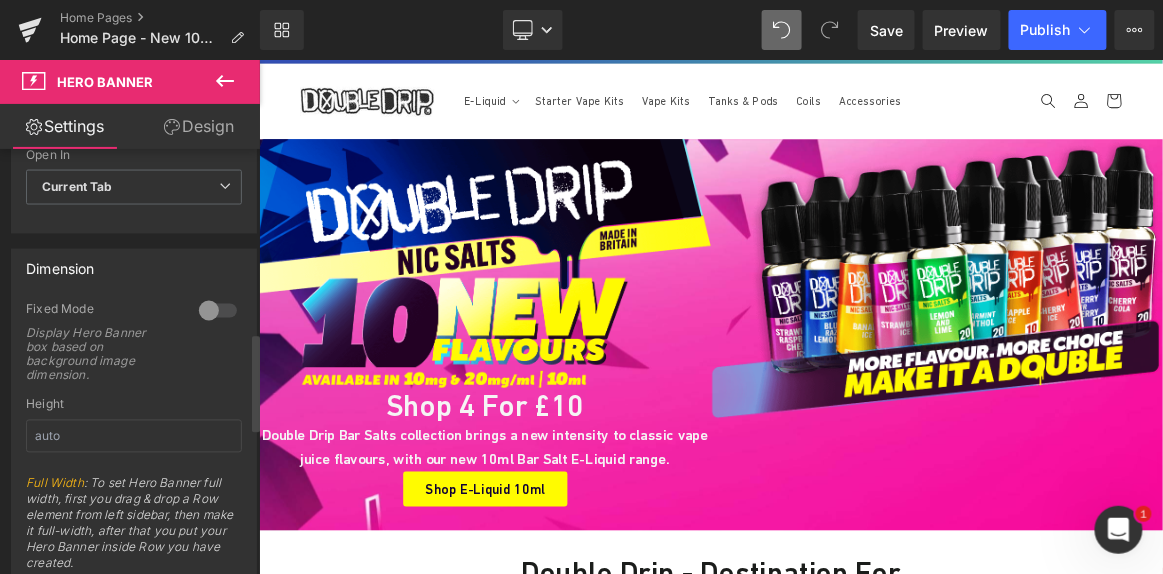 click at bounding box center (218, 311) 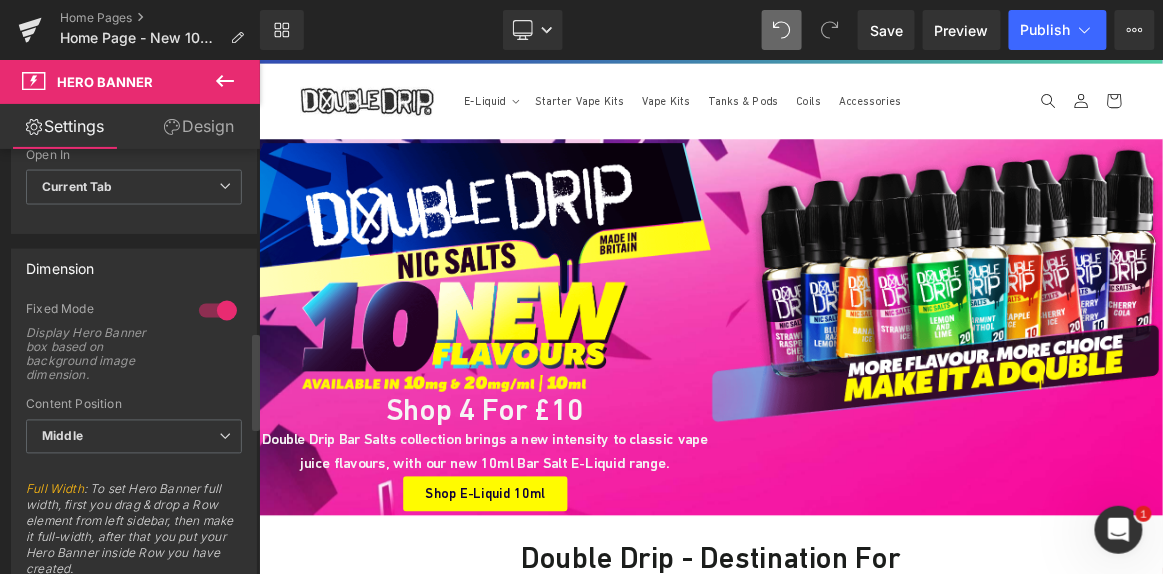 click at bounding box center [218, 311] 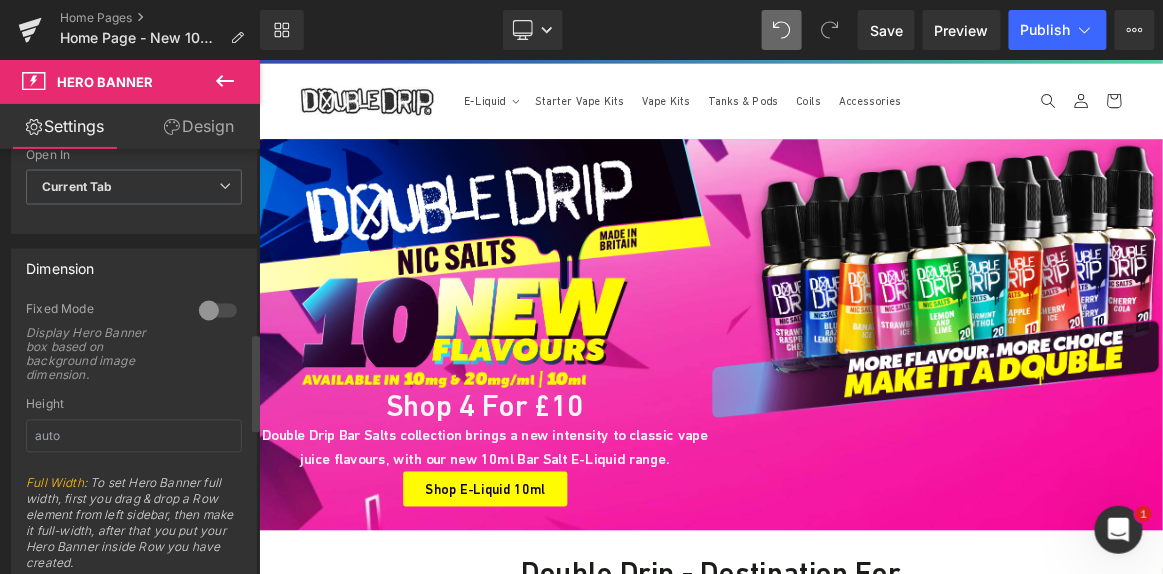 click at bounding box center [218, 311] 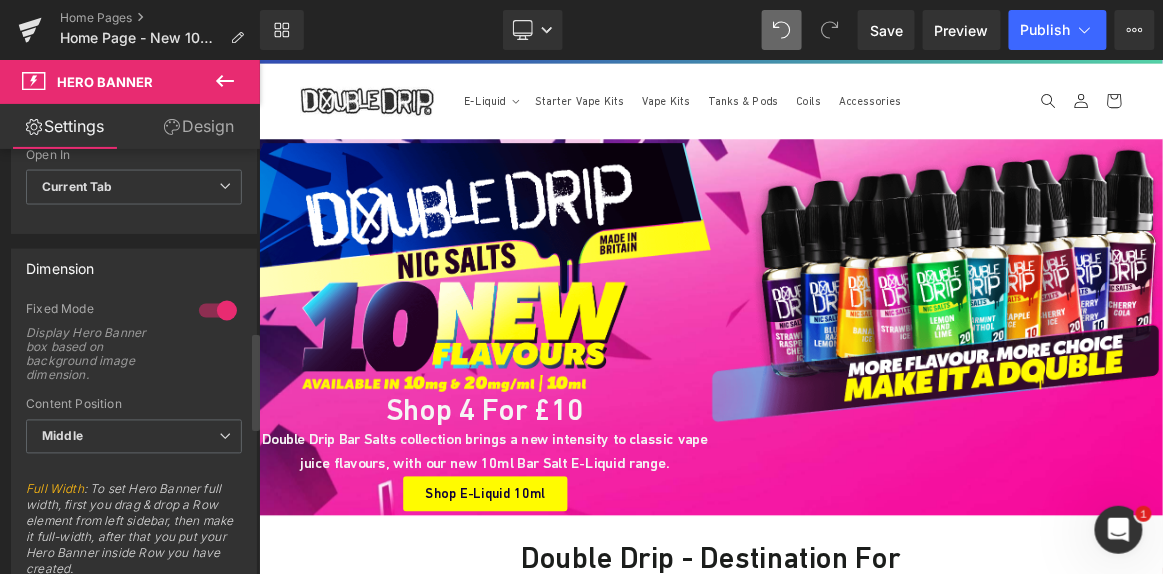 click at bounding box center (218, 311) 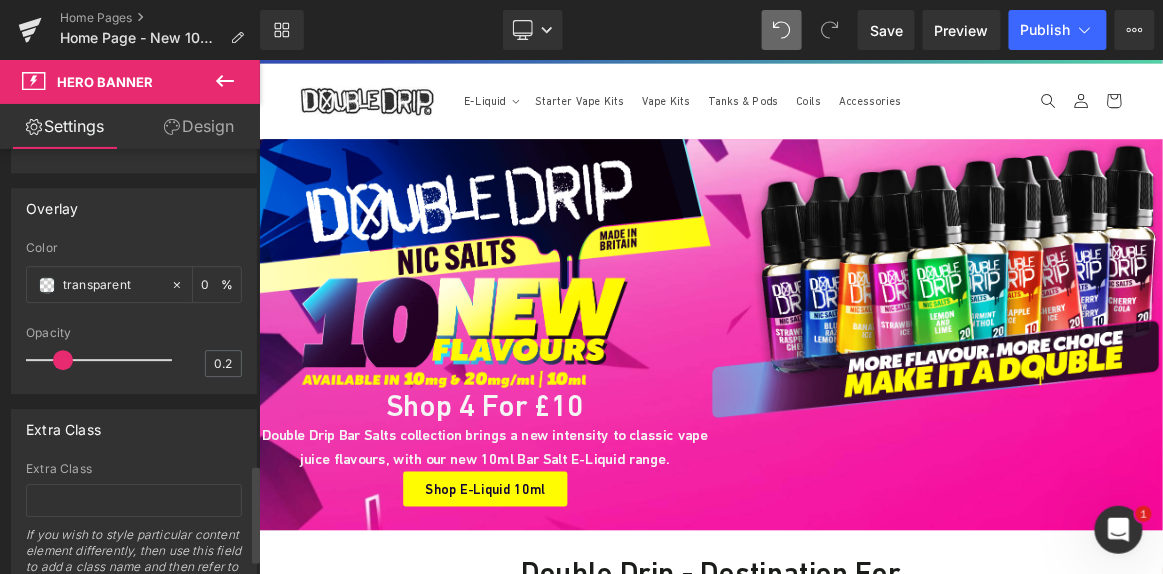 scroll, scrollTop: 1377, scrollLeft: 0, axis: vertical 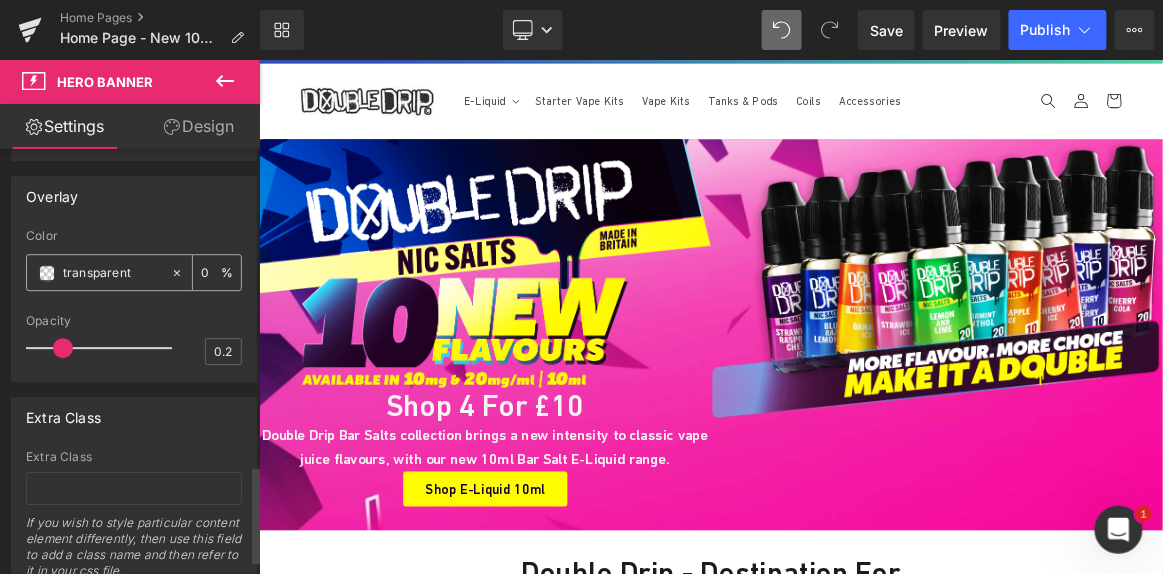 click at bounding box center [47, 273] 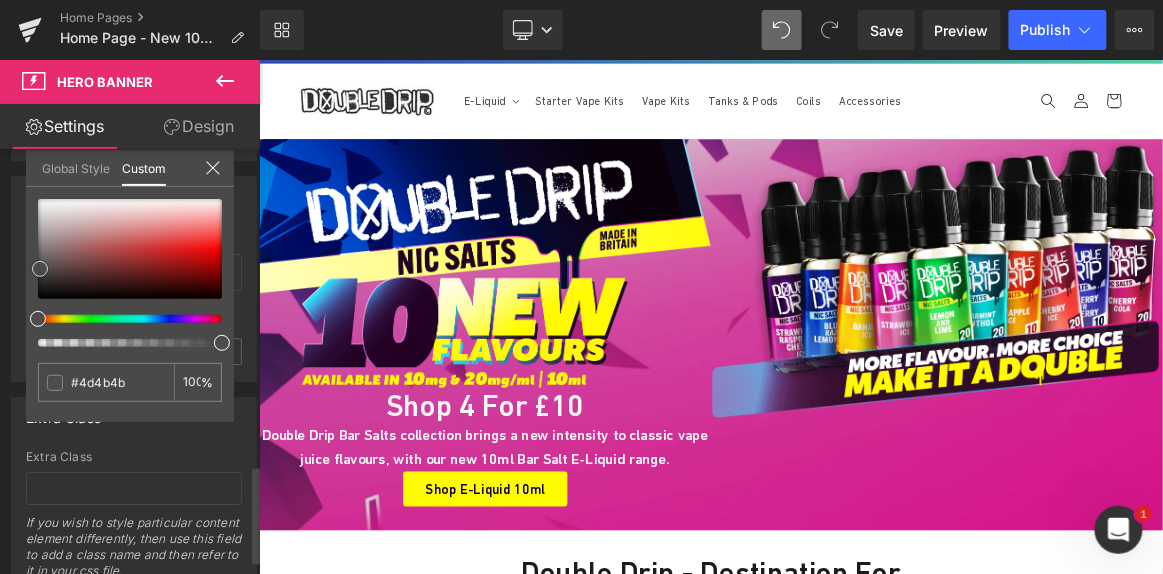 click at bounding box center (130, 249) 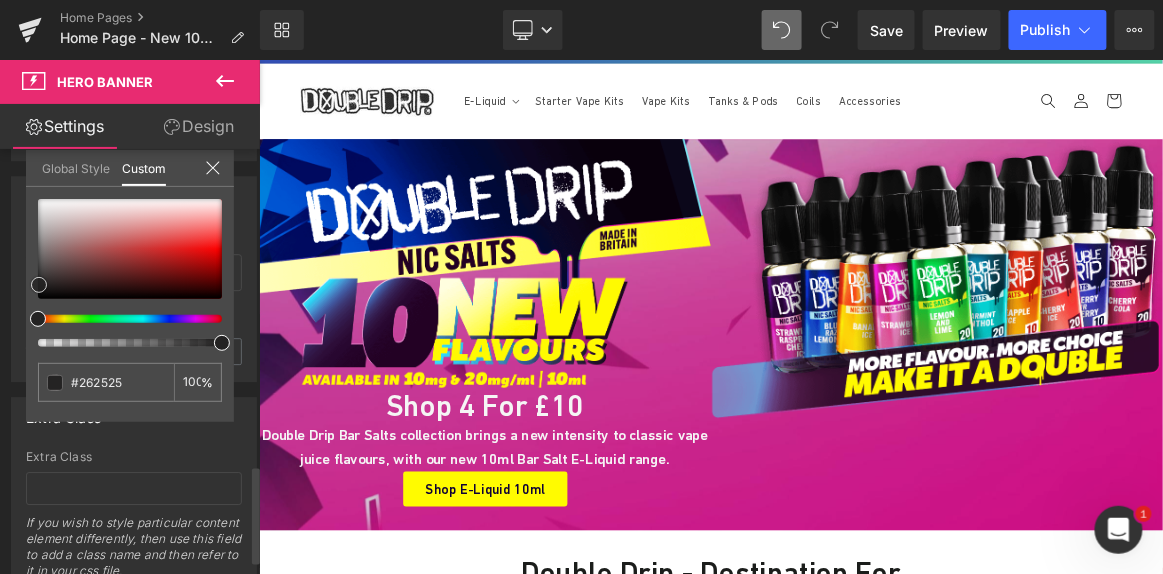 drag, startPoint x: 36, startPoint y: 271, endPoint x: 35, endPoint y: 287, distance: 16.03122 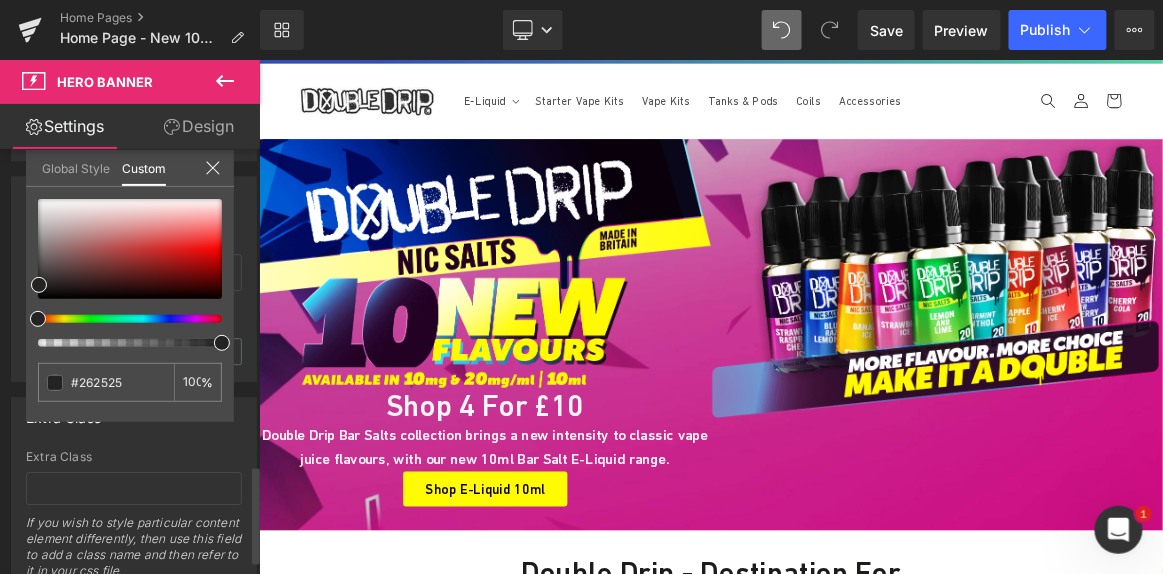 click 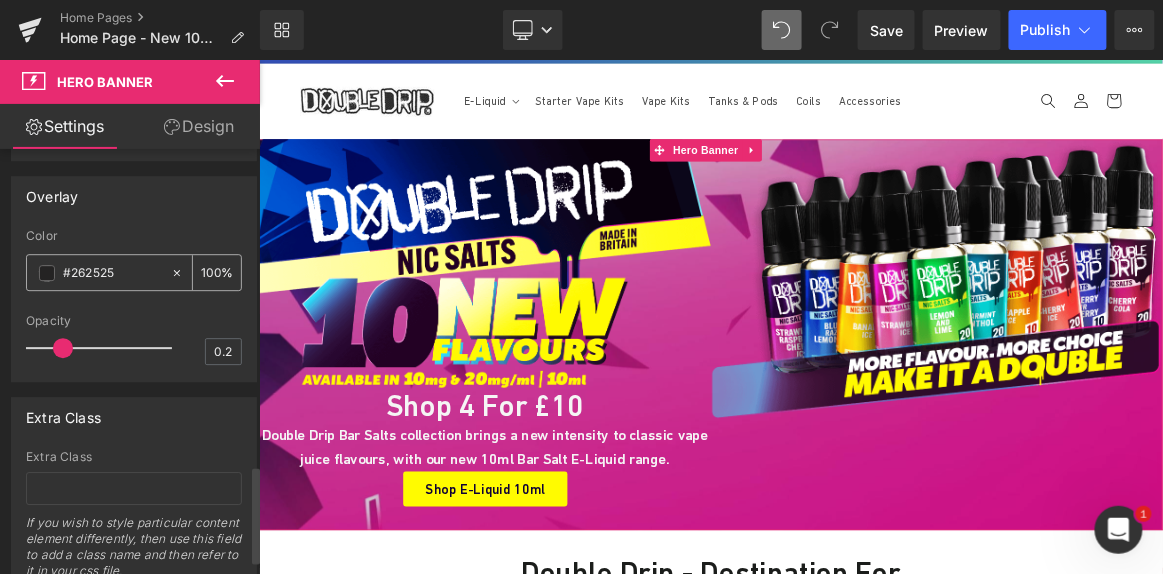 click 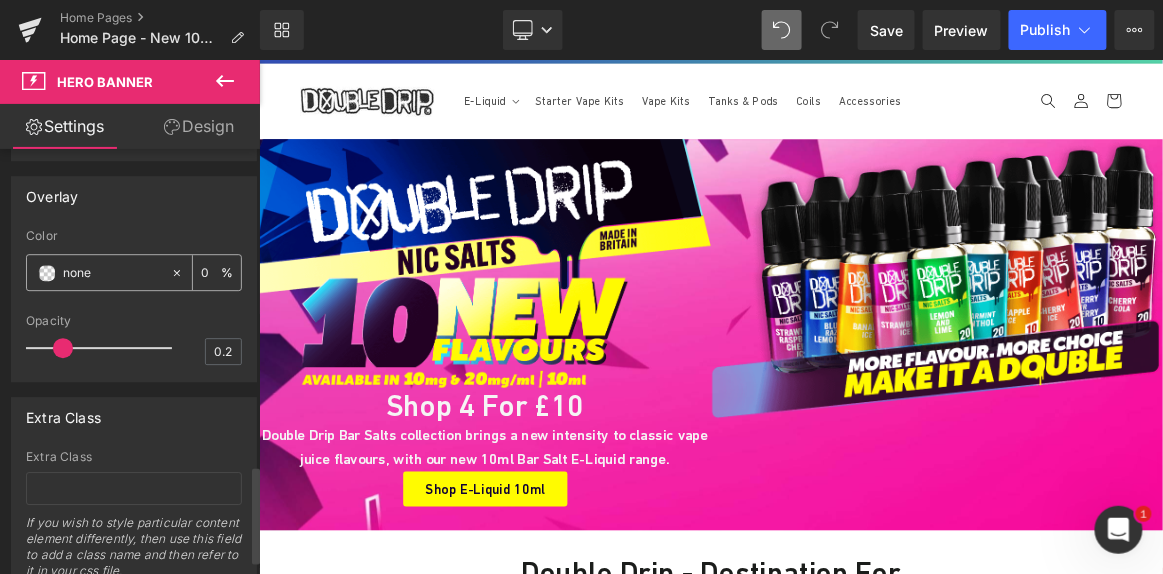 click at bounding box center [47, 273] 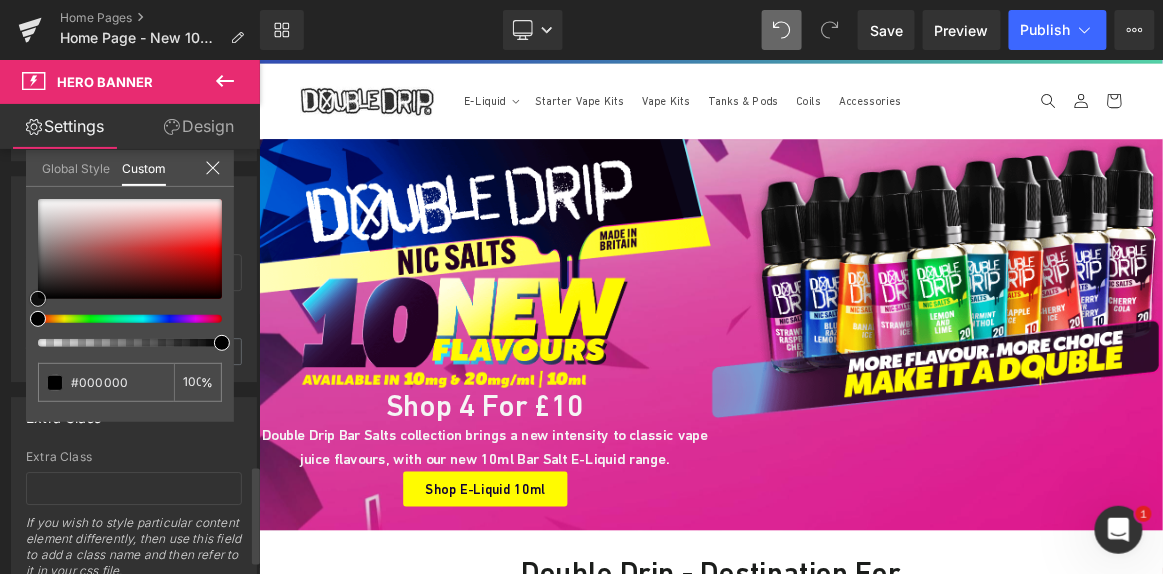drag, startPoint x: 71, startPoint y: 256, endPoint x: 0, endPoint y: 339, distance: 109.22454 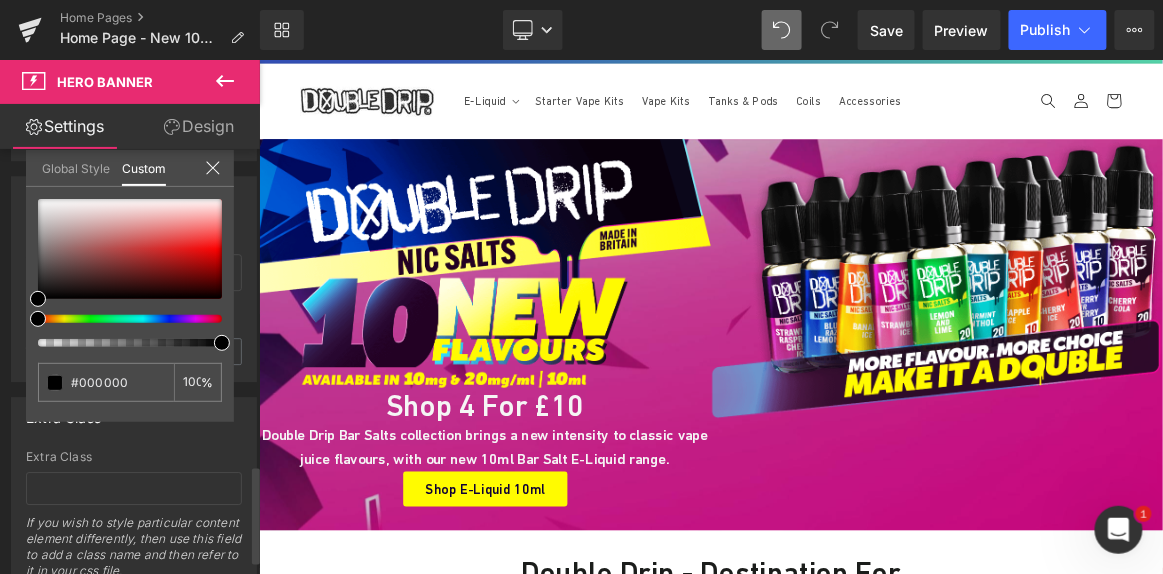 click 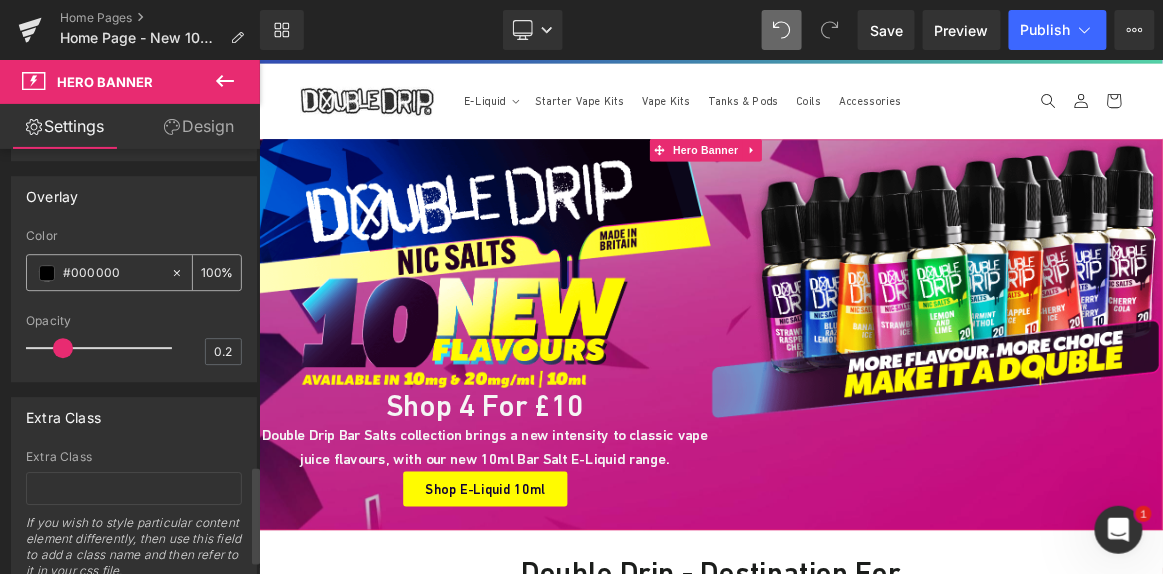 click 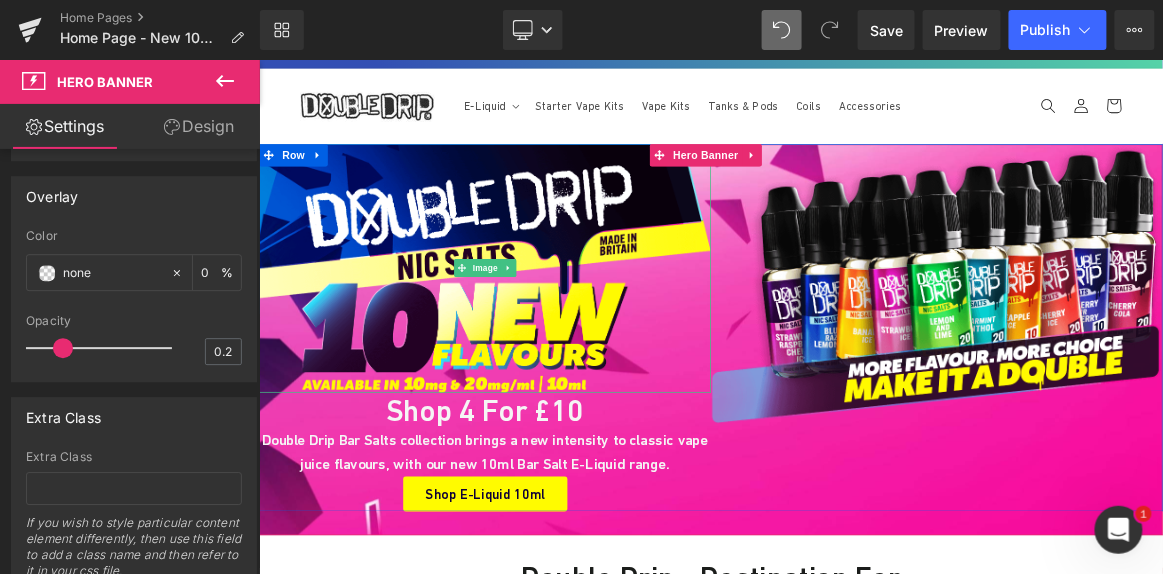scroll, scrollTop: 15, scrollLeft: 0, axis: vertical 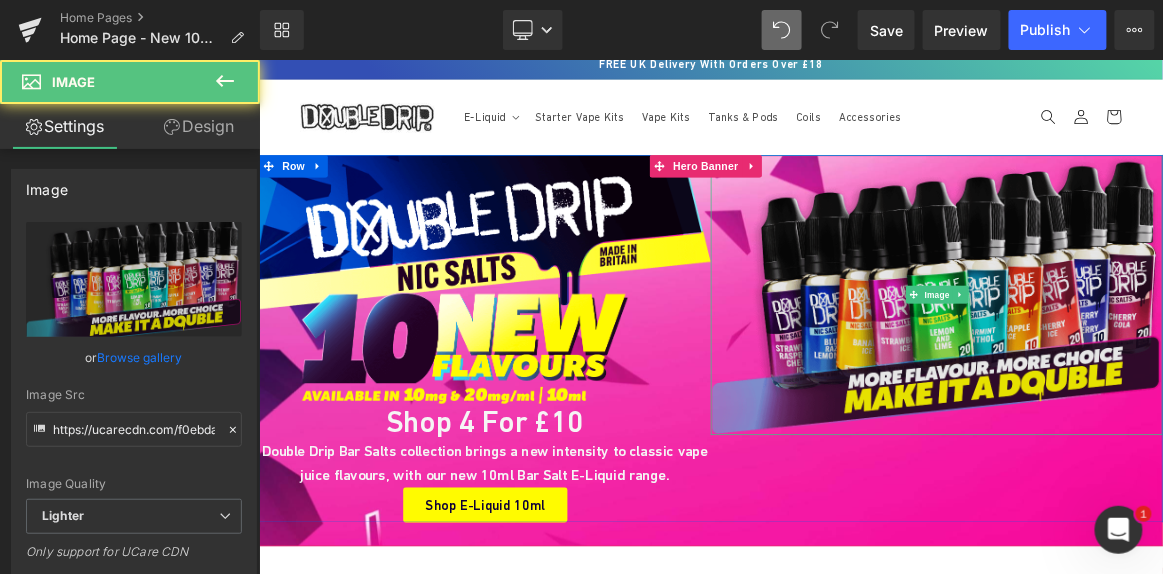click at bounding box center (1165, 373) 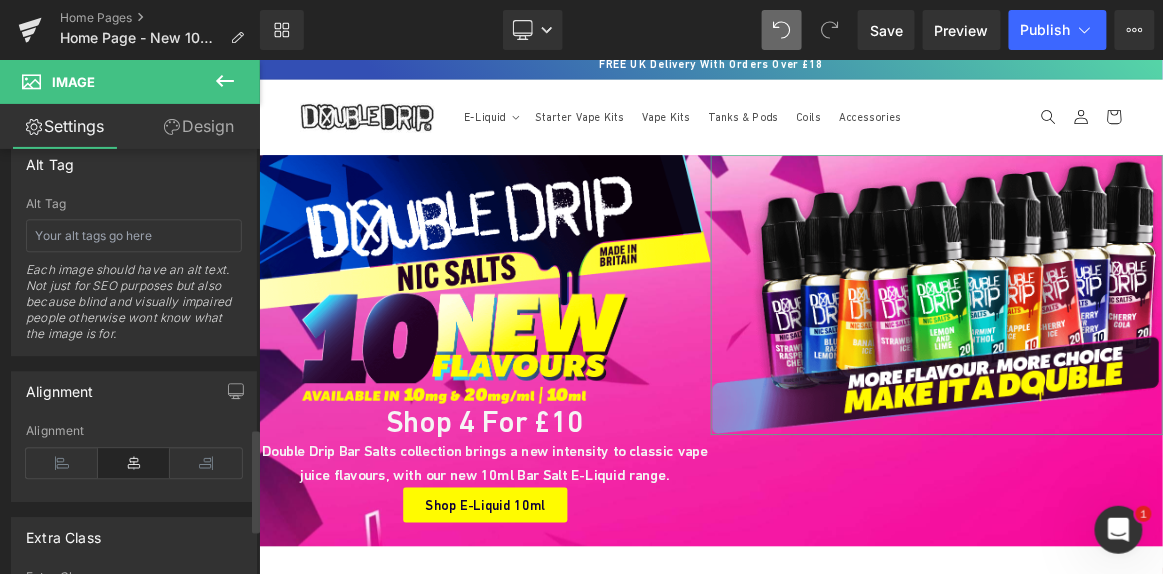 scroll, scrollTop: 1335, scrollLeft: 0, axis: vertical 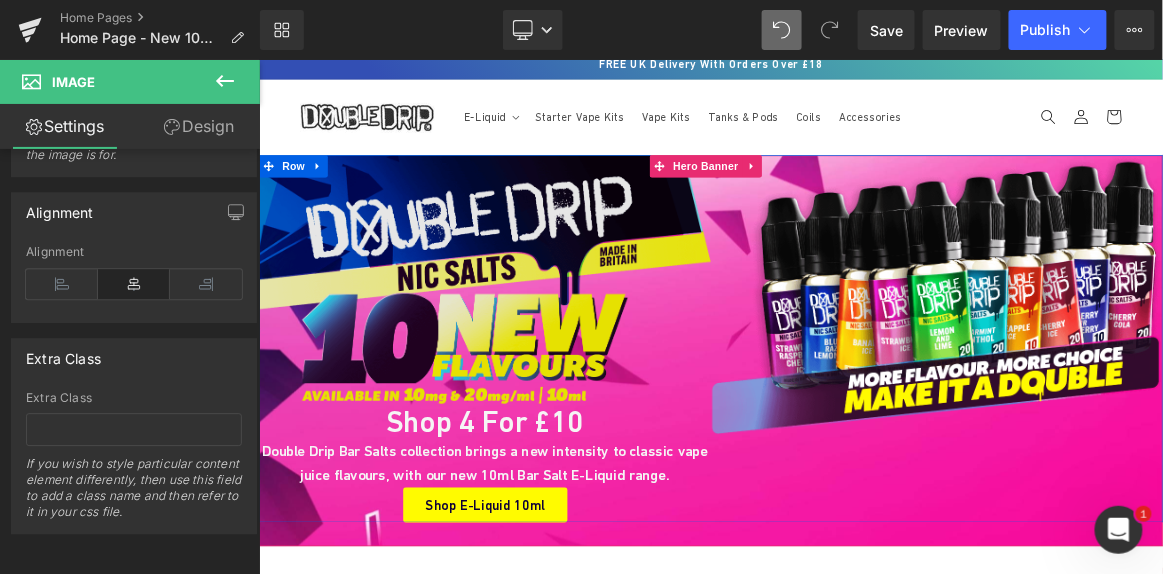 click on "Row" at bounding box center [304, 201] 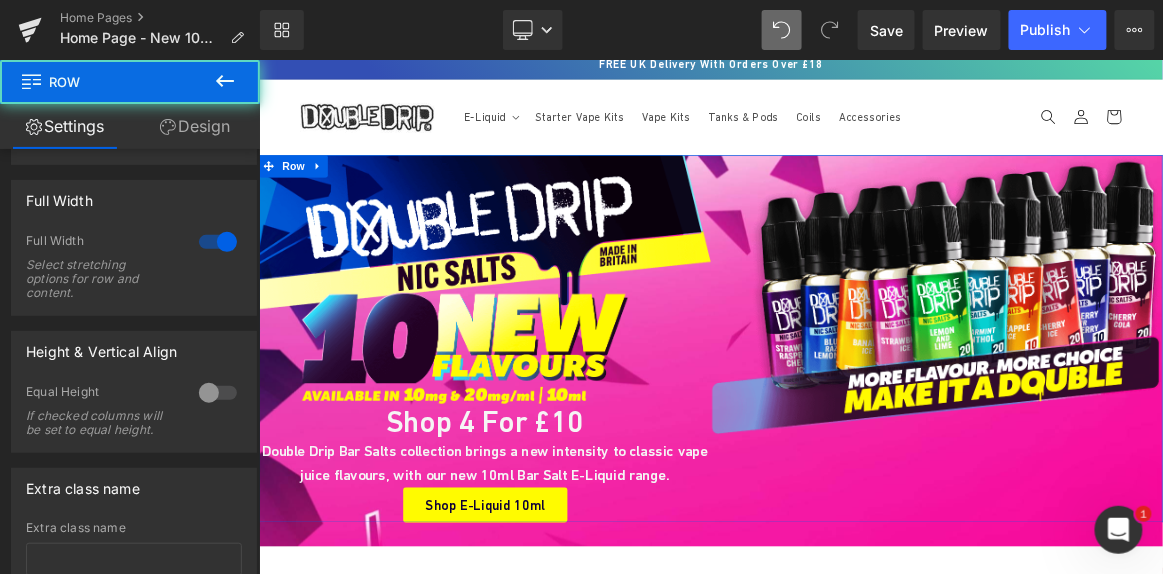 scroll, scrollTop: 513, scrollLeft: 0, axis: vertical 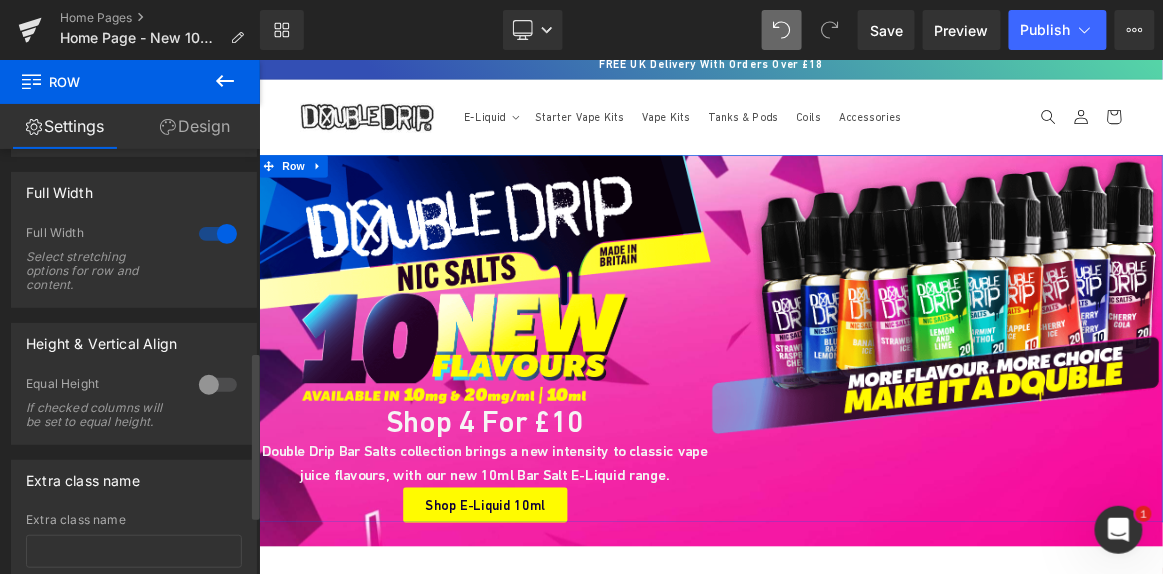 click at bounding box center [218, 385] 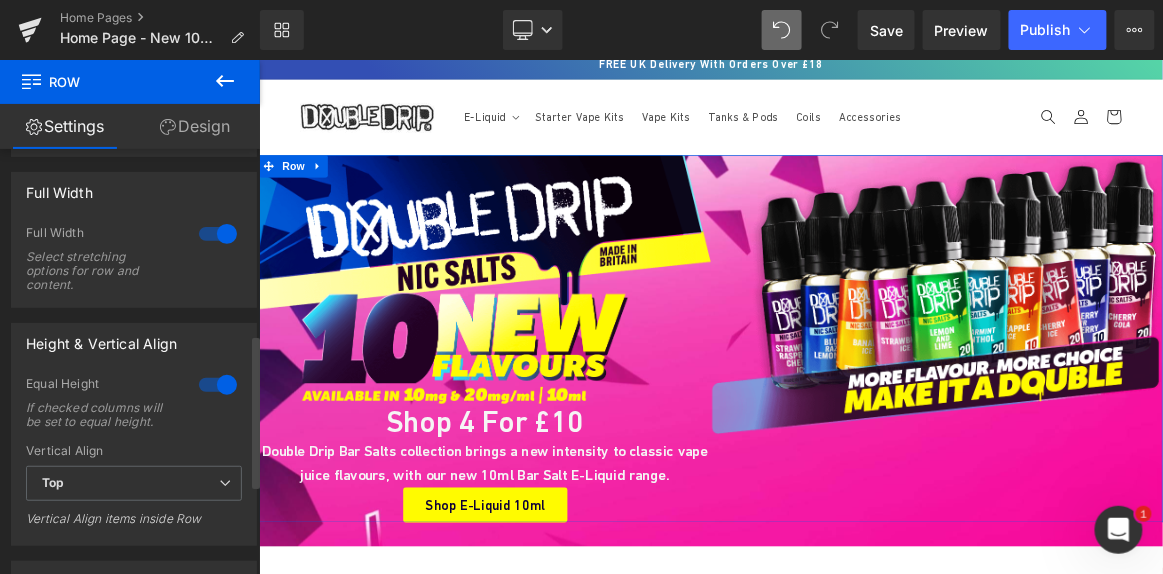 click at bounding box center [218, 385] 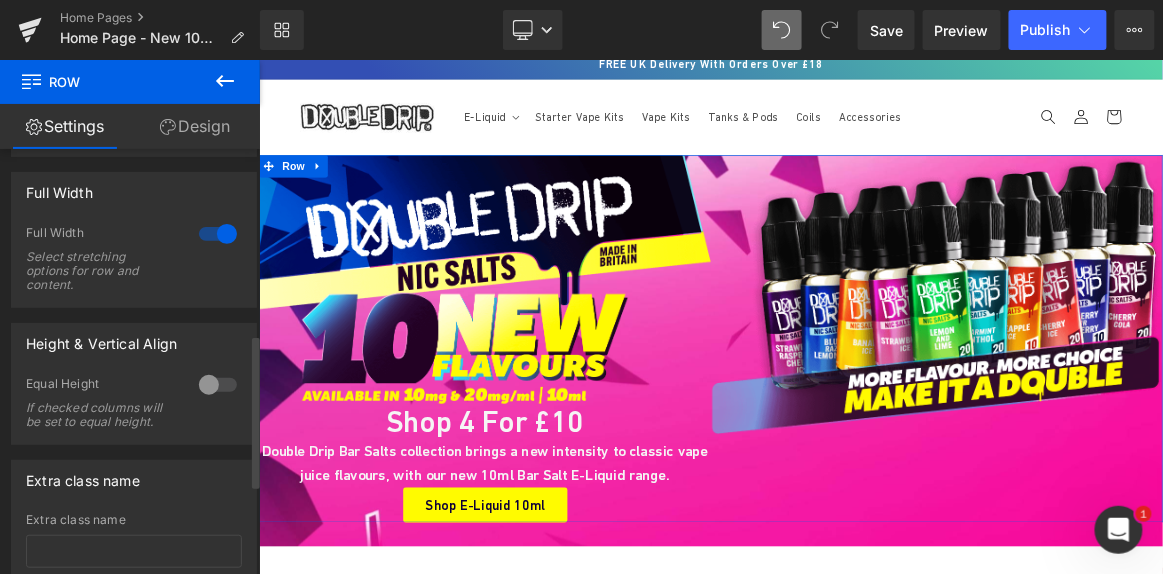 click at bounding box center (218, 385) 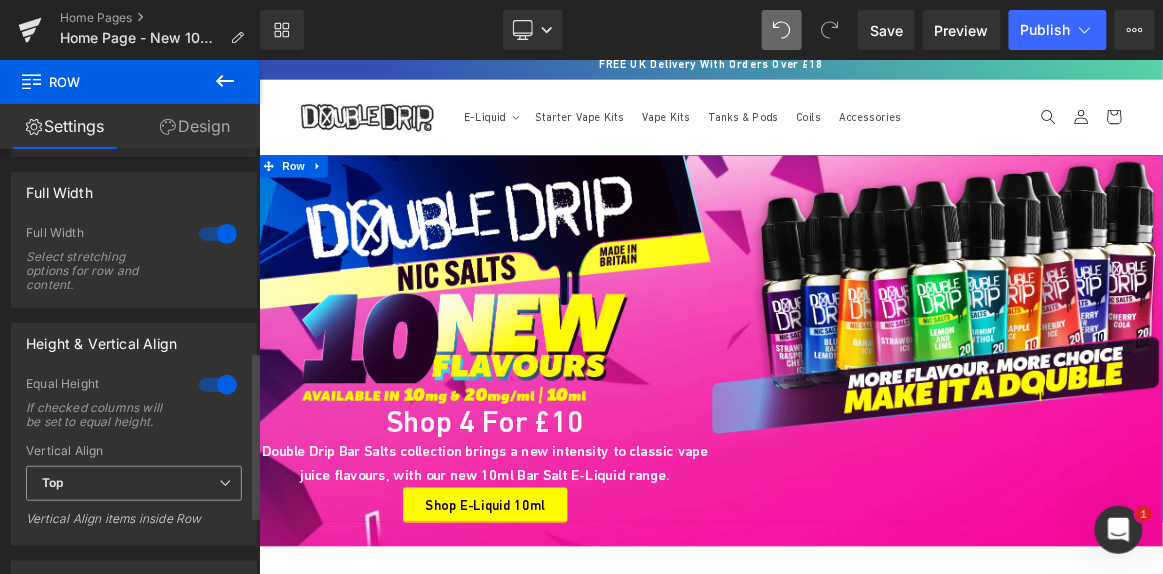 click on "Top" at bounding box center [134, 483] 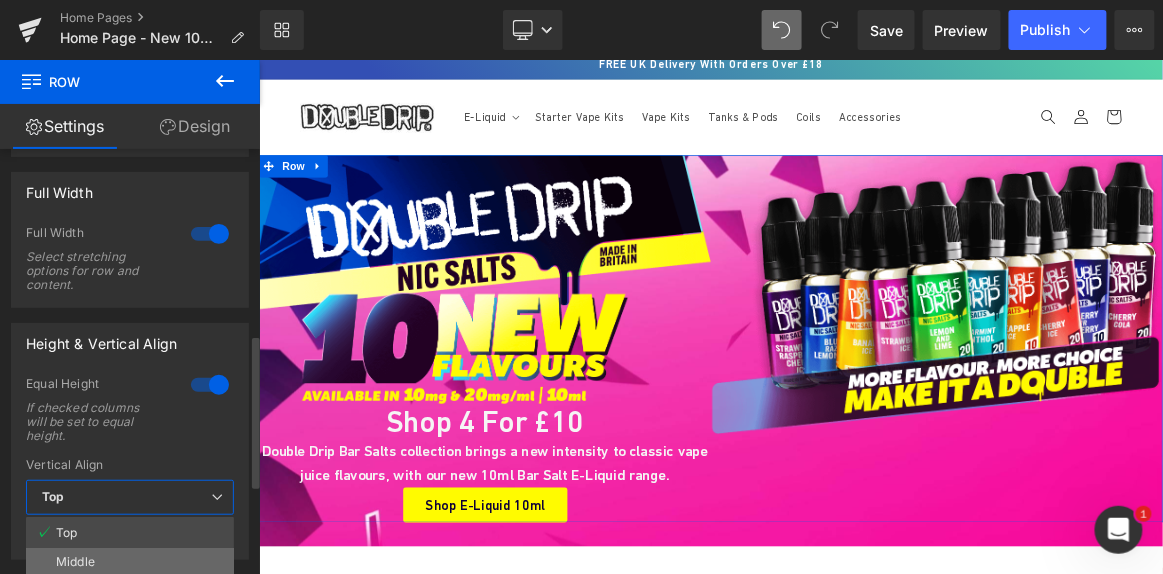 click on "Middle" at bounding box center (130, 563) 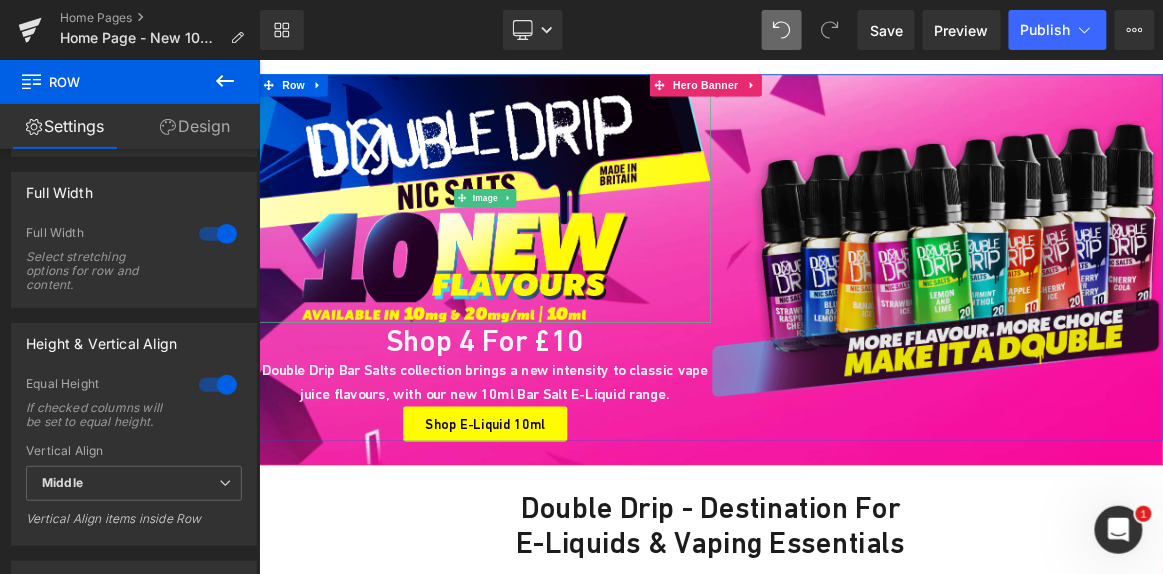 scroll, scrollTop: 121, scrollLeft: 0, axis: vertical 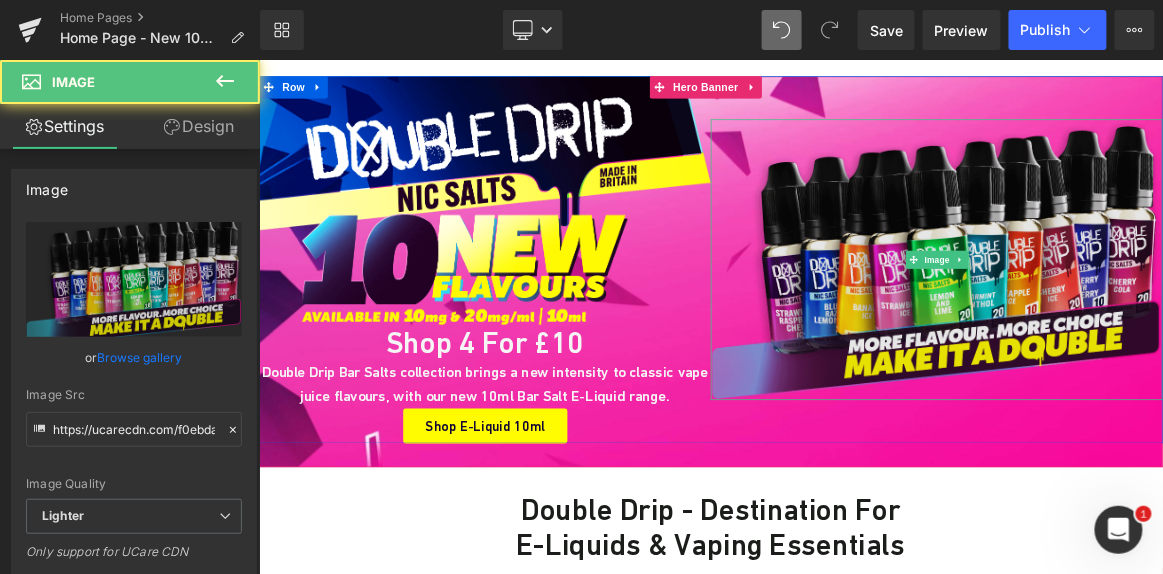 click at bounding box center (1165, 325) 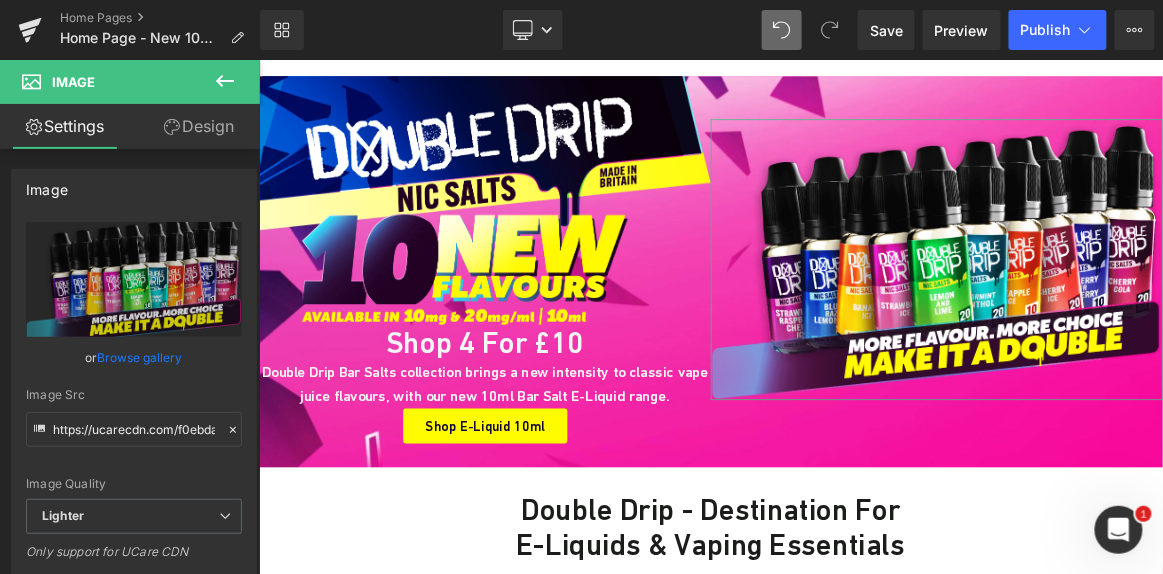 click on "Design" at bounding box center [199, 126] 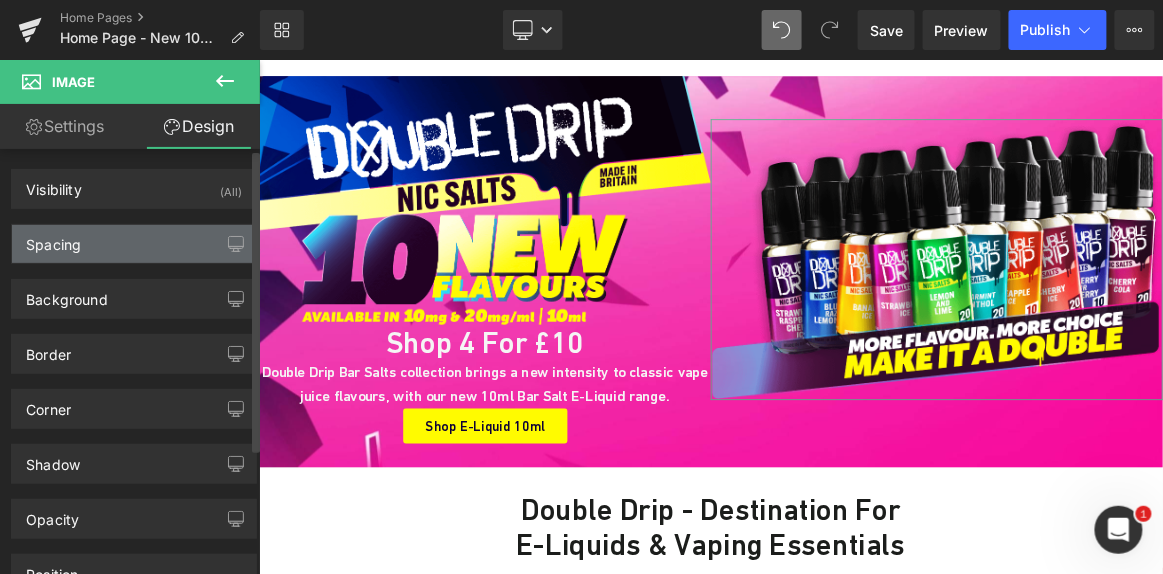 click on "Spacing" at bounding box center [134, 244] 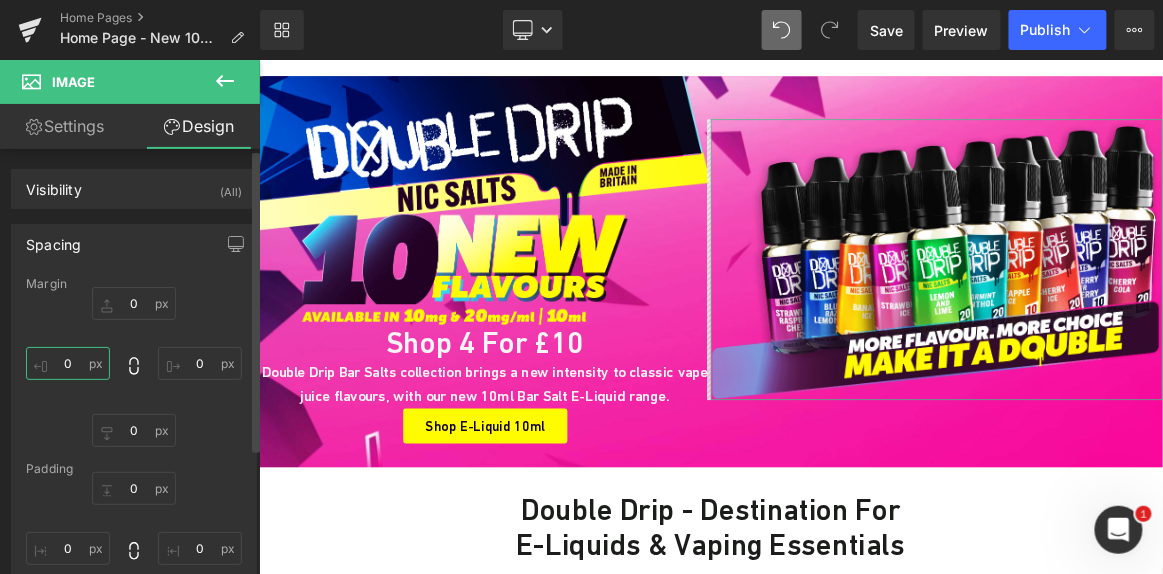 click on "0" at bounding box center [68, 363] 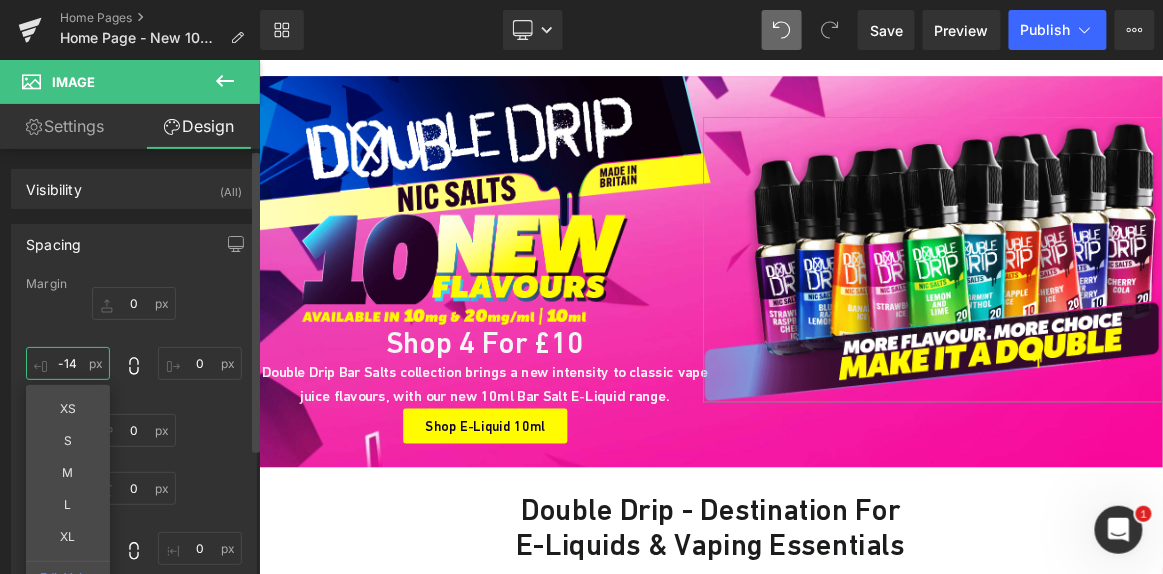 type on "-15" 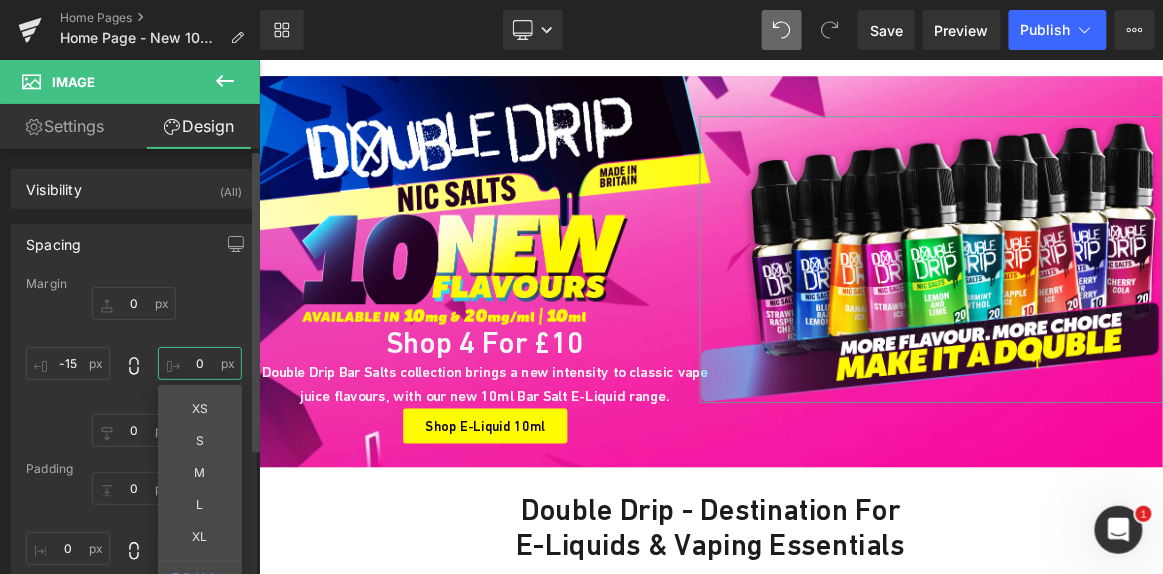 click on "0" at bounding box center (200, 363) 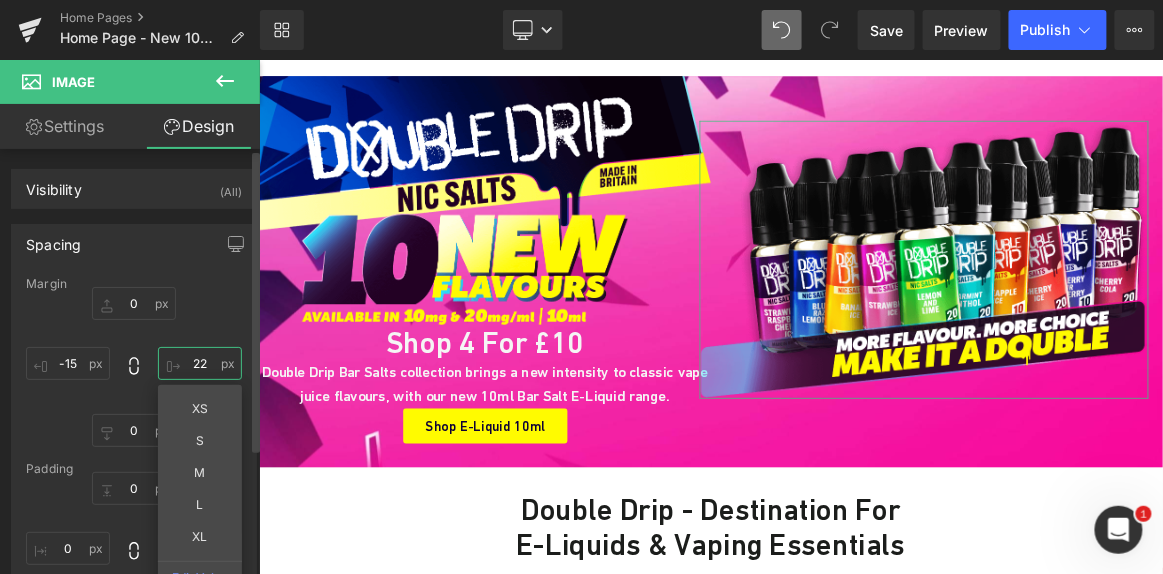 type on "23" 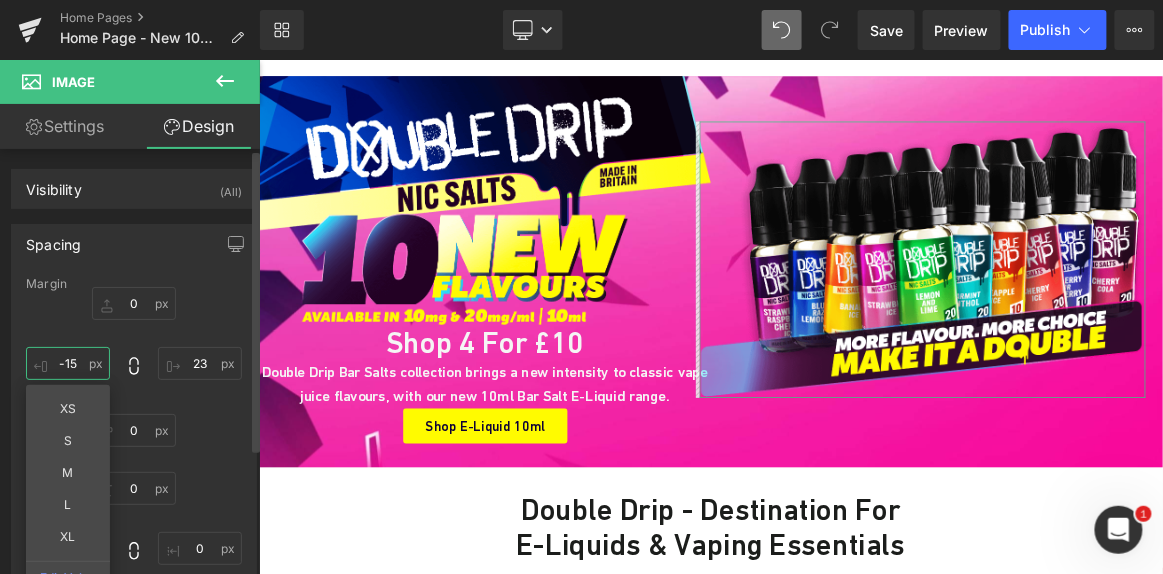 click on "-15" at bounding box center (68, 363) 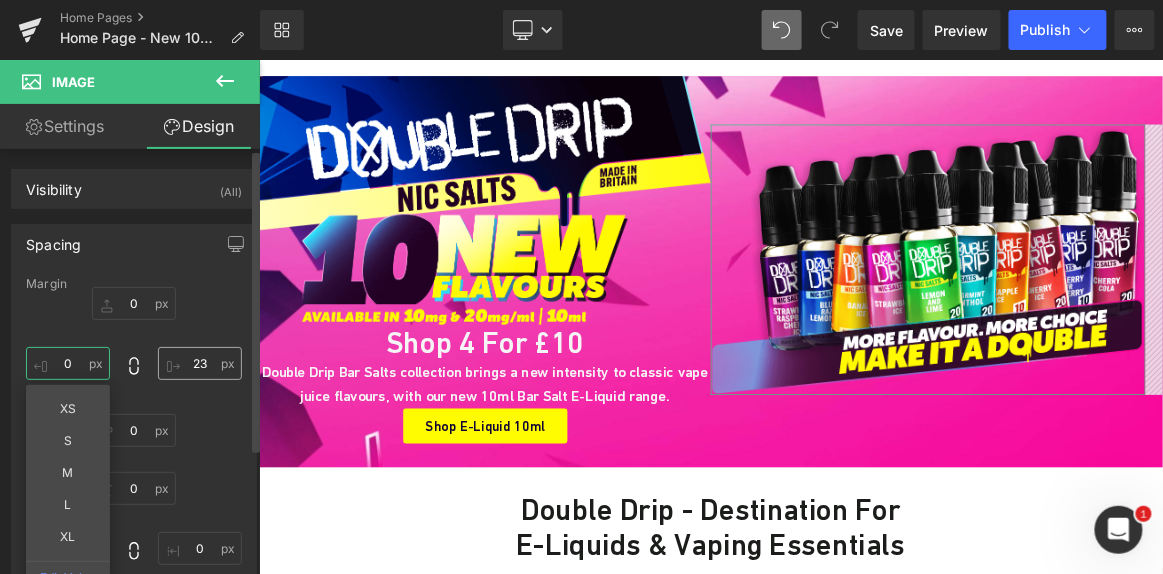 type 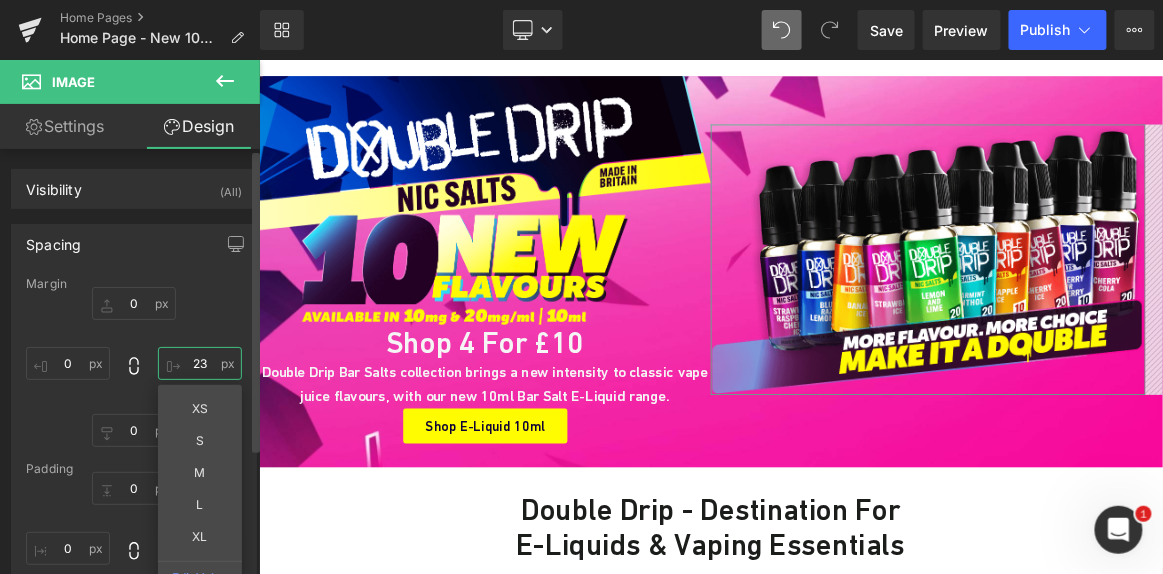 click on "23" at bounding box center (200, 363) 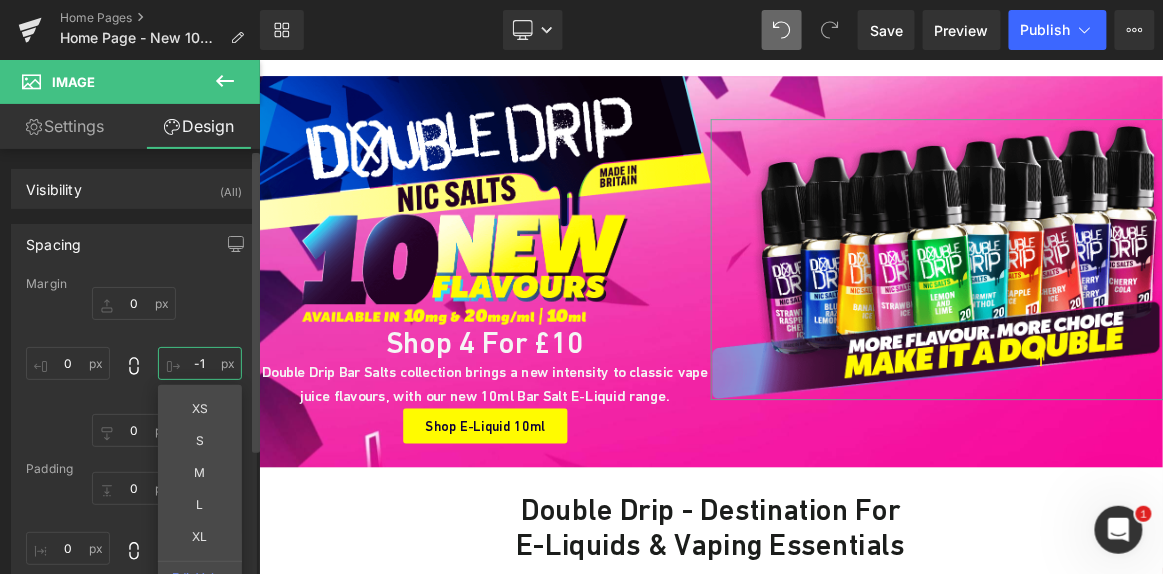 type on "0" 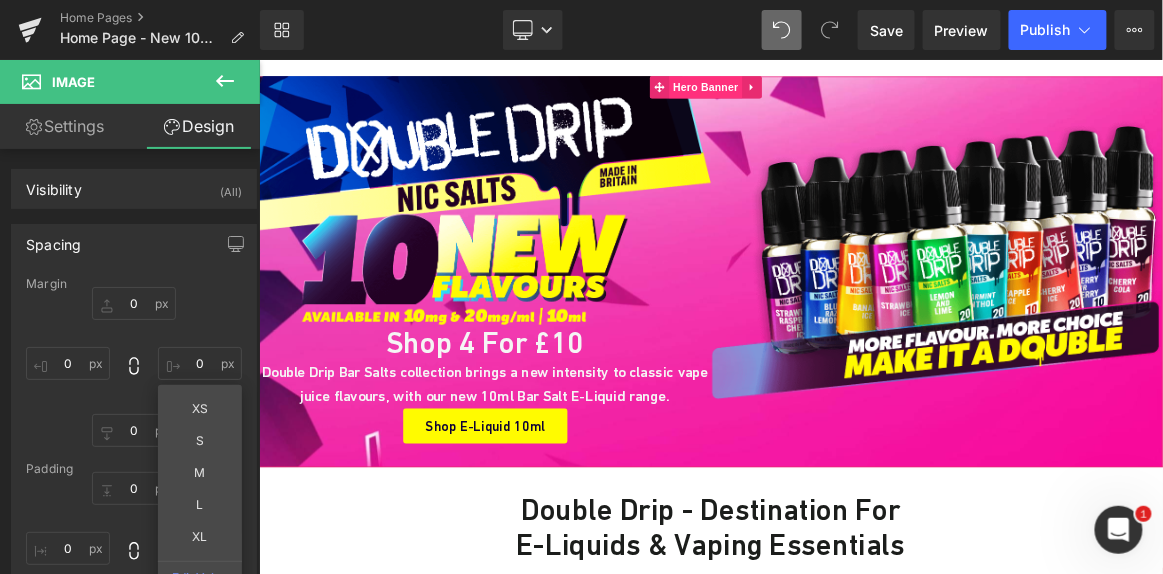 click on "Hero Banner" at bounding box center (856, 95) 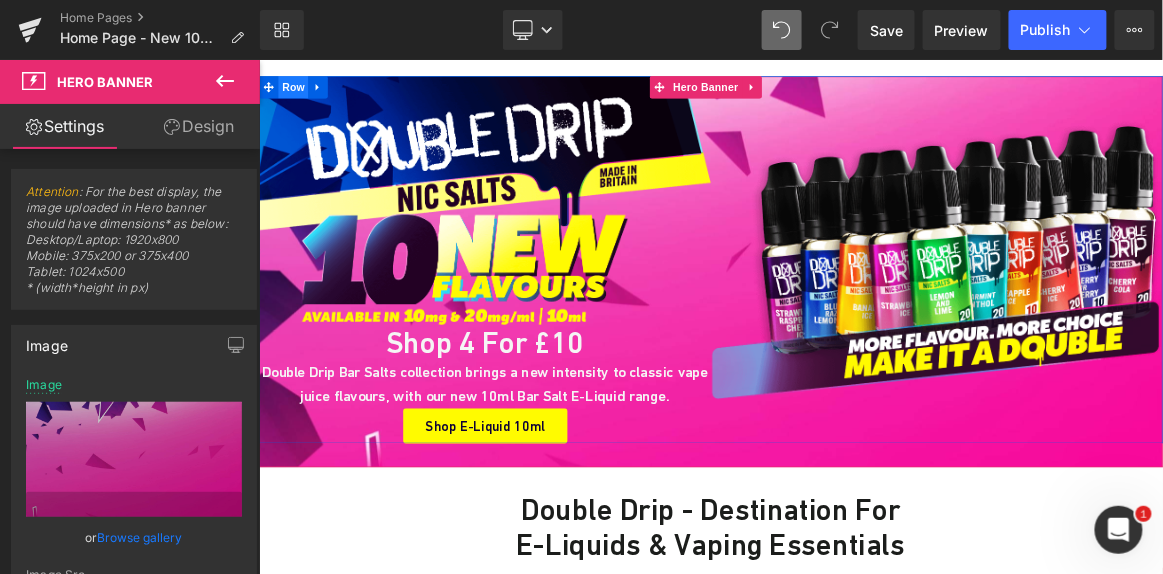 click on "Row" at bounding box center [304, 95] 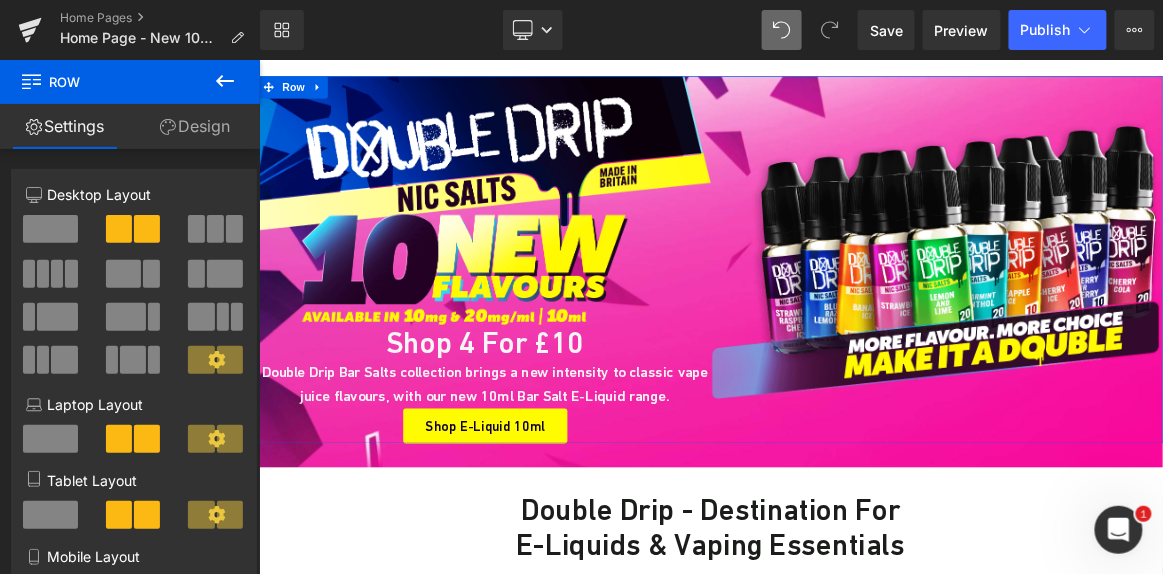 click on "Design" at bounding box center [195, 126] 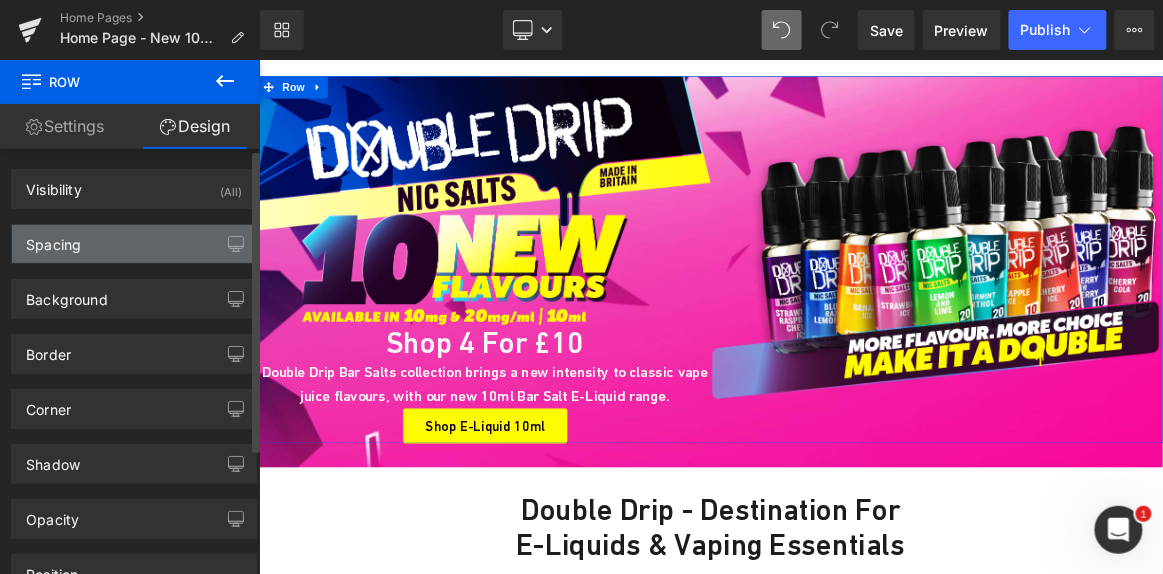 click on "Spacing" at bounding box center (134, 244) 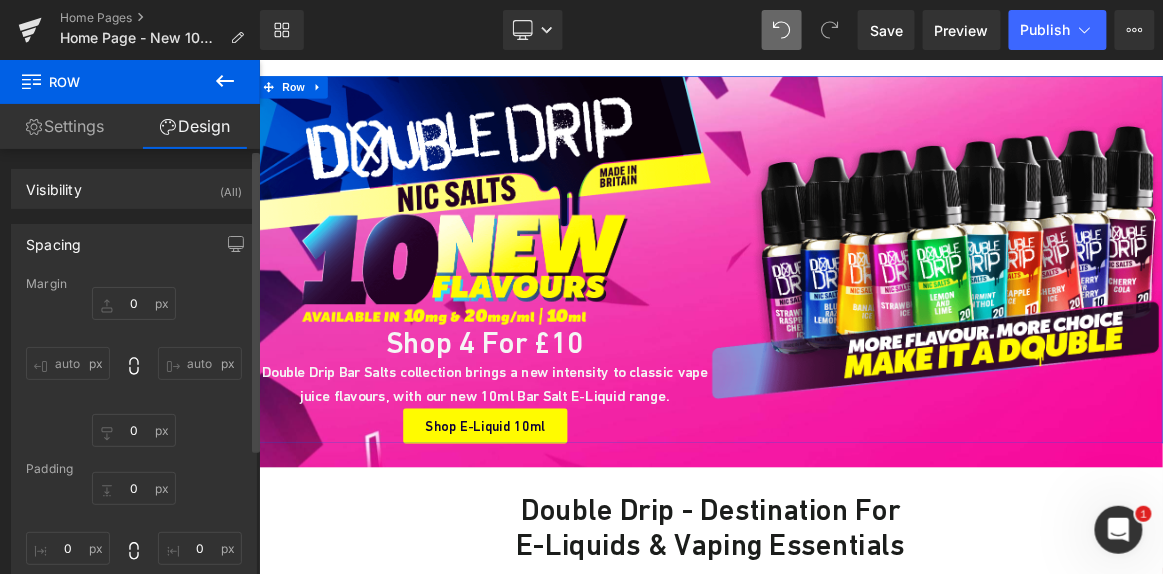 click on "auto" at bounding box center (200, 363) 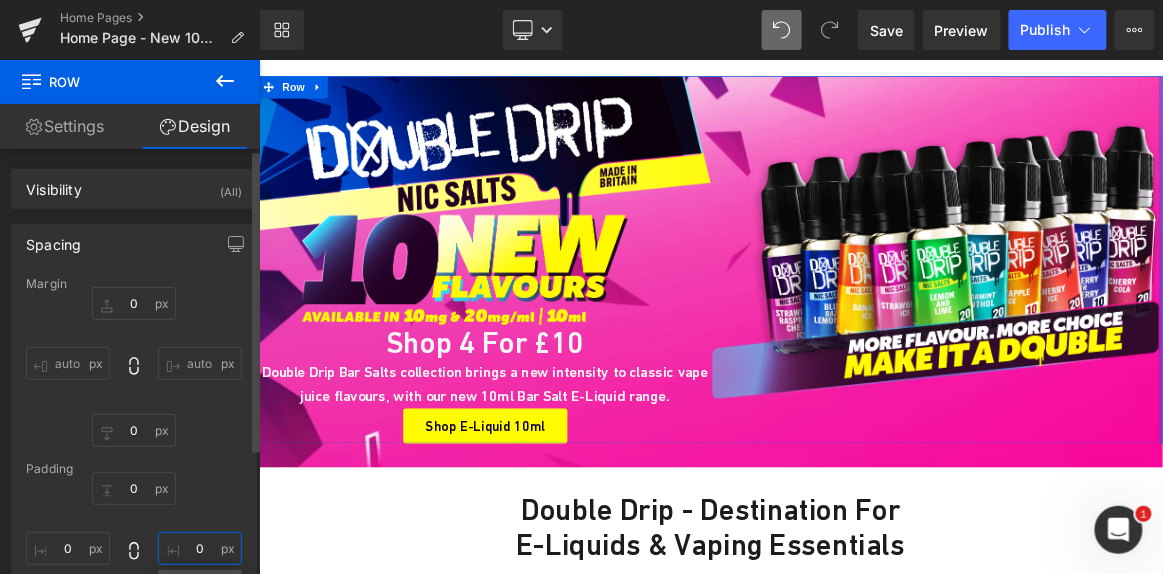 click on "0" at bounding box center [200, 548] 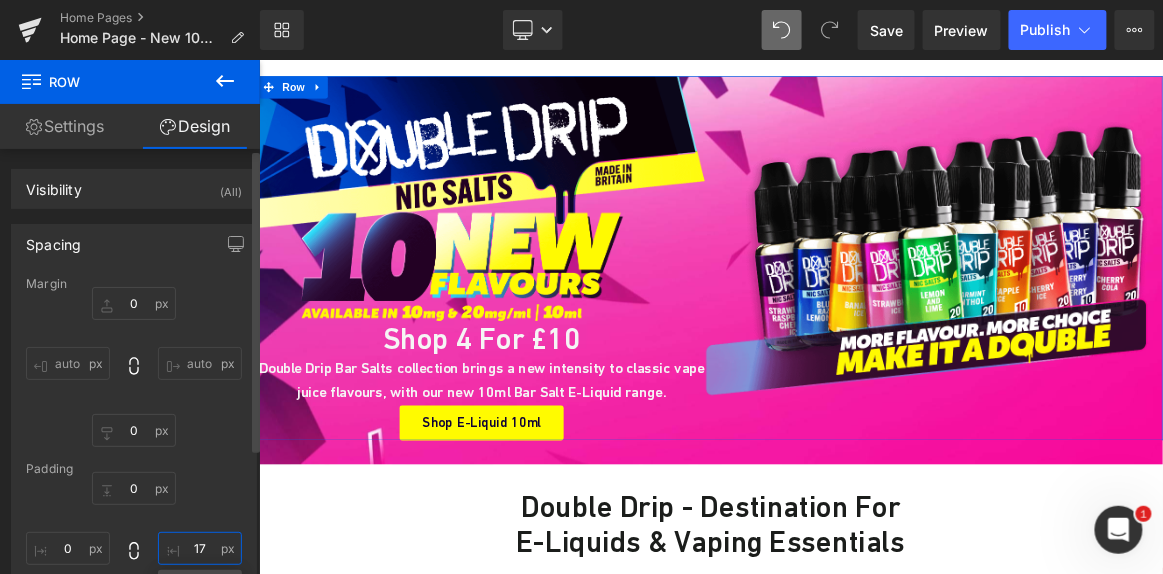 type on "18" 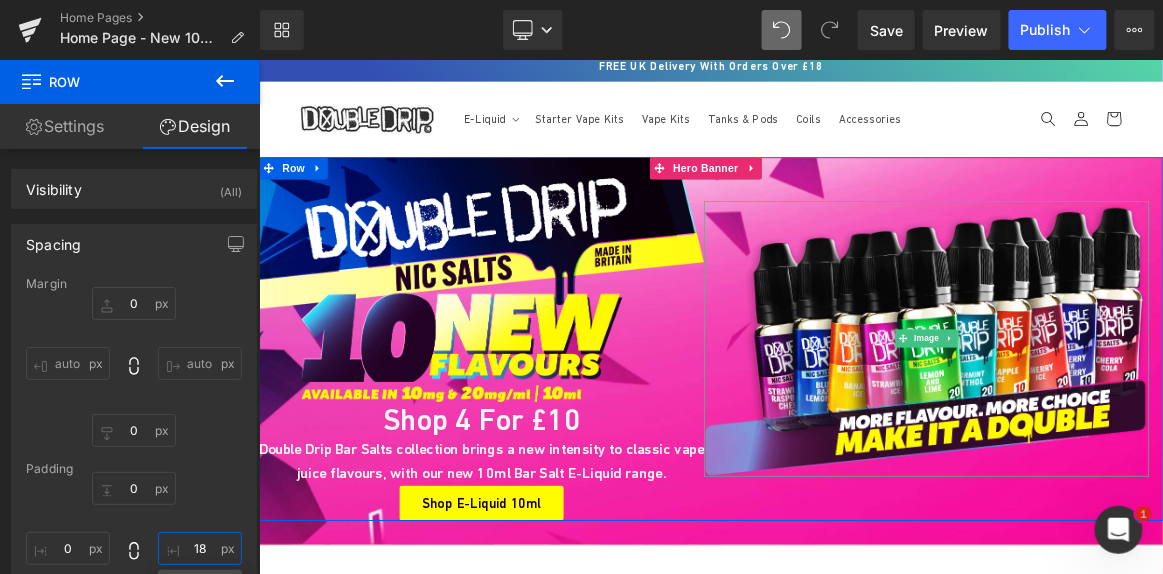 scroll, scrollTop: 0, scrollLeft: 0, axis: both 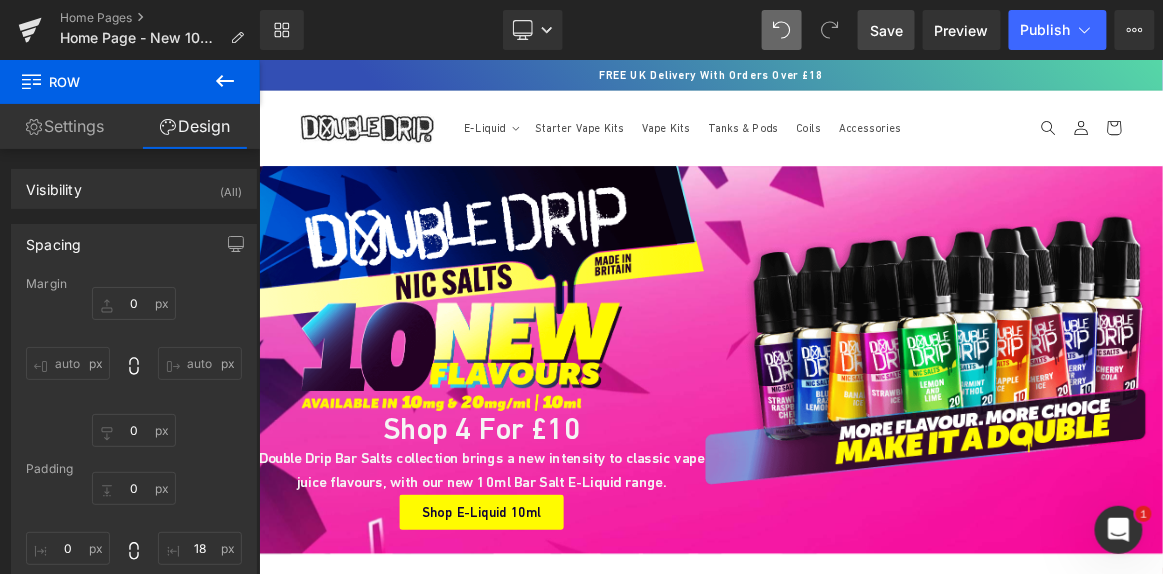 click on "Save" at bounding box center (886, 30) 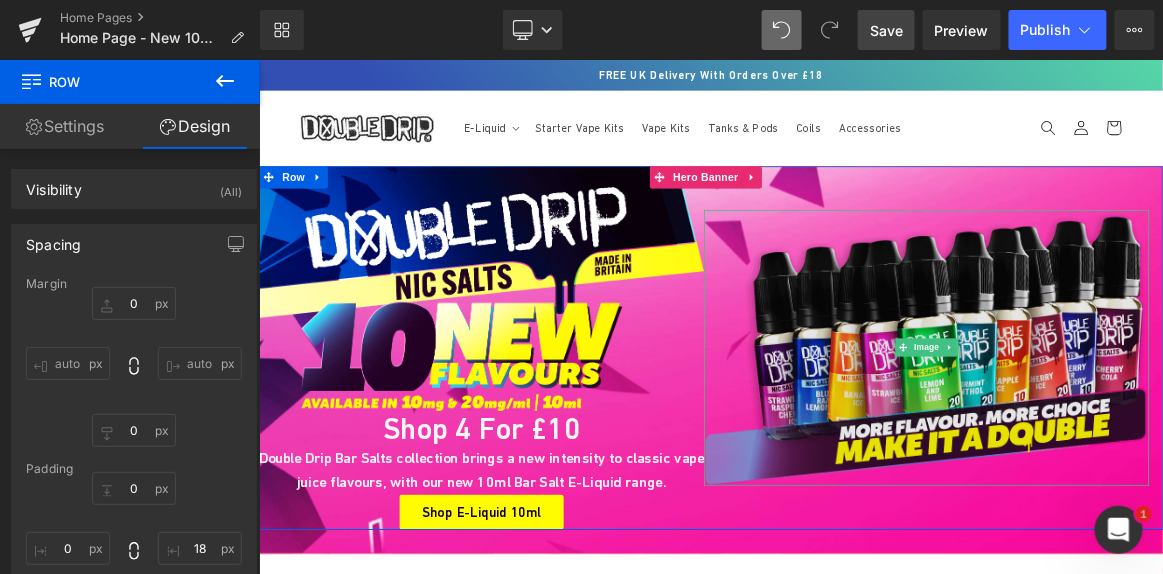 click at bounding box center [1152, 445] 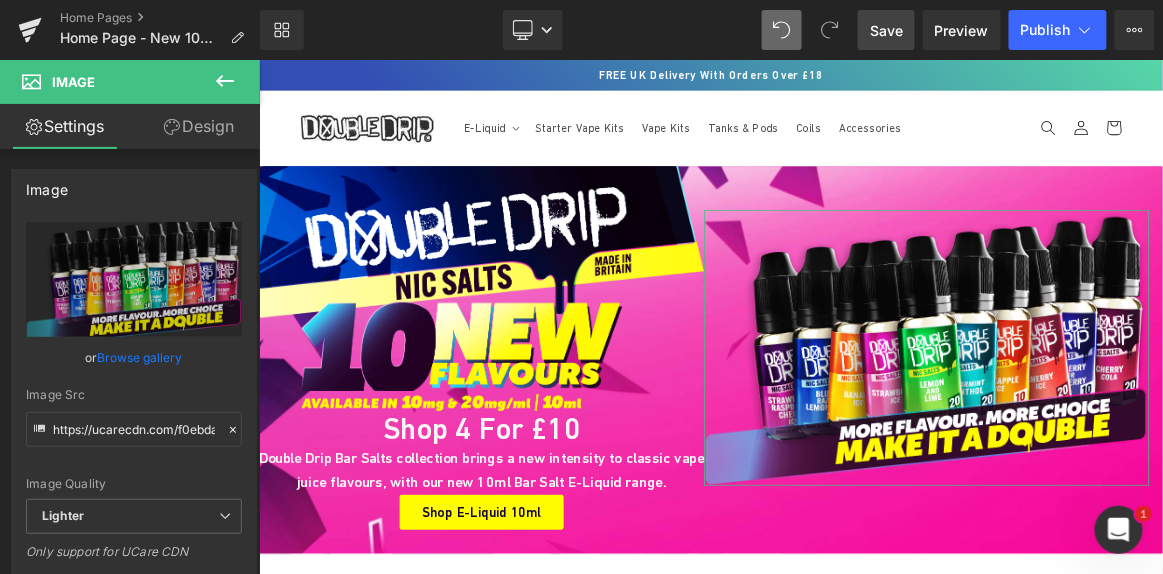 click on "Design" at bounding box center (199, 126) 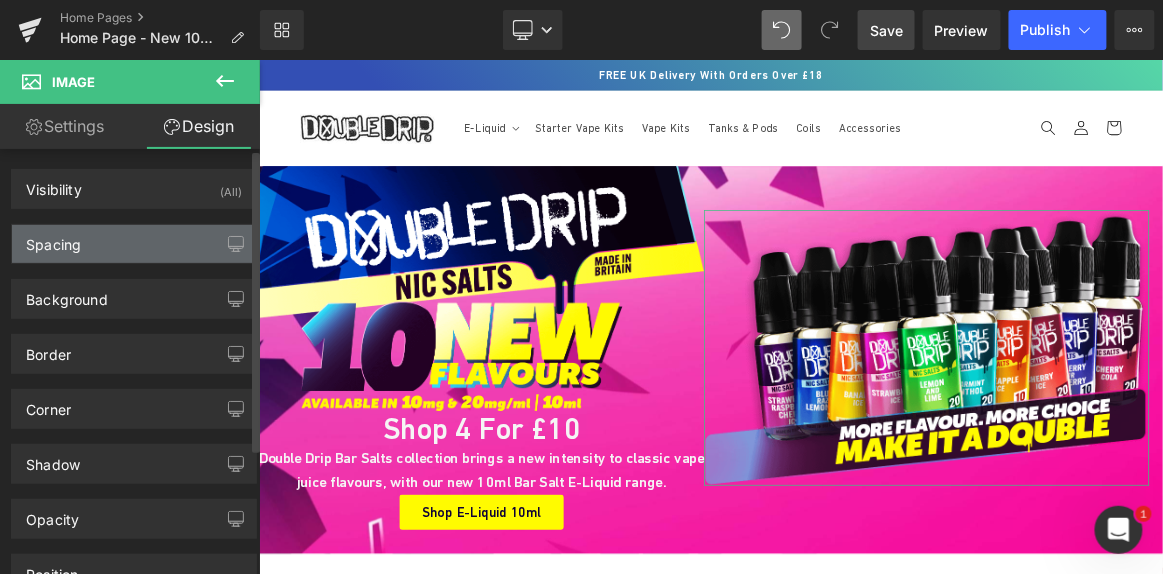 click on "Spacing" at bounding box center (134, 244) 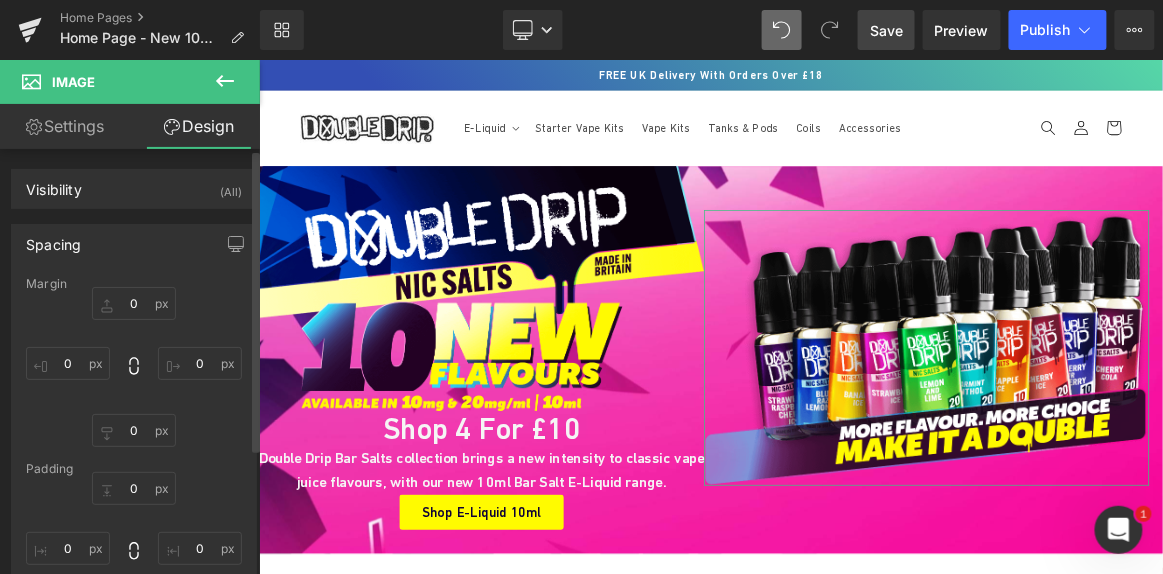 click on "Margin" at bounding box center [134, 284] 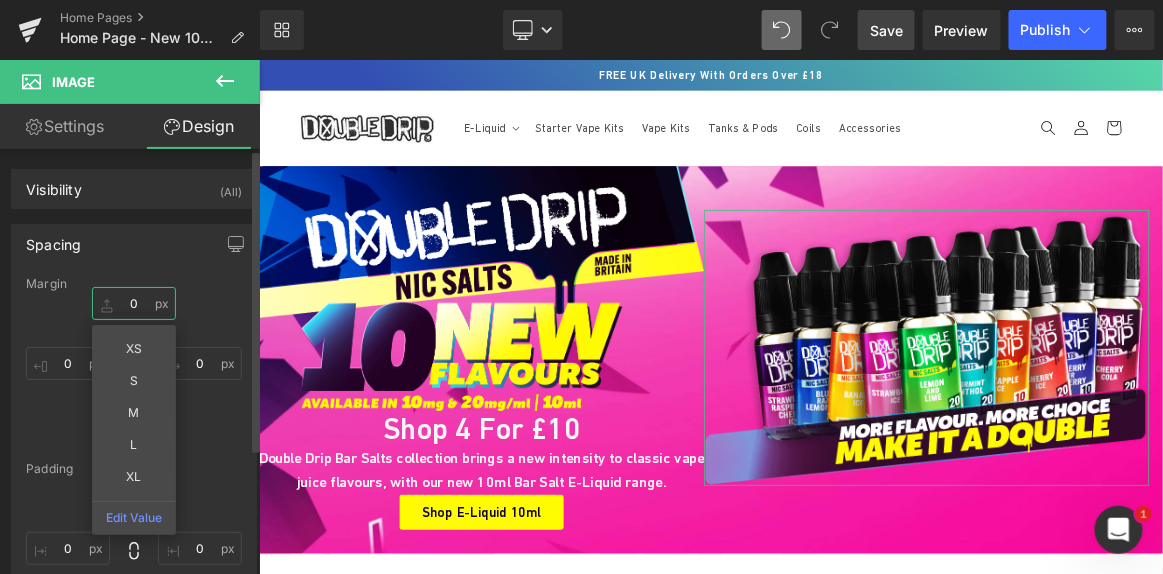 click on "0" at bounding box center [134, 303] 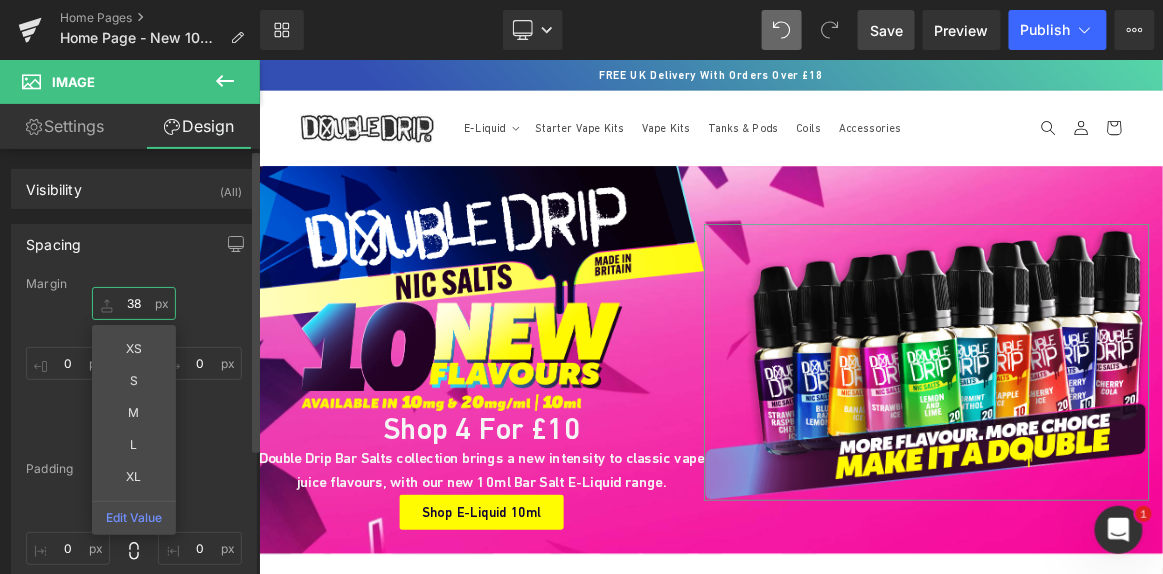 type on "39" 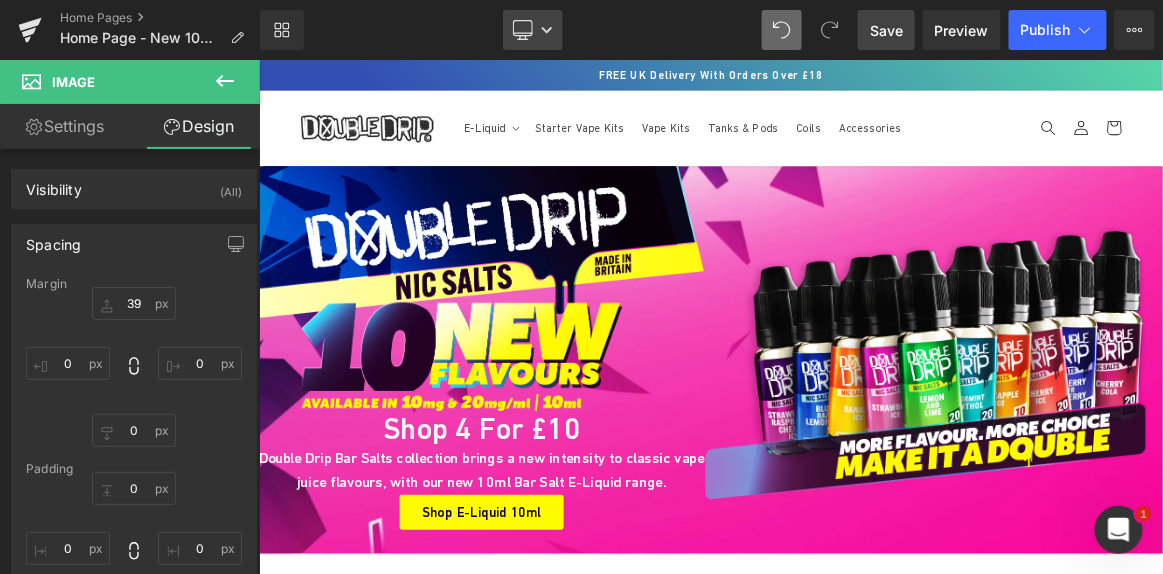 click 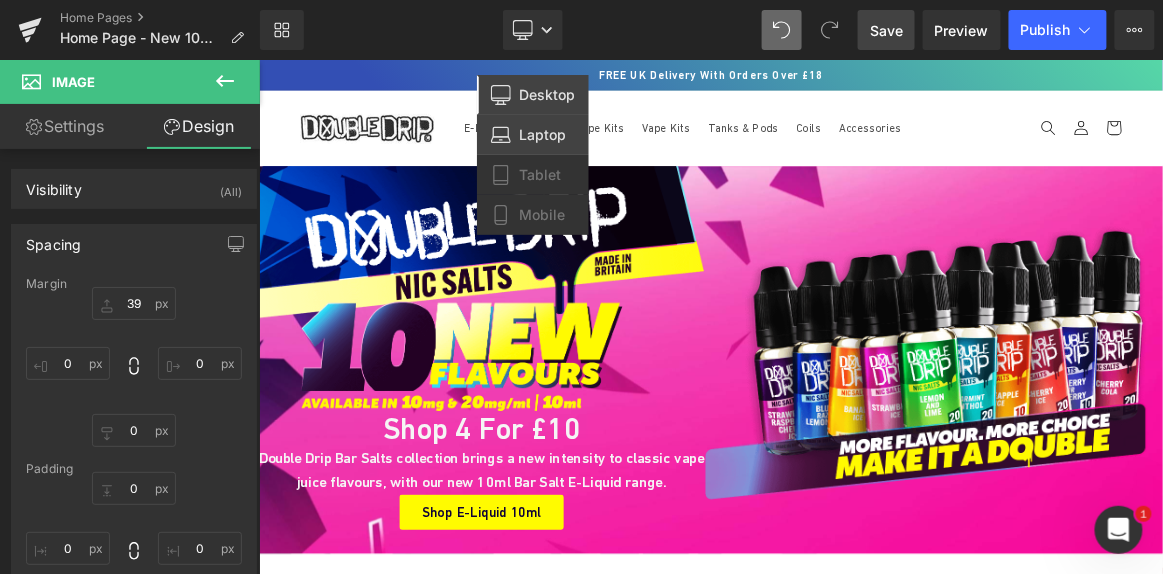 click on "Laptop" at bounding box center (542, 135) 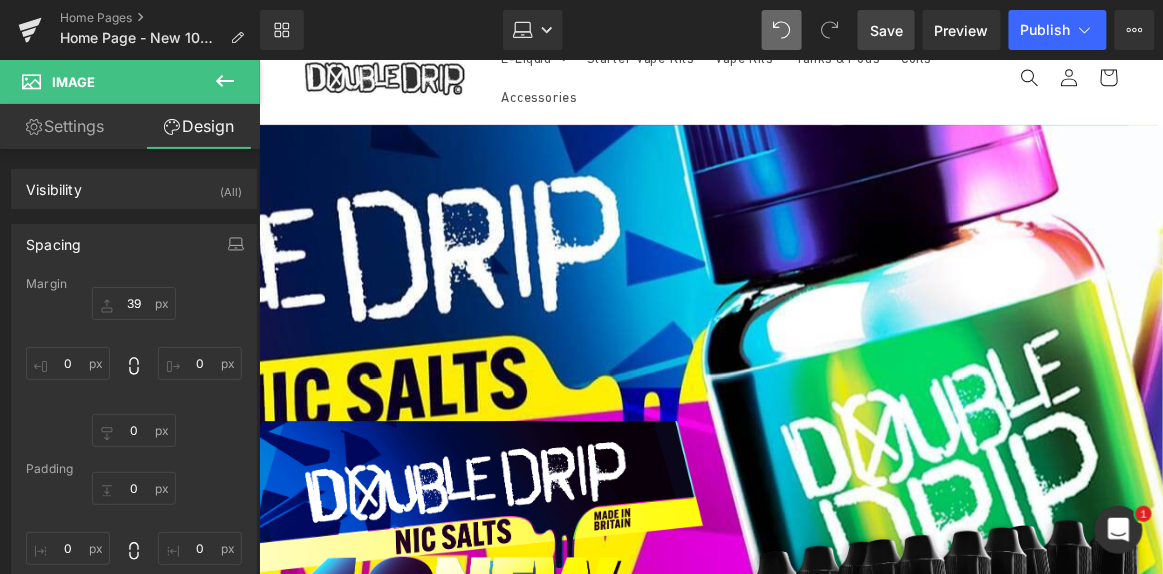 scroll, scrollTop: 71, scrollLeft: 0, axis: vertical 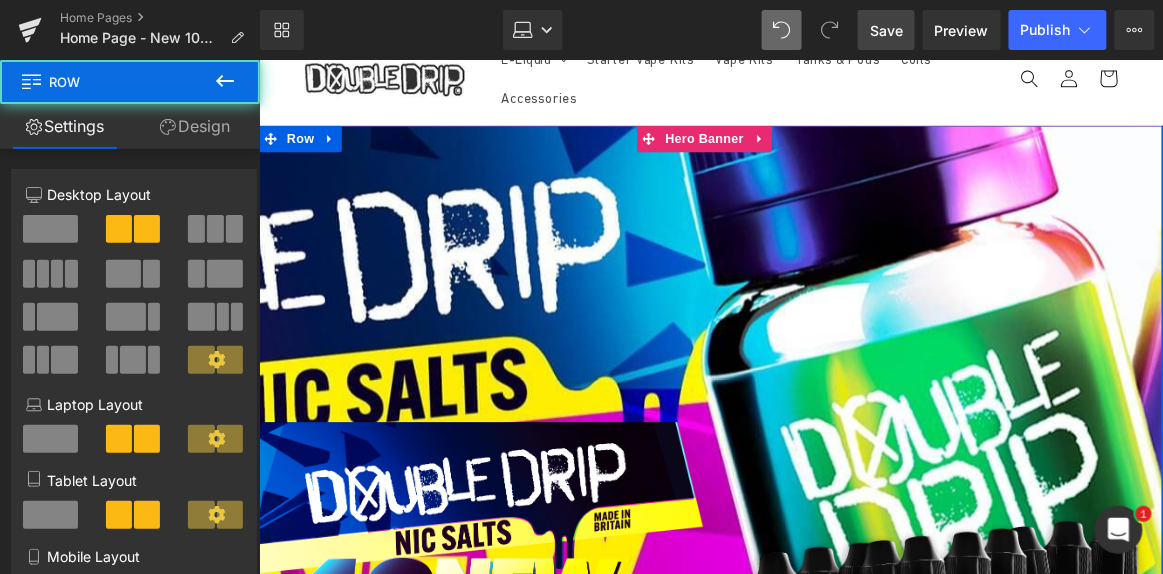 click on "Image         Shop 4 for £10  Heading
Double Drip Bar Salts collection brings a new intensity to classic vape juice flavours, with our new 10ml Bar Salt E-Liquid range.
Text Block
Shop E-Liquid 10ml
Button         Image
Row" at bounding box center [760, 529] 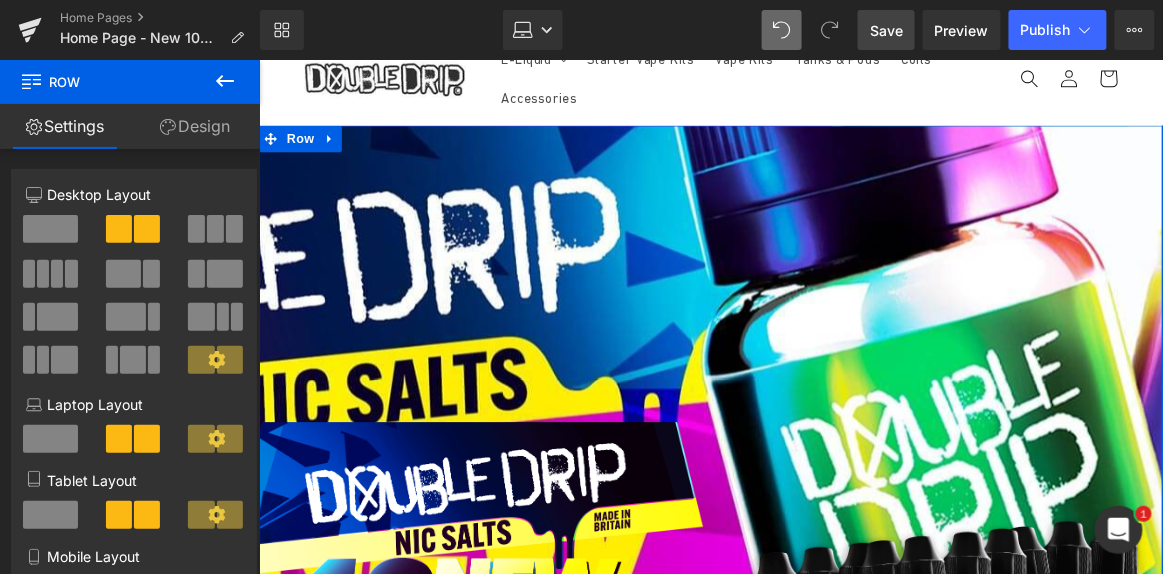 click on "Design" at bounding box center [195, 126] 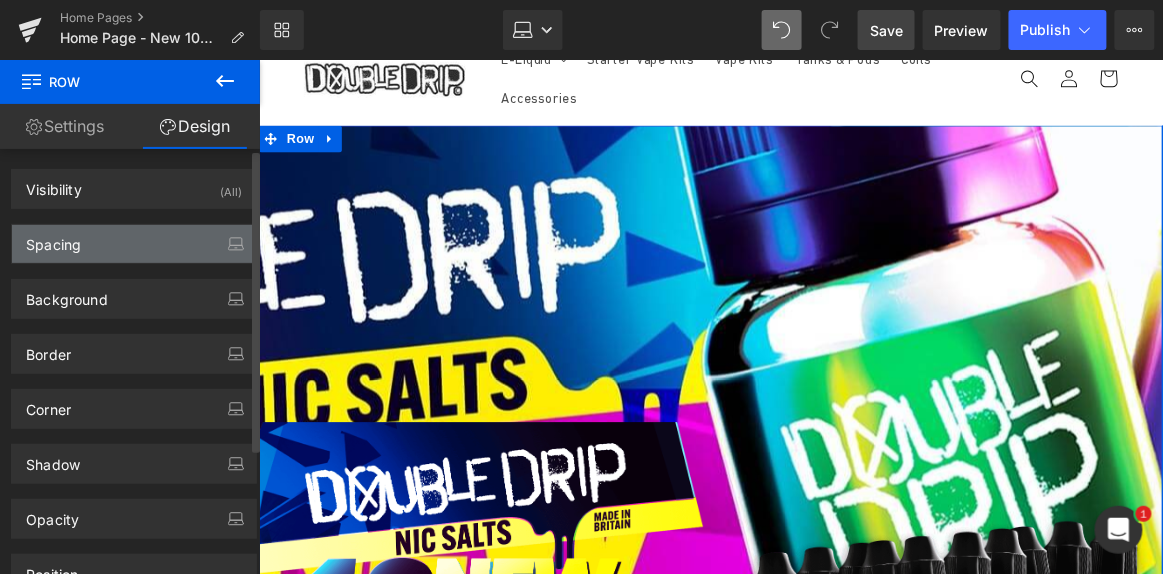 click on "Spacing" at bounding box center (134, 244) 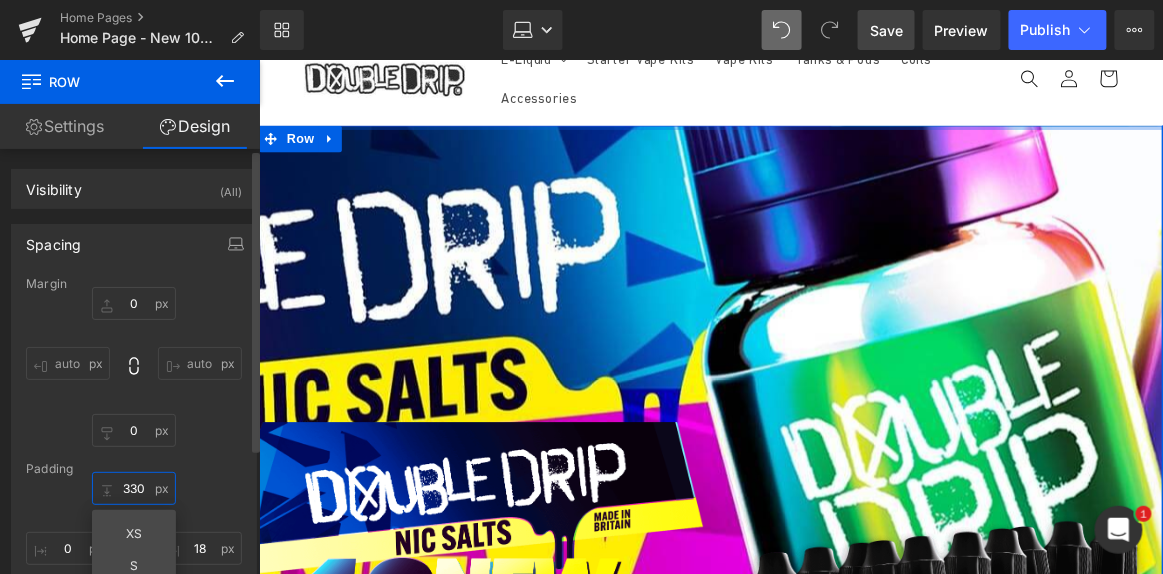 click at bounding box center (134, 488) 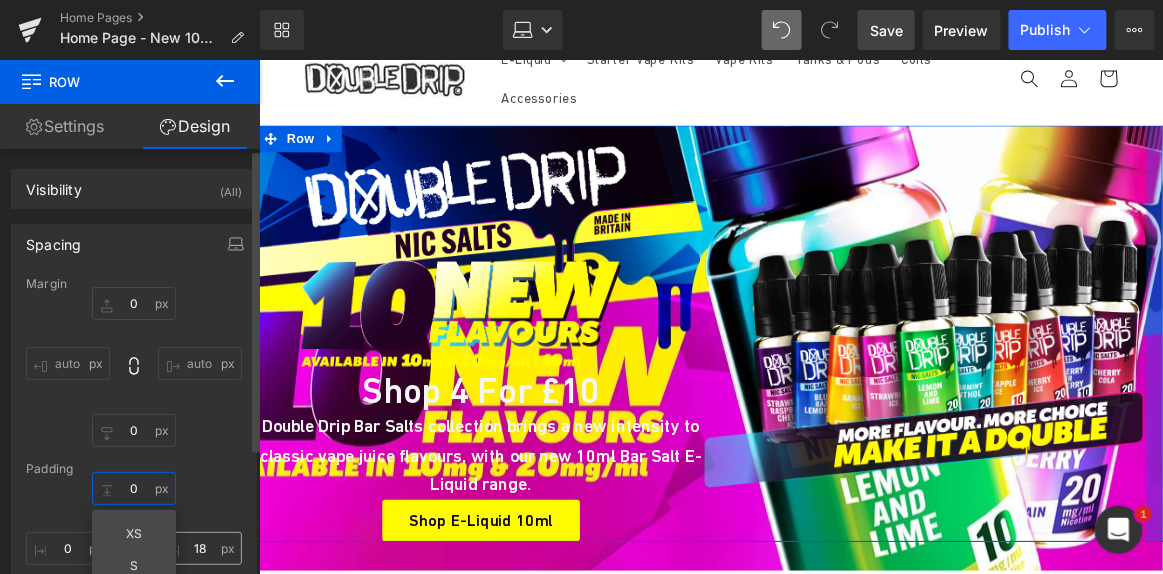 type on "0" 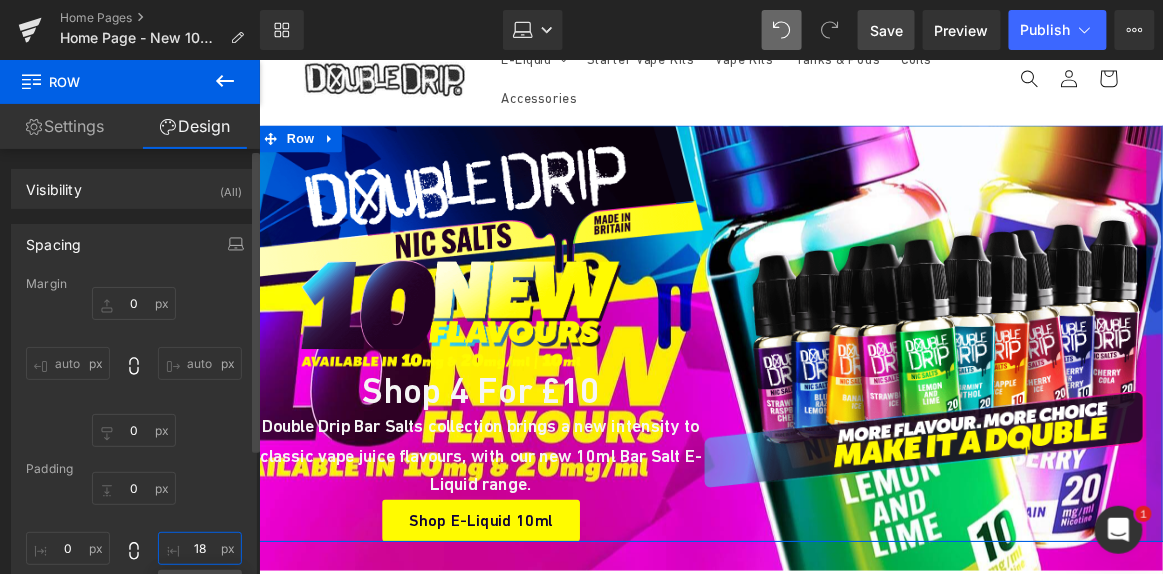 click at bounding box center [200, 548] 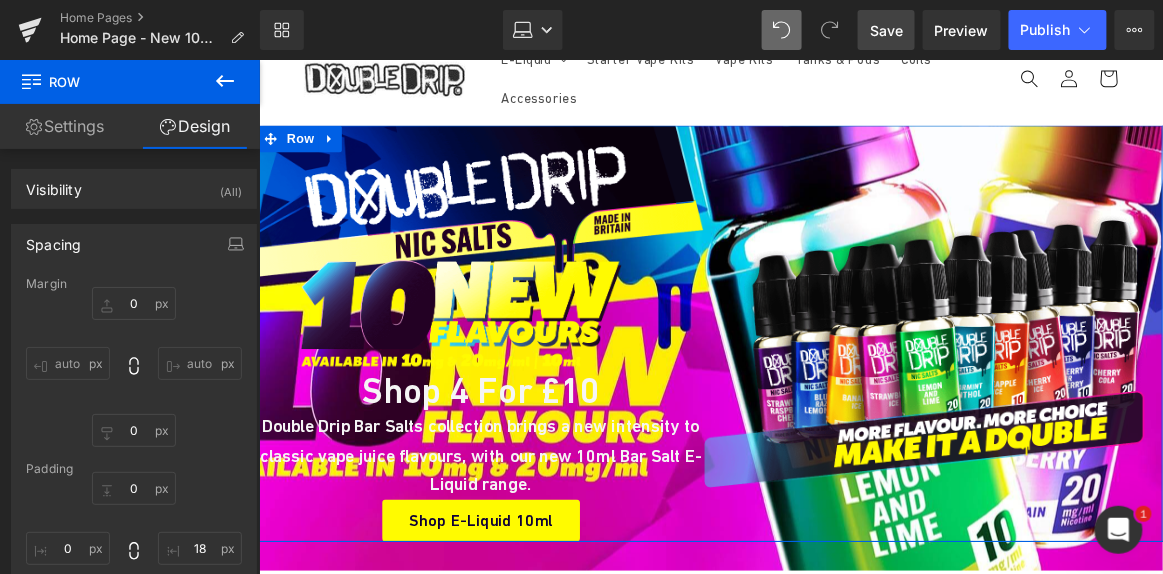 click on "Settings" at bounding box center (65, 126) 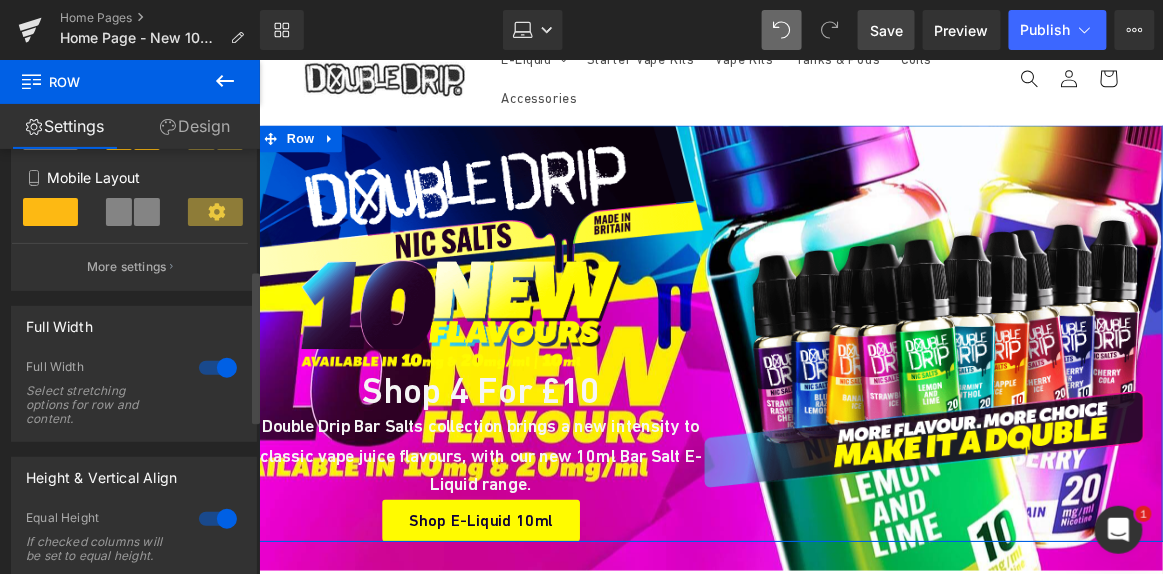scroll, scrollTop: 381, scrollLeft: 0, axis: vertical 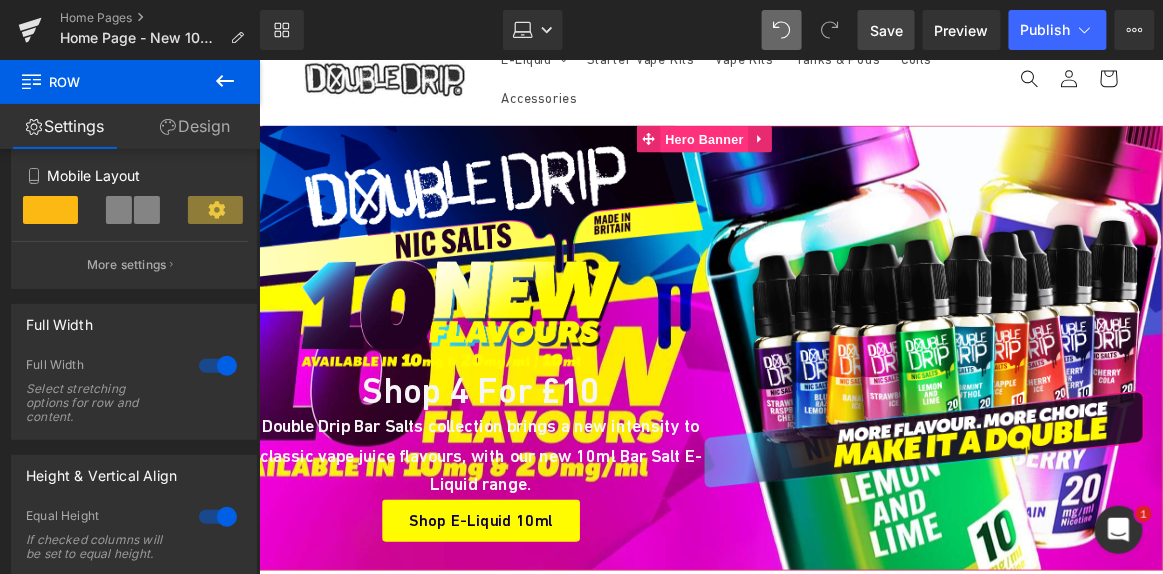 click on "Hero Banner" at bounding box center [753, 148] 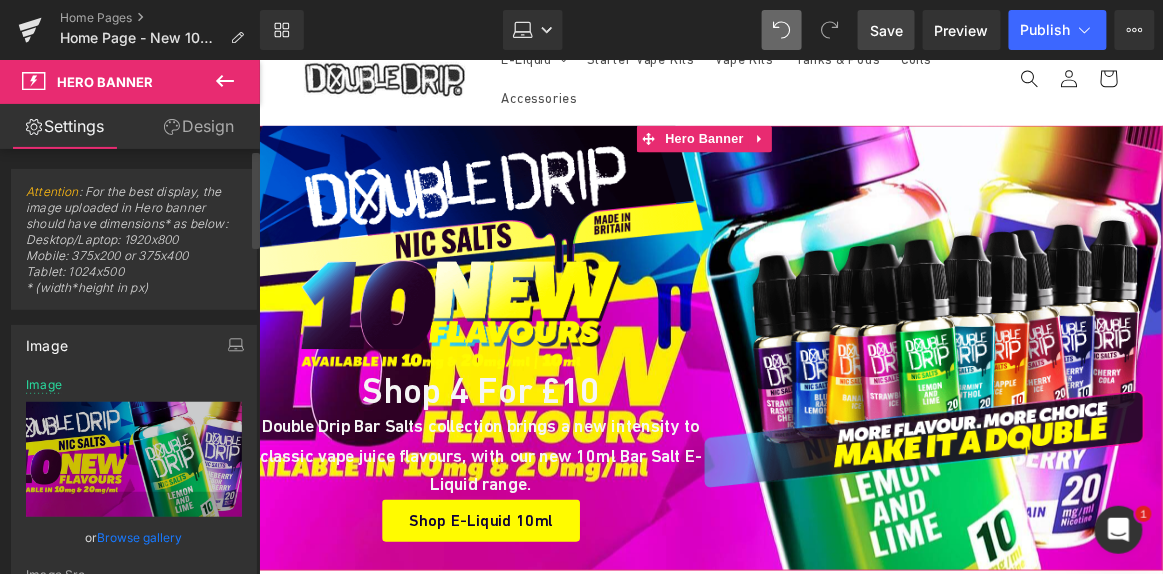 click on "Browse gallery" at bounding box center (140, 537) 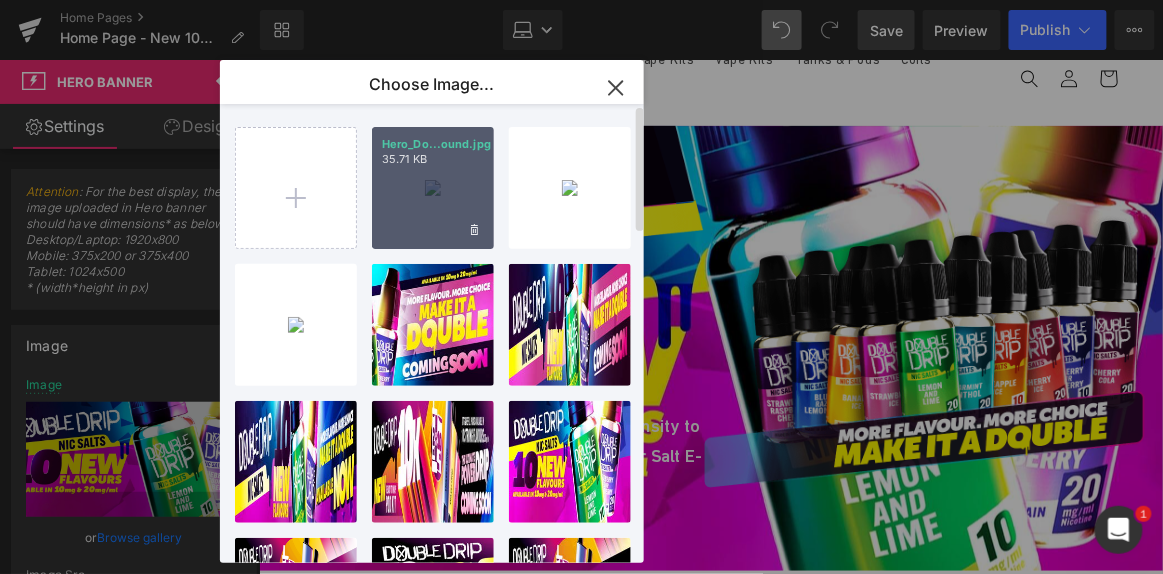 click on "Hero_Do...ound.jpg 35.71 KB" at bounding box center (433, 188) 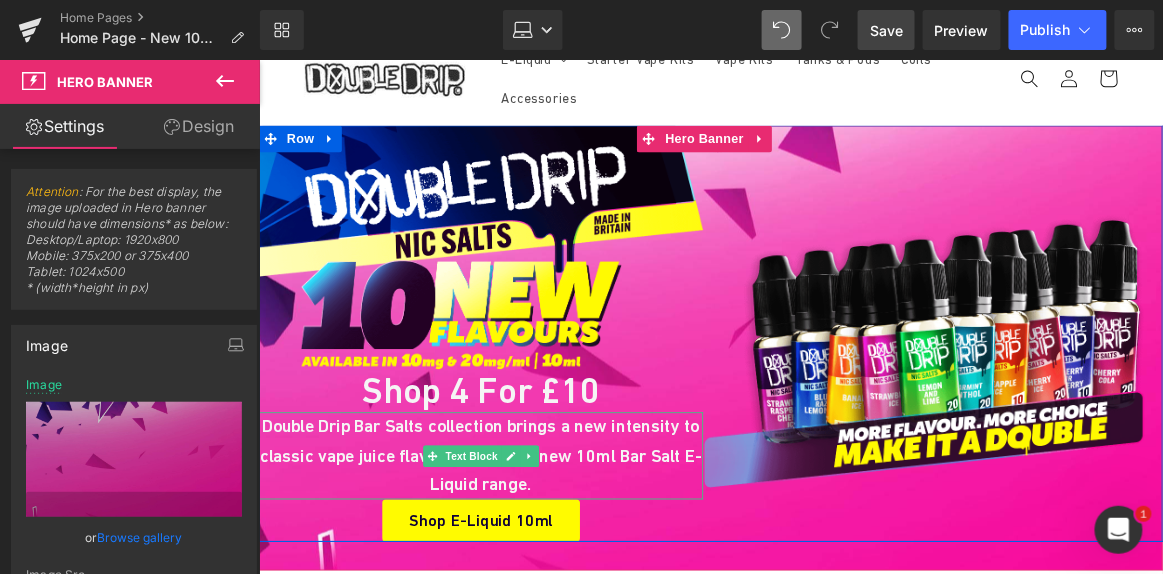 click on "Double Drip Bar Salts collection brings a new intensity to classic vape juice flavours, with our new 10ml Bar Salt E-Liquid range." at bounding box center [505, 499] 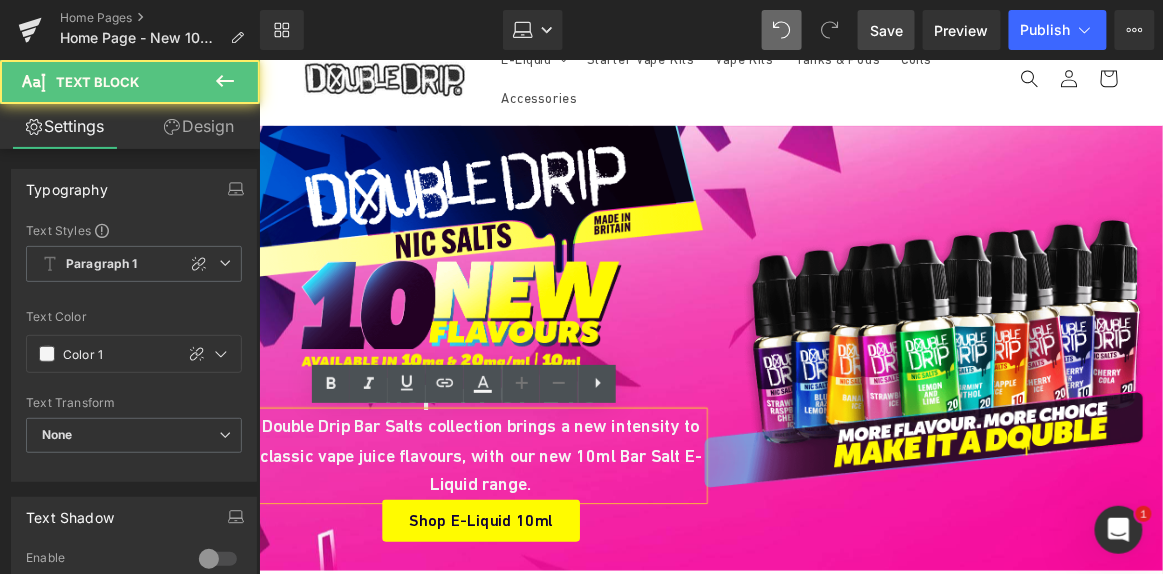 click on "Double Drip Bar Salts collection brings a new intensity to classic vape juice flavours, with our new 10ml Bar Salt E-Liquid range." at bounding box center [505, 499] 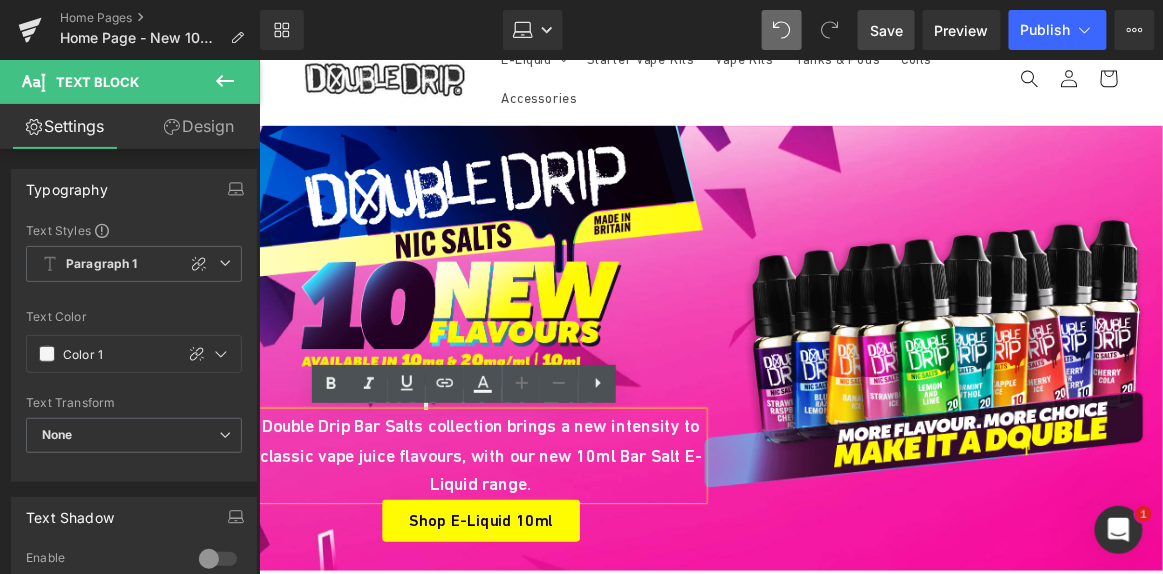 type 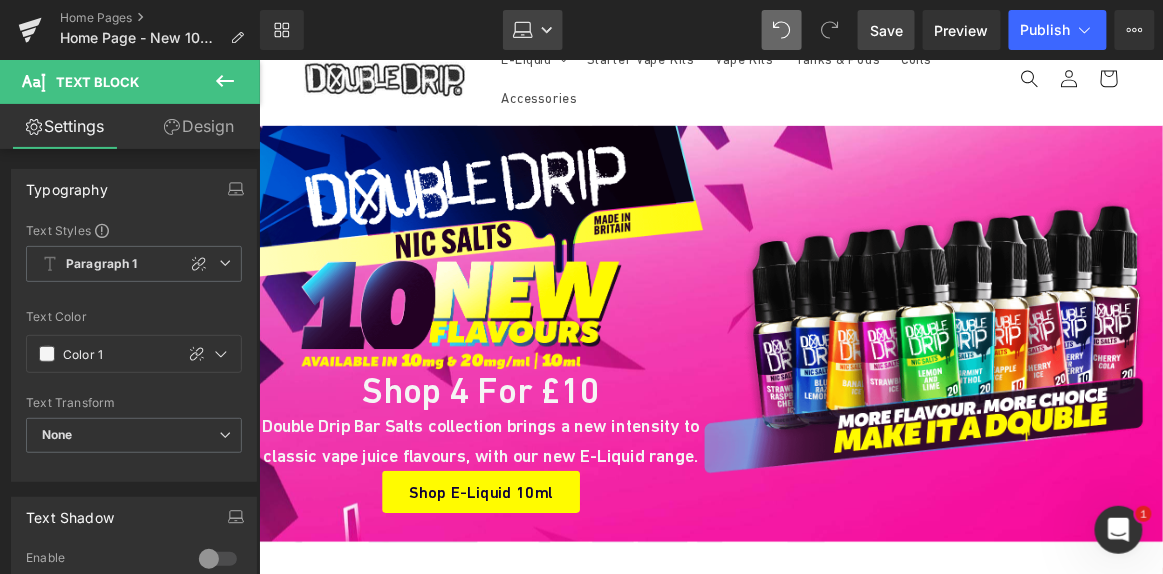 click 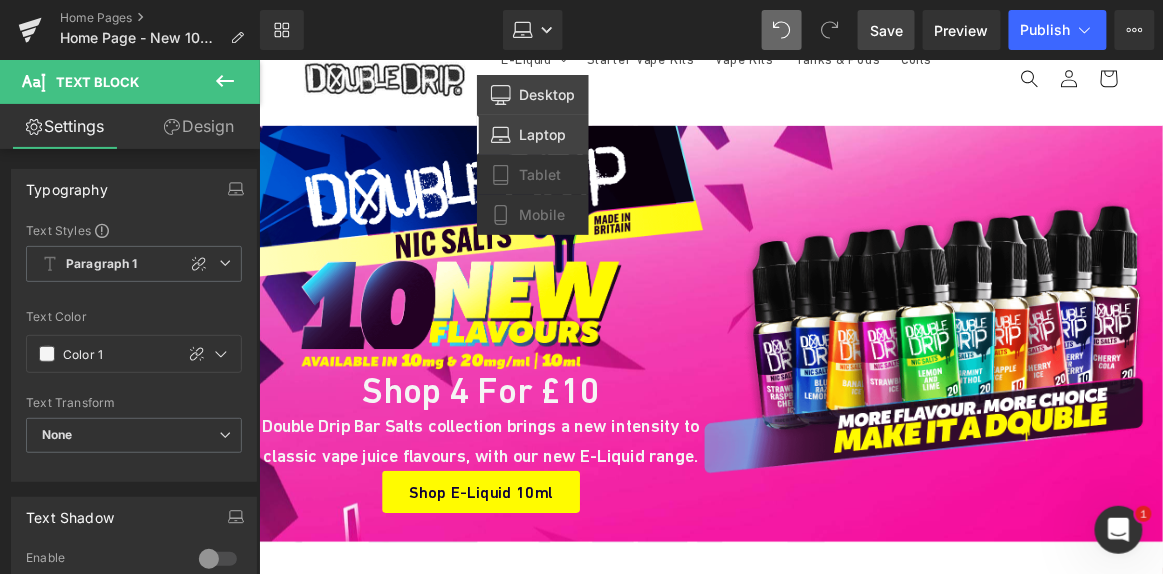 click on "Desktop" at bounding box center [547, 95] 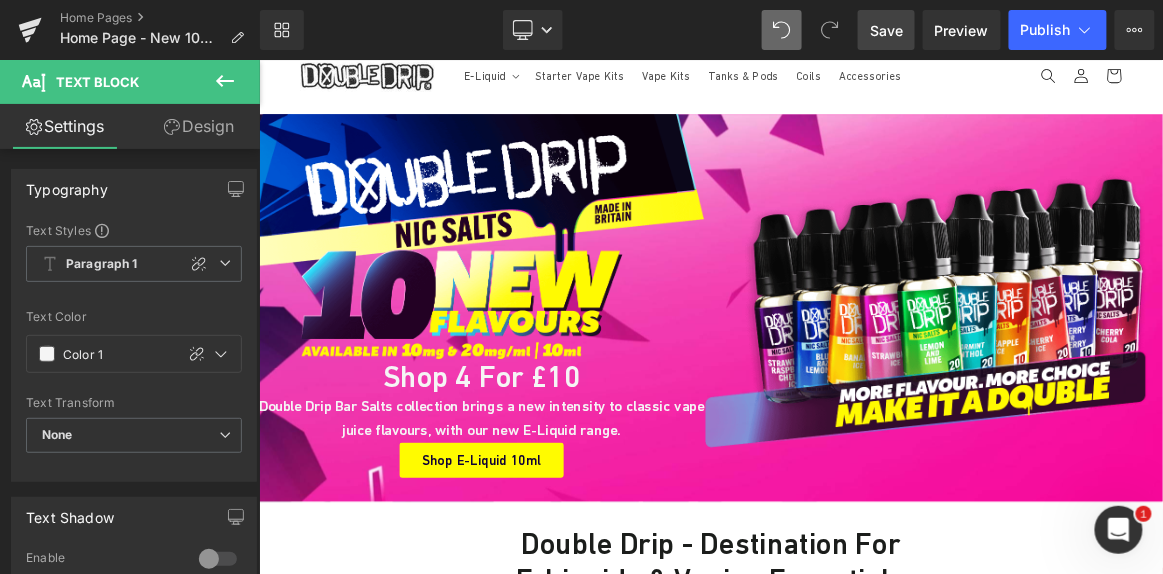 scroll, scrollTop: 126, scrollLeft: 0, axis: vertical 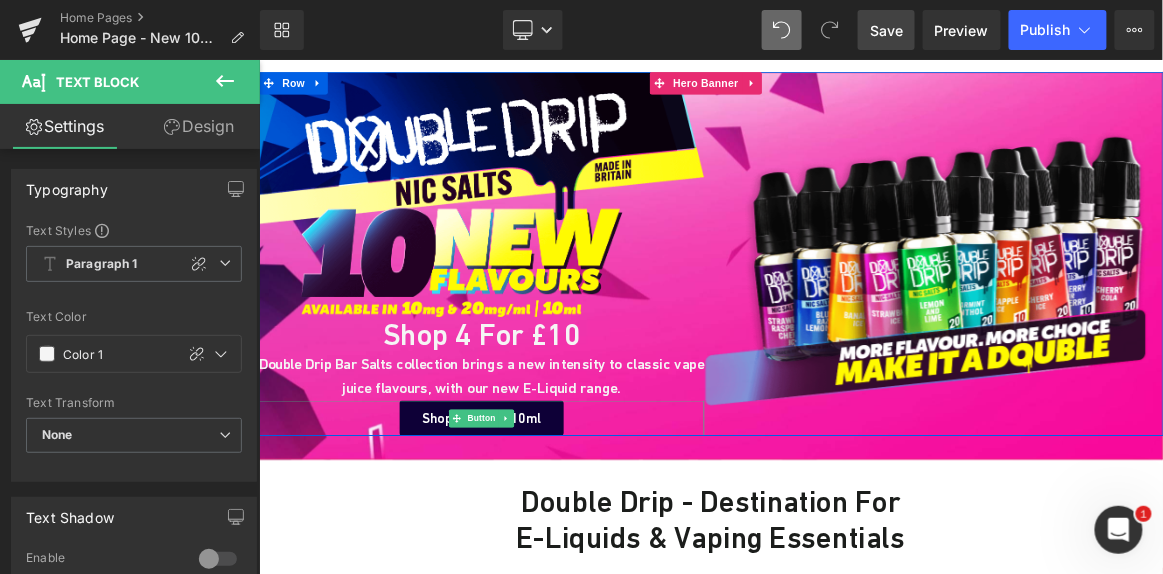 click on "Button" at bounding box center (556, 539) 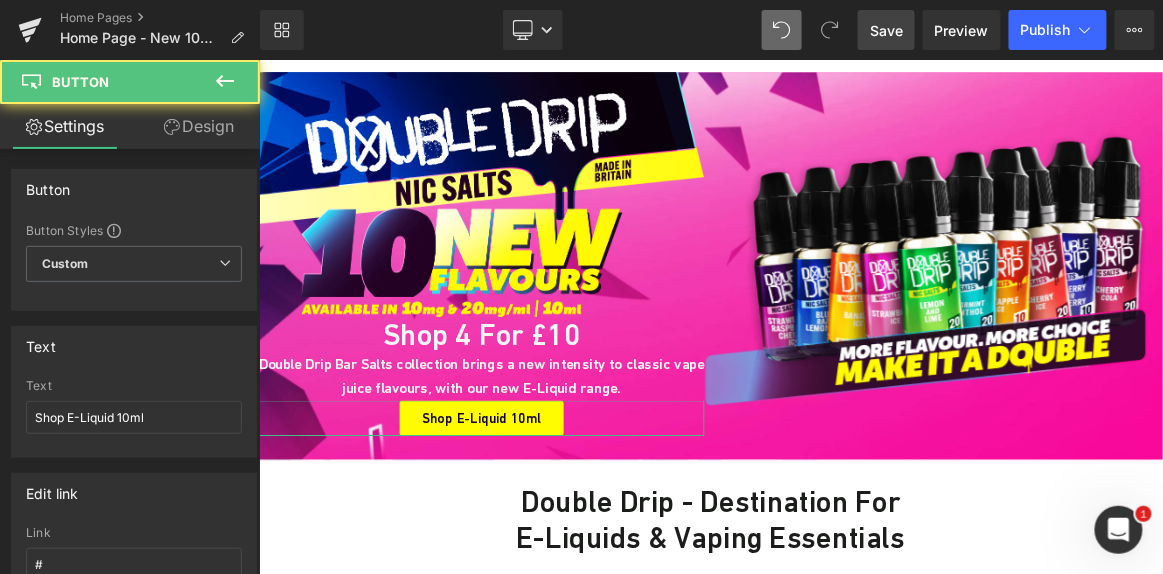 click on "Design" at bounding box center (199, 126) 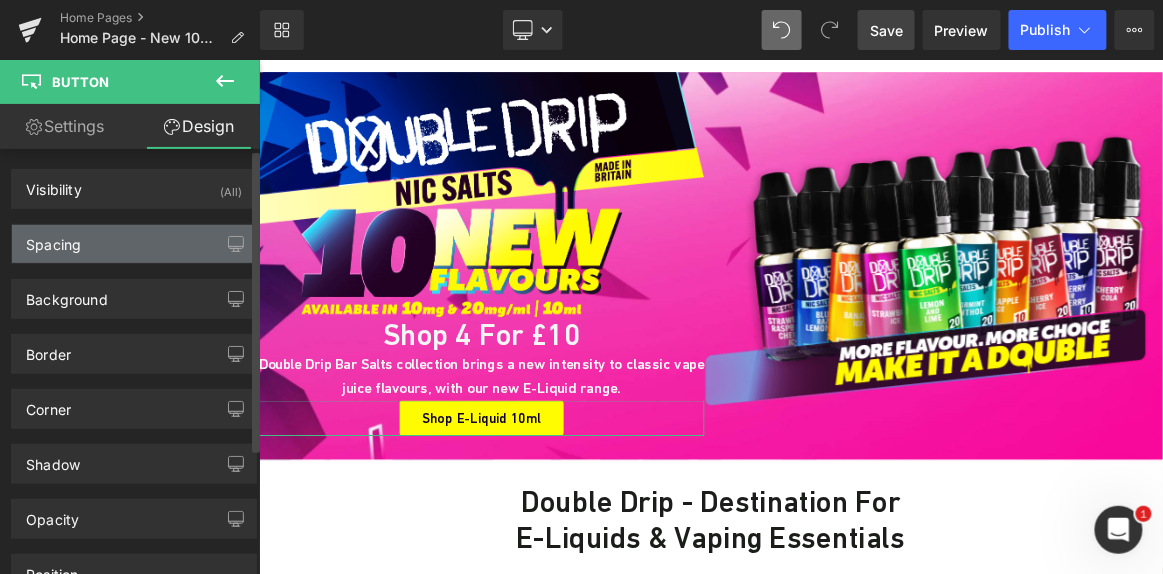 click on "Spacing" at bounding box center [134, 244] 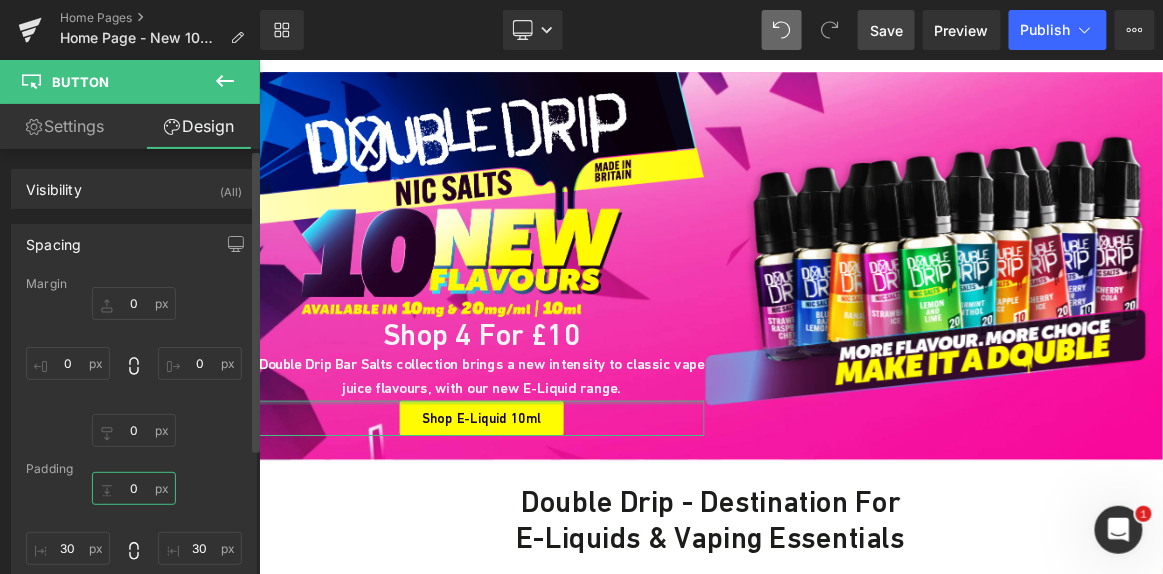 click at bounding box center (134, 488) 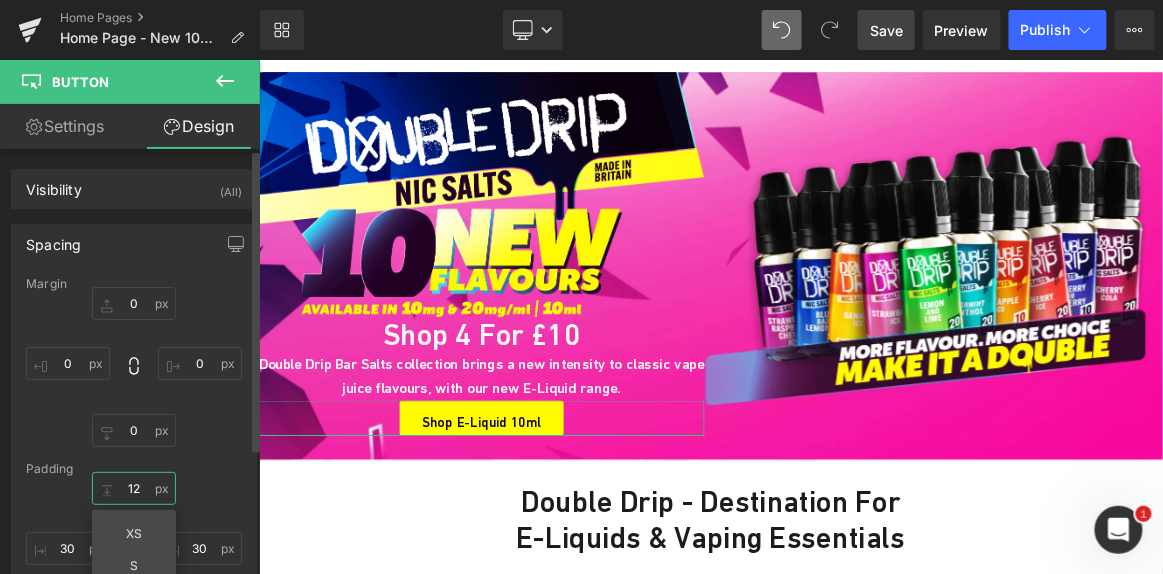 type on "1" 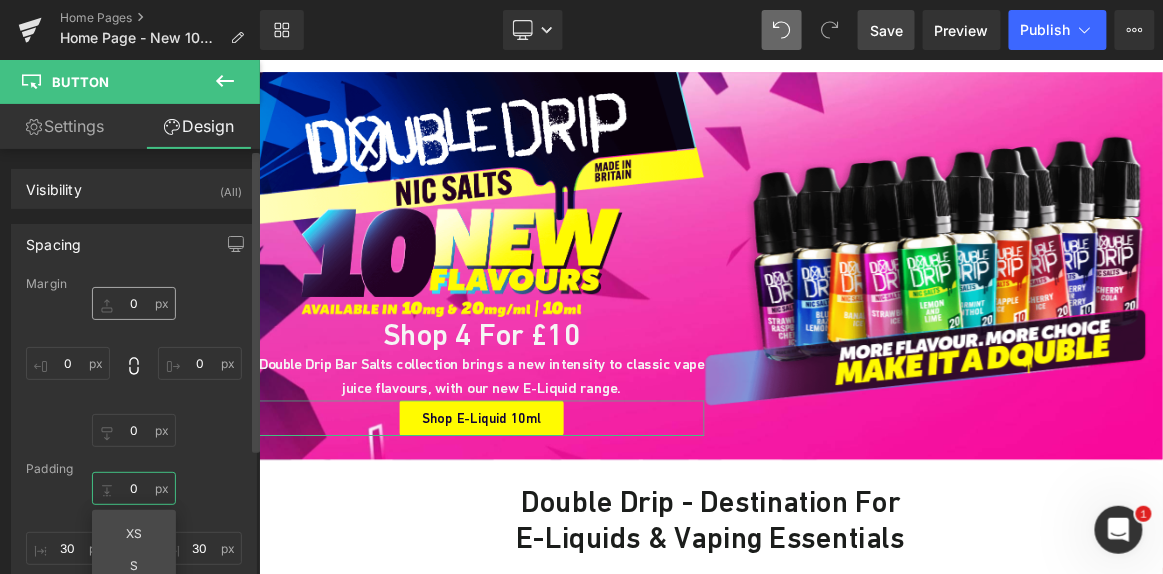 type 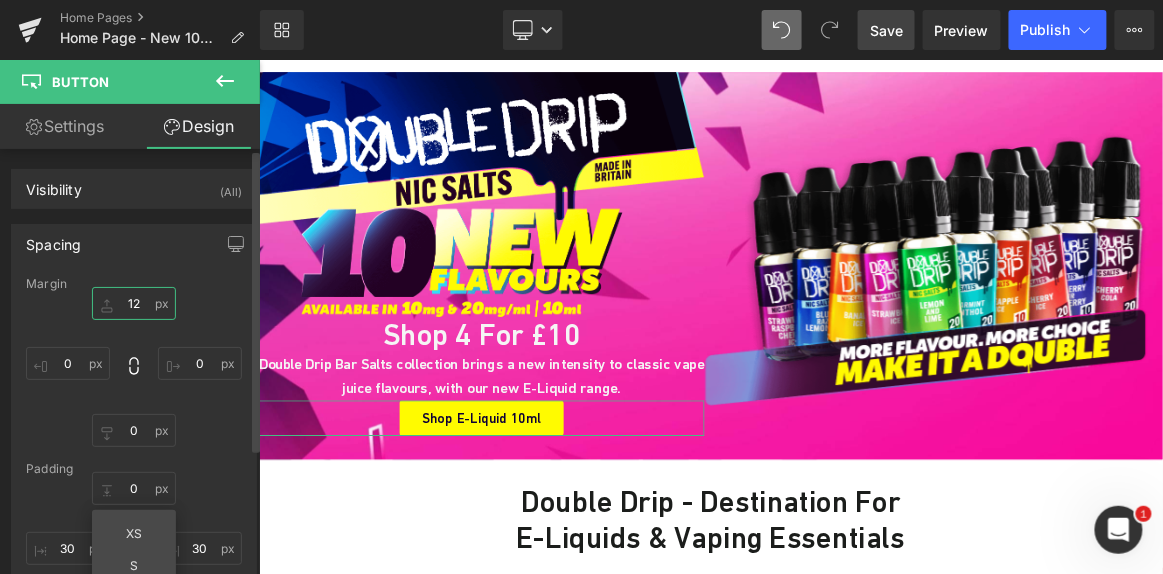 click on "12" at bounding box center [134, 303] 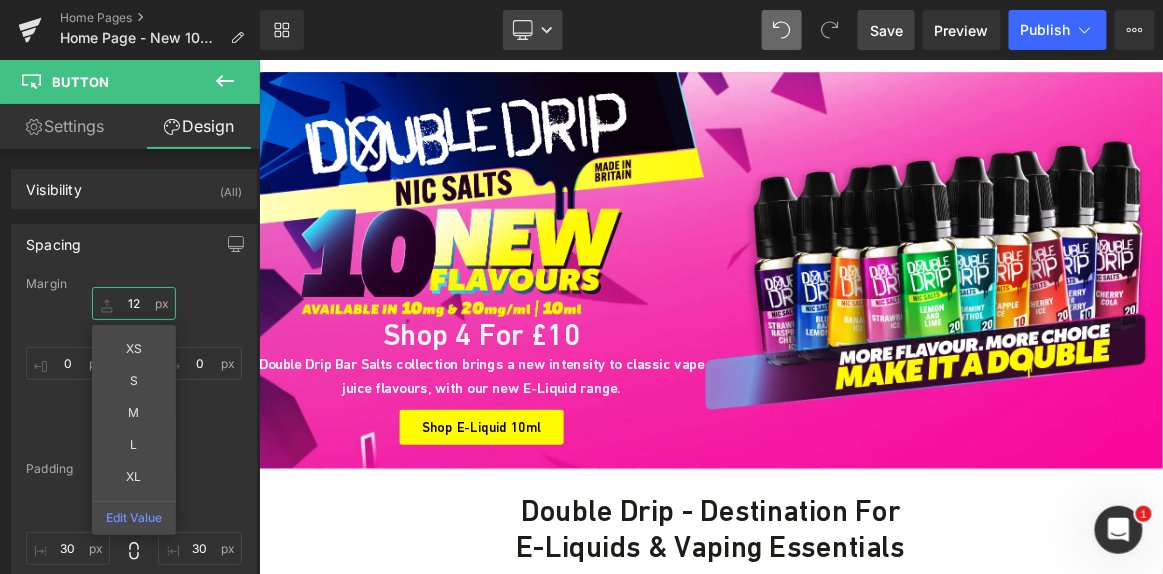 type on "12" 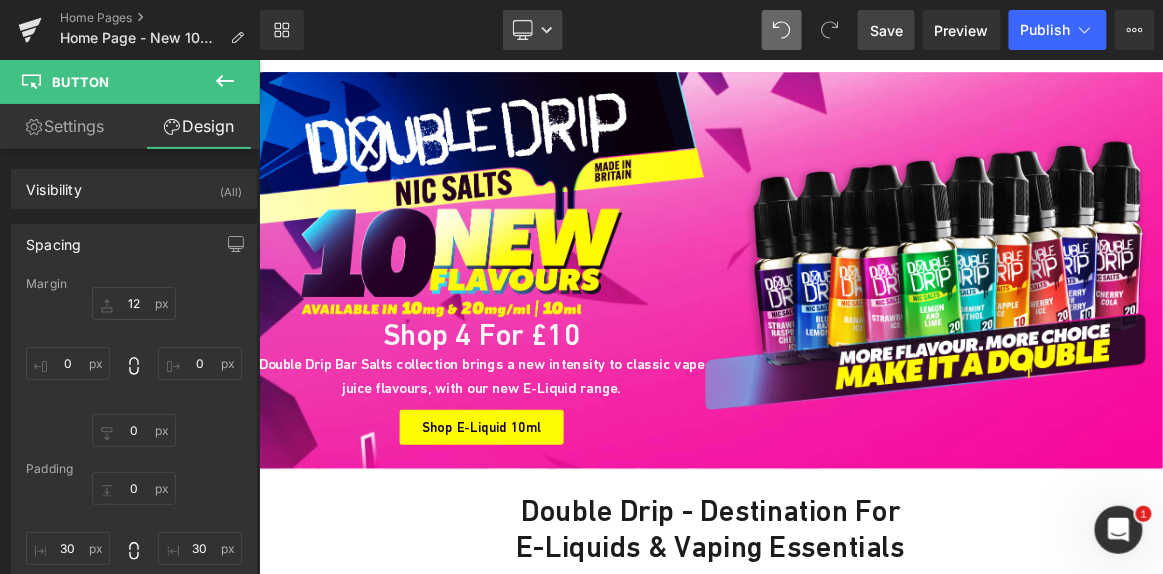 click on "Desktop" at bounding box center [533, 30] 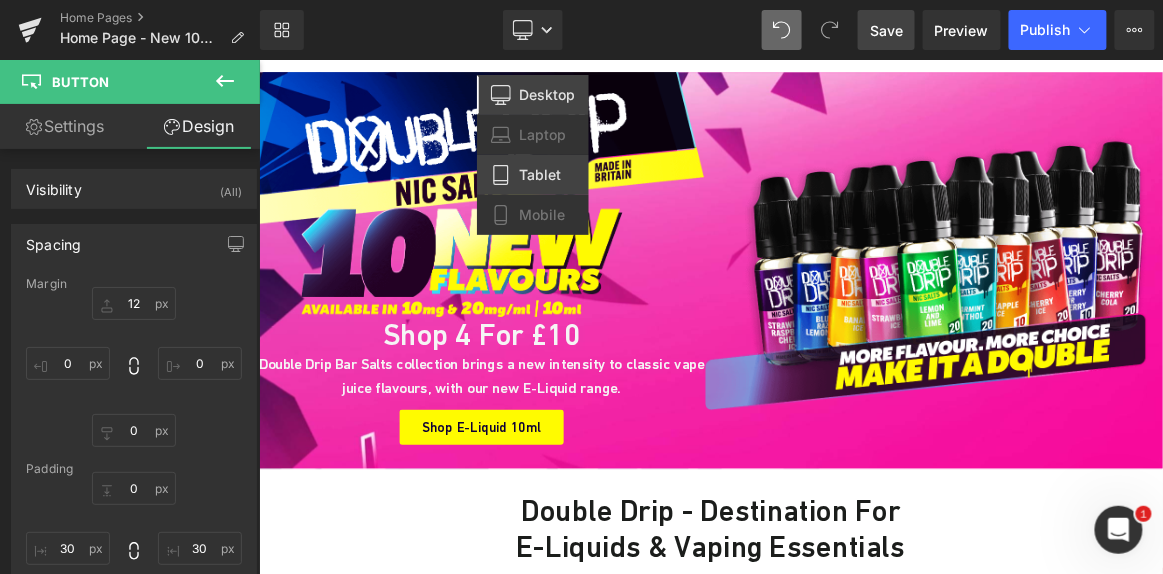 click on "Tablet" at bounding box center (540, 175) 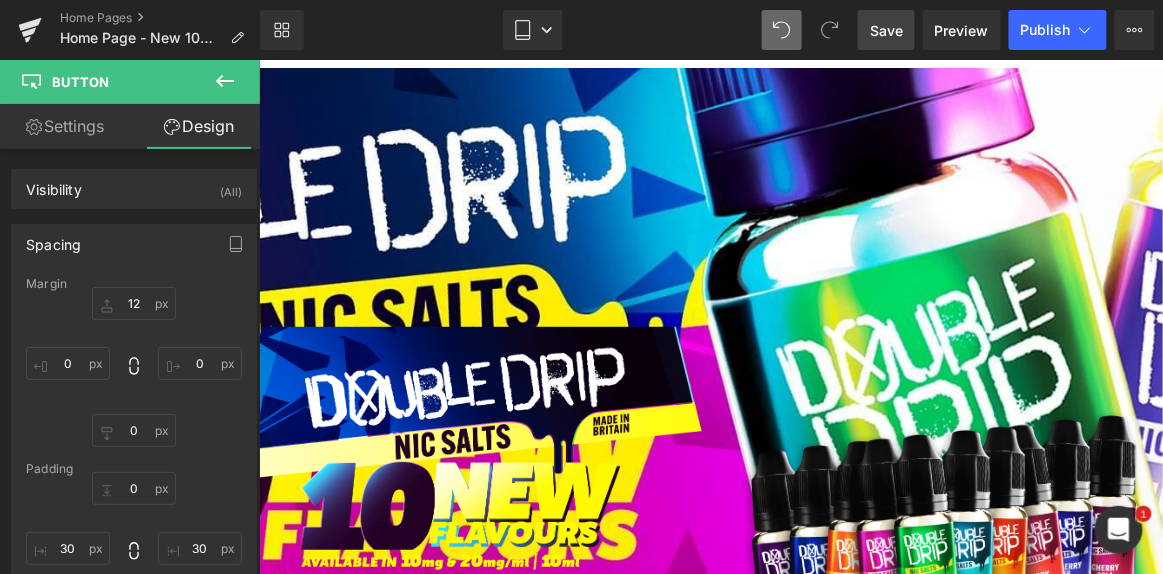 scroll, scrollTop: 276, scrollLeft: 0, axis: vertical 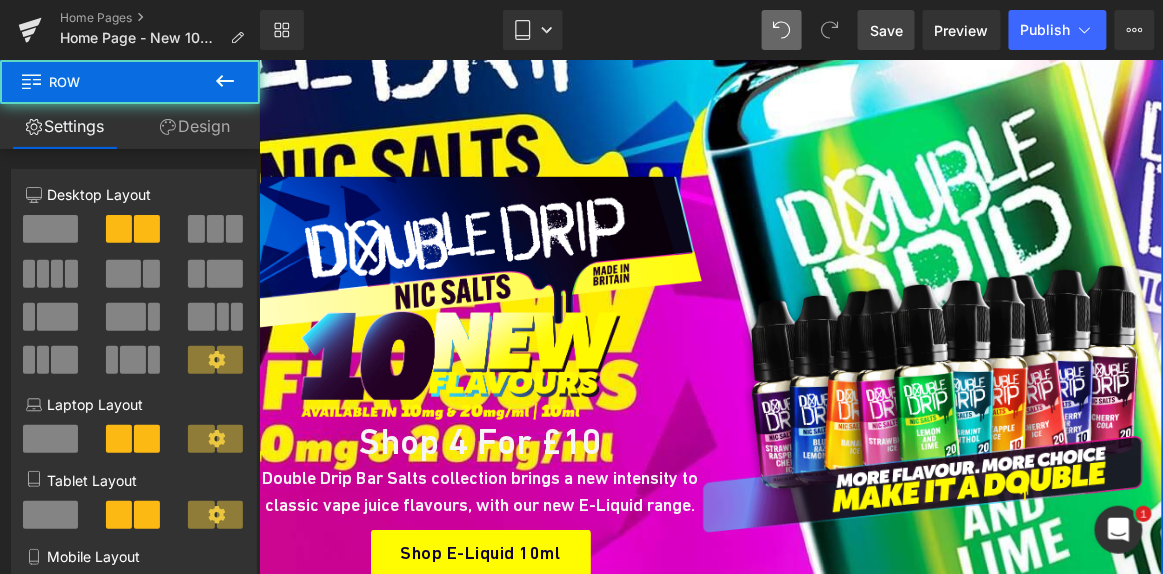 click on "Image         Shop 4 for £10  Heading
Double Drip Bar Salts collection brings a new intensity to classic vape juice flavours, with our new E-Liquid range.
Text Block
Shop E-Liquid 10ml
Button   NaNpx       Image
Row" at bounding box center [710, 246] 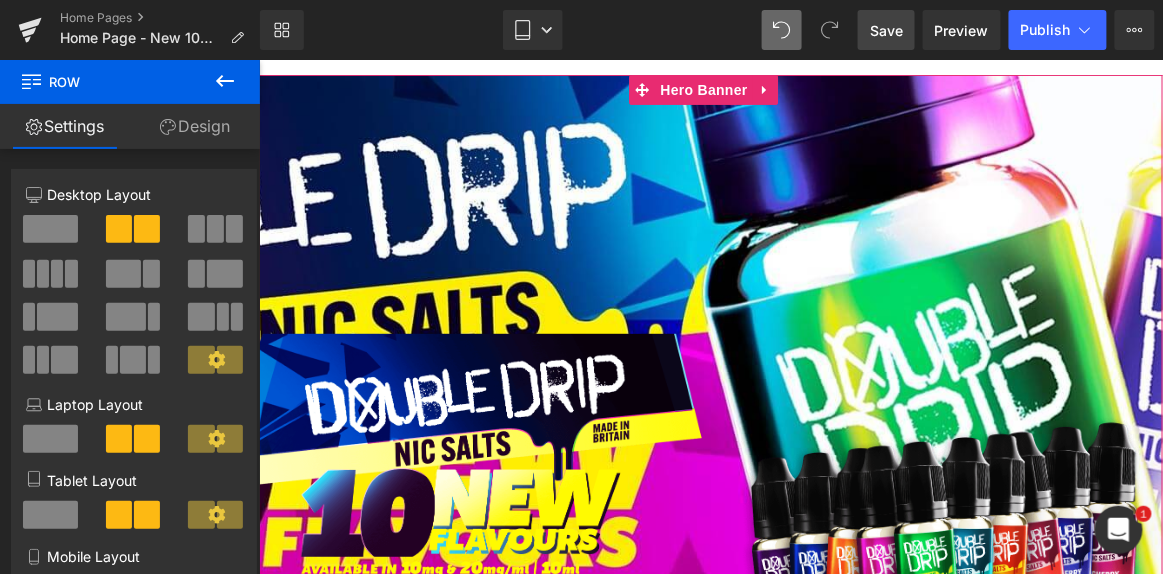 scroll, scrollTop: 118, scrollLeft: 0, axis: vertical 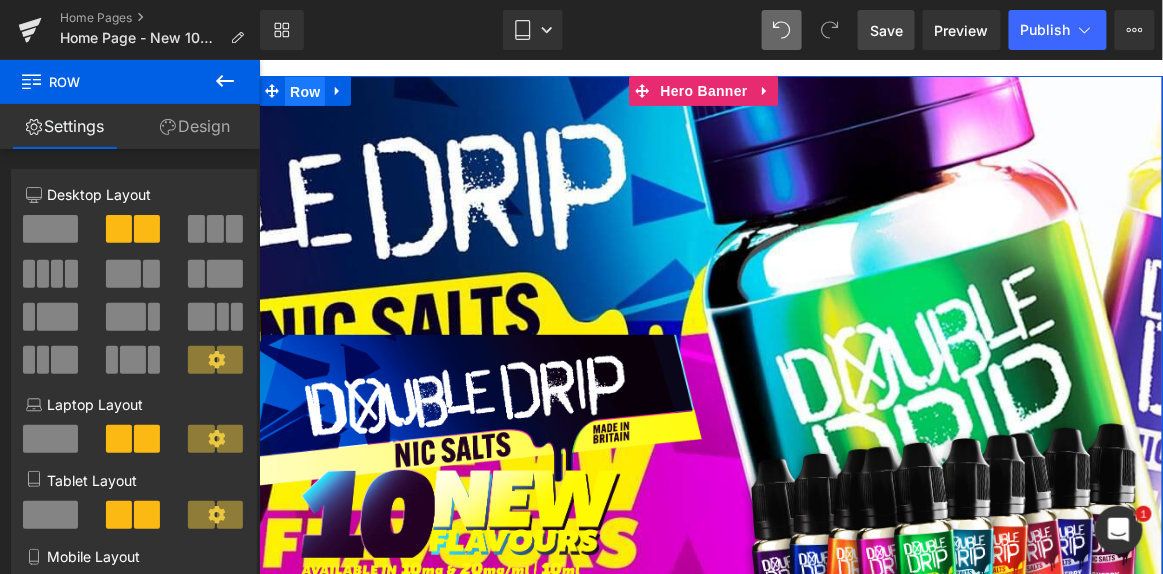 click on "Row" at bounding box center (304, 91) 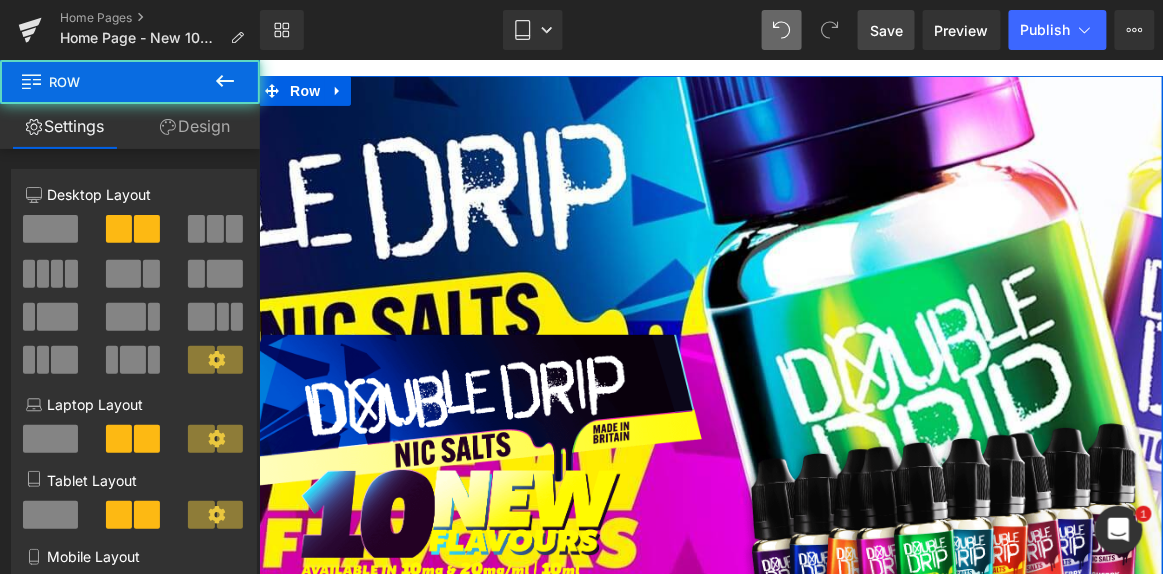 click on "Design" at bounding box center (195, 126) 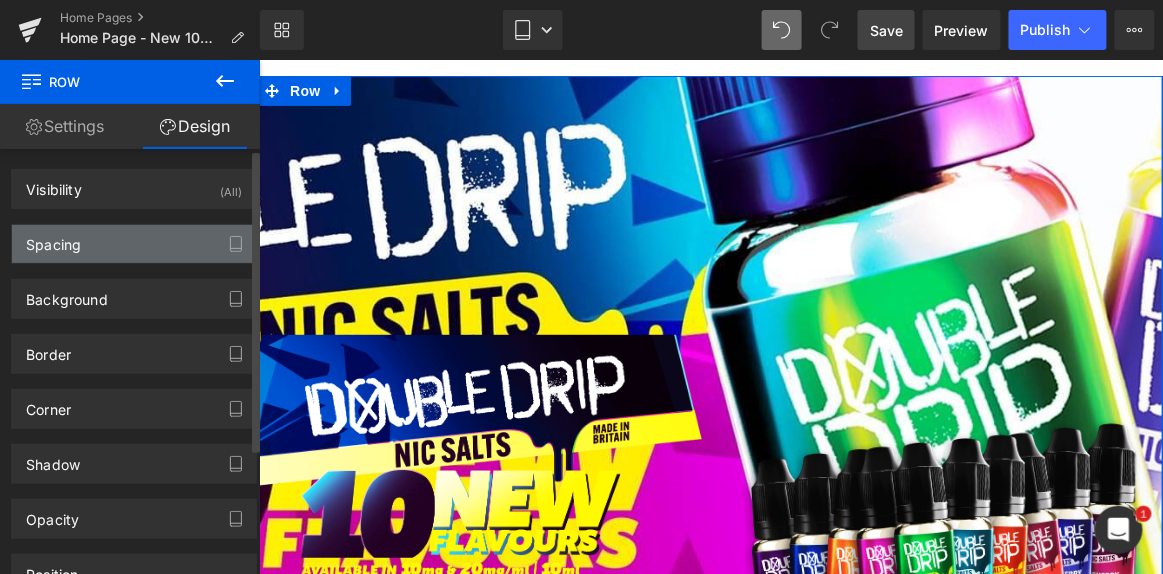 click on "Spacing" at bounding box center (134, 244) 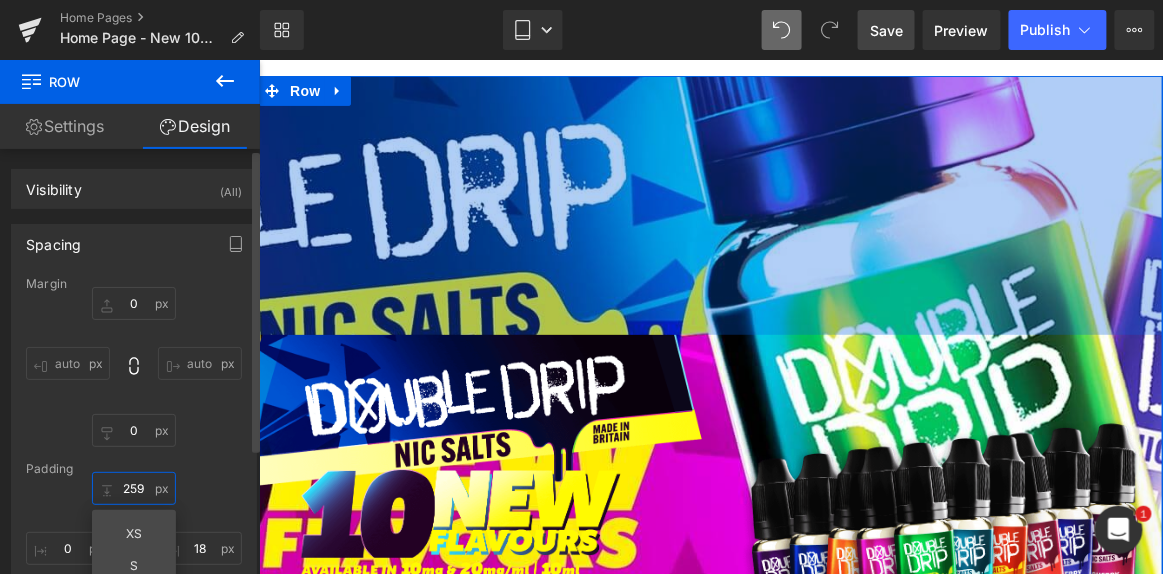 click at bounding box center (134, 488) 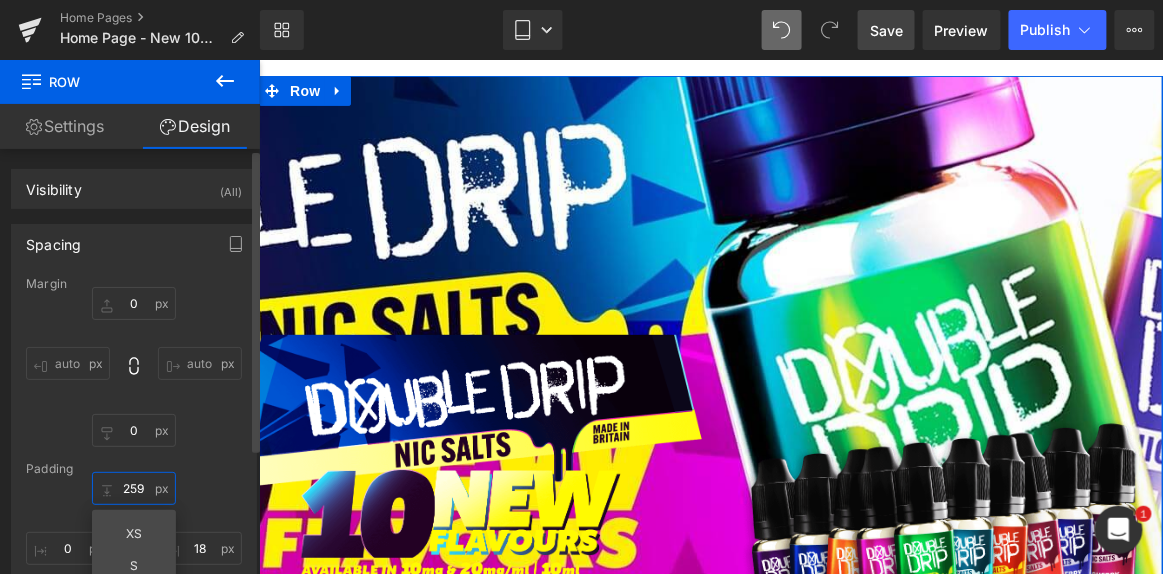 type on "0" 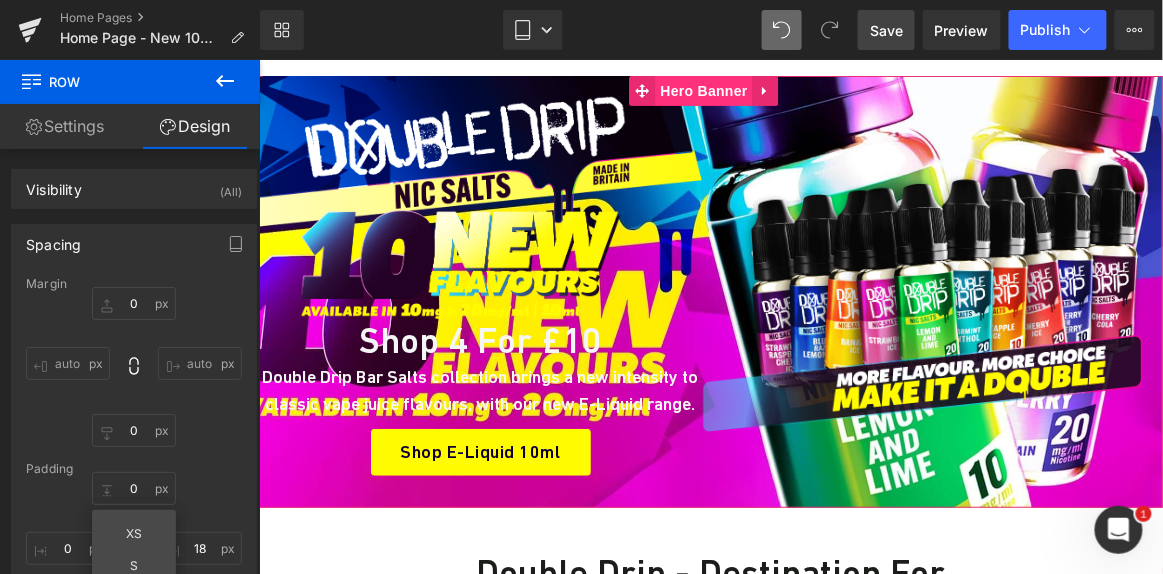 click on "Hero Banner" at bounding box center (702, 90) 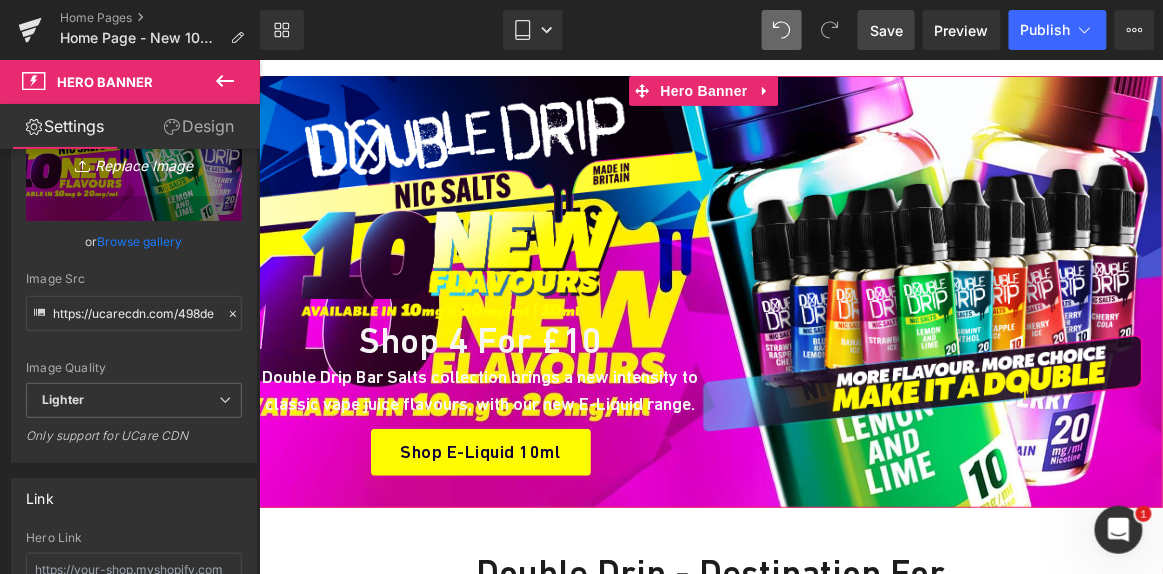 scroll, scrollTop: 297, scrollLeft: 0, axis: vertical 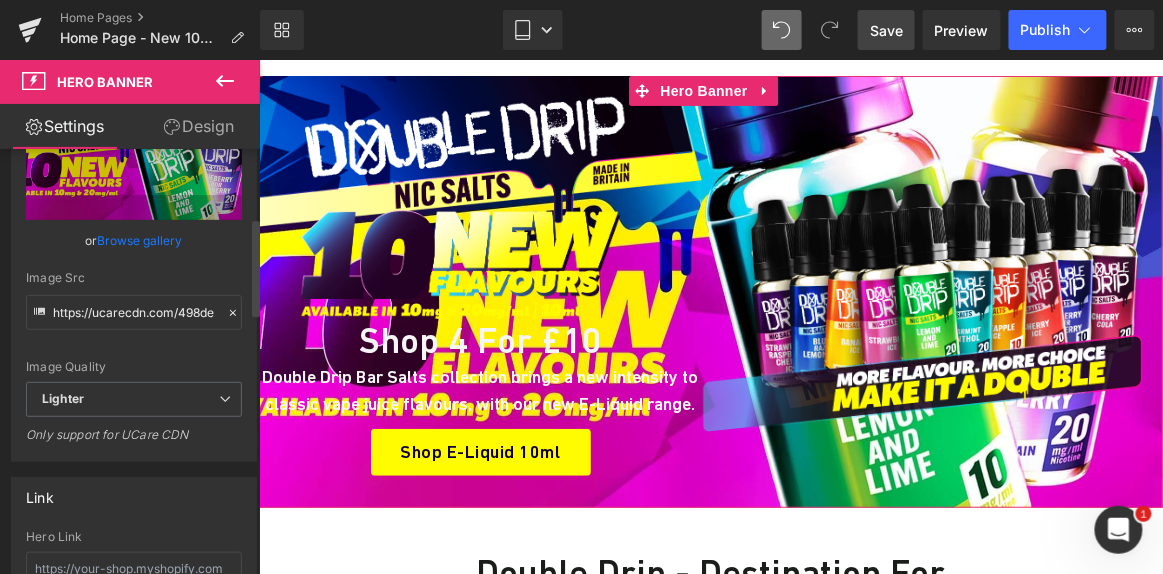click on "Browse gallery" at bounding box center (140, 240) 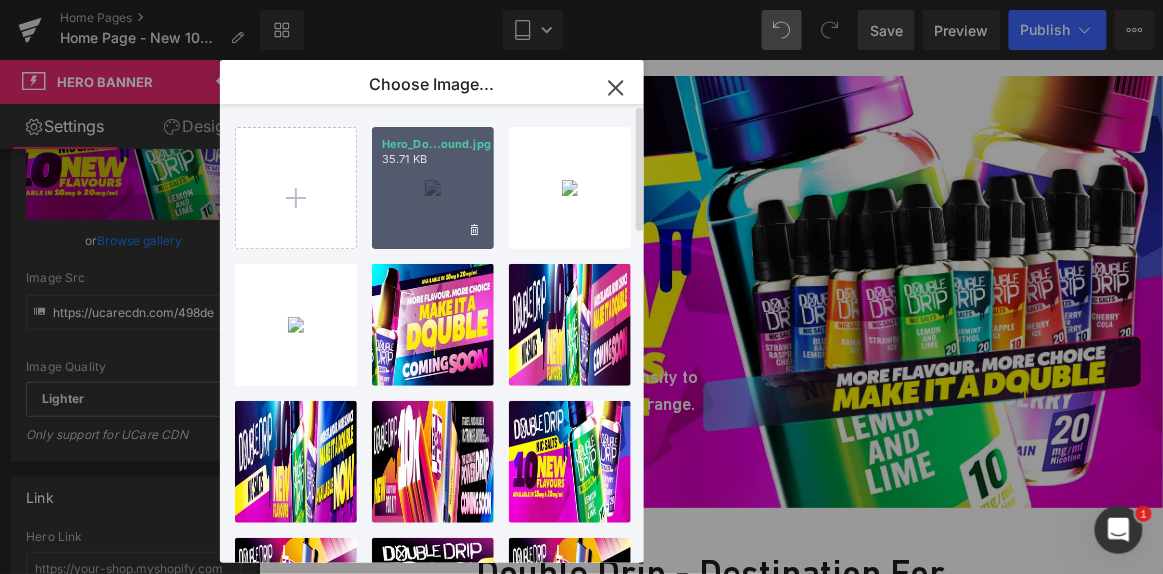 click on "Hero_Do...ound.jpg 35.71 KB" at bounding box center [433, 188] 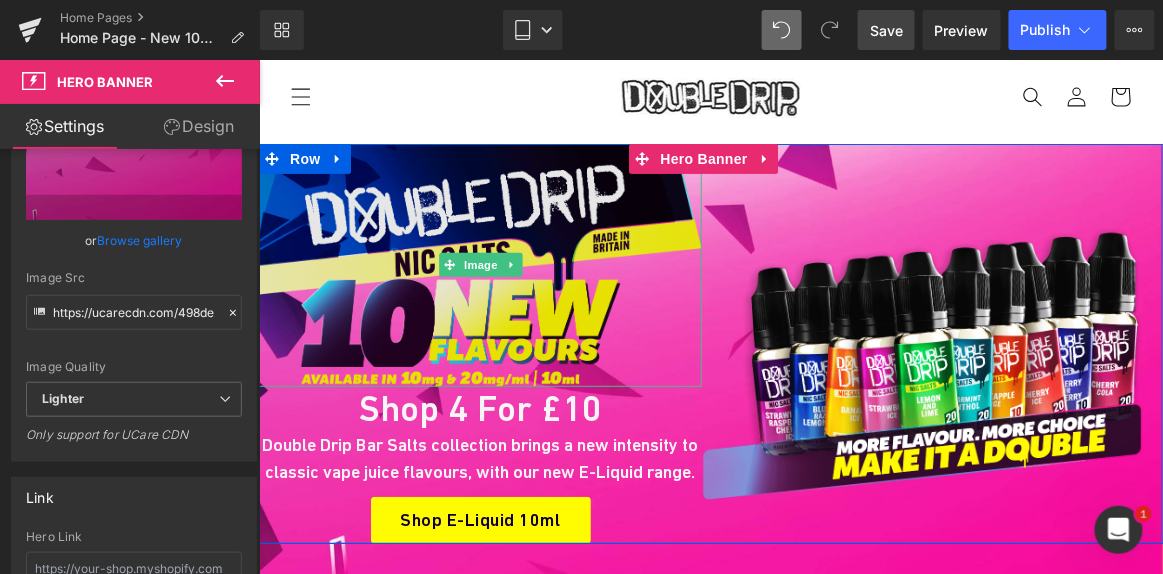 scroll, scrollTop: 51, scrollLeft: 0, axis: vertical 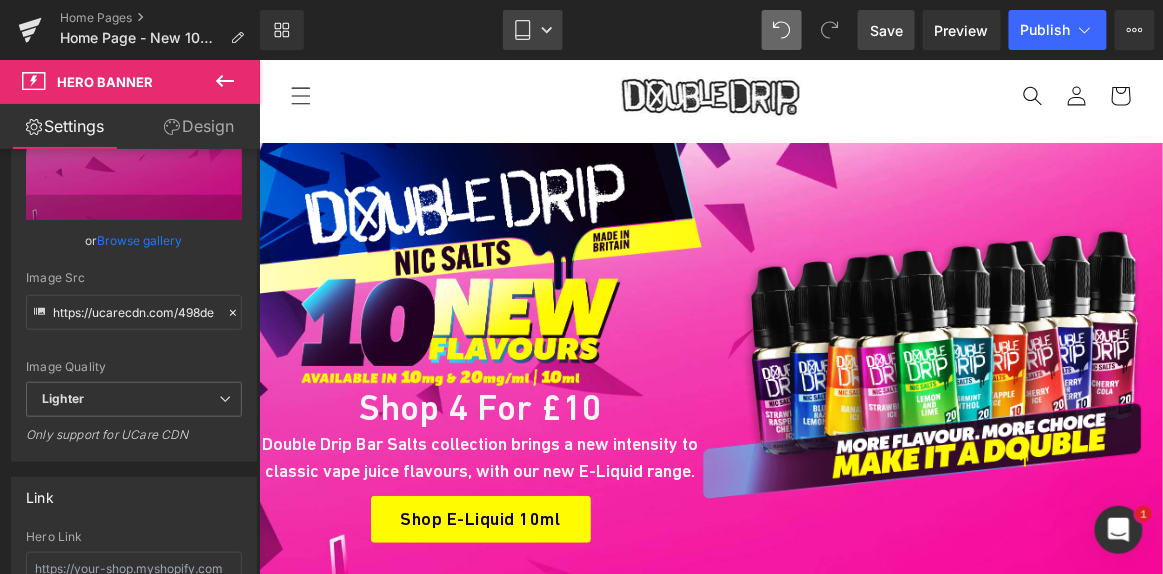 click 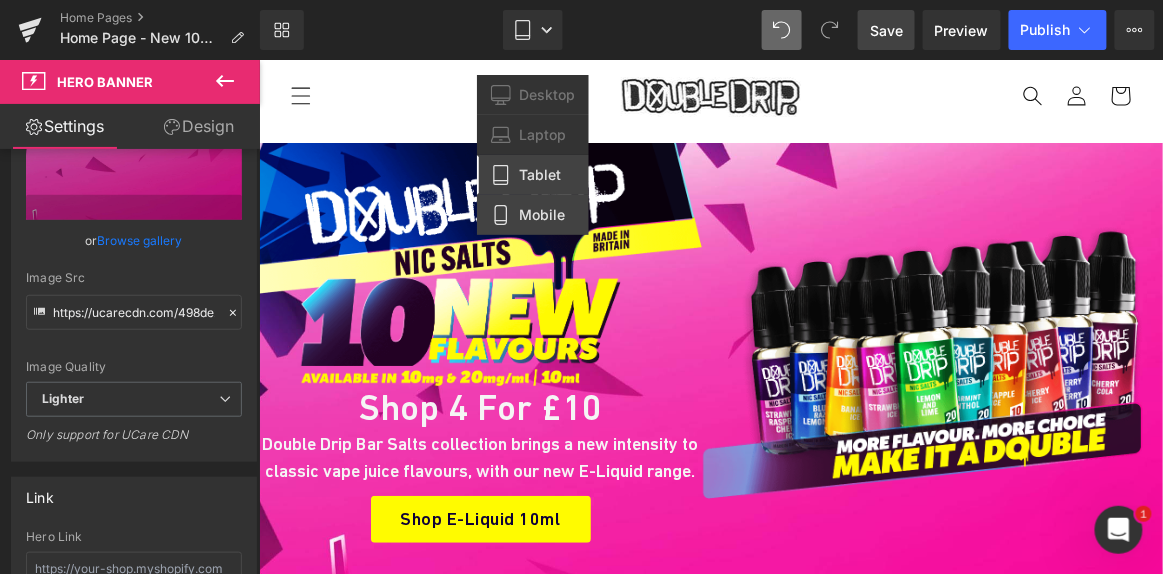 click on "Mobile" at bounding box center [542, 215] 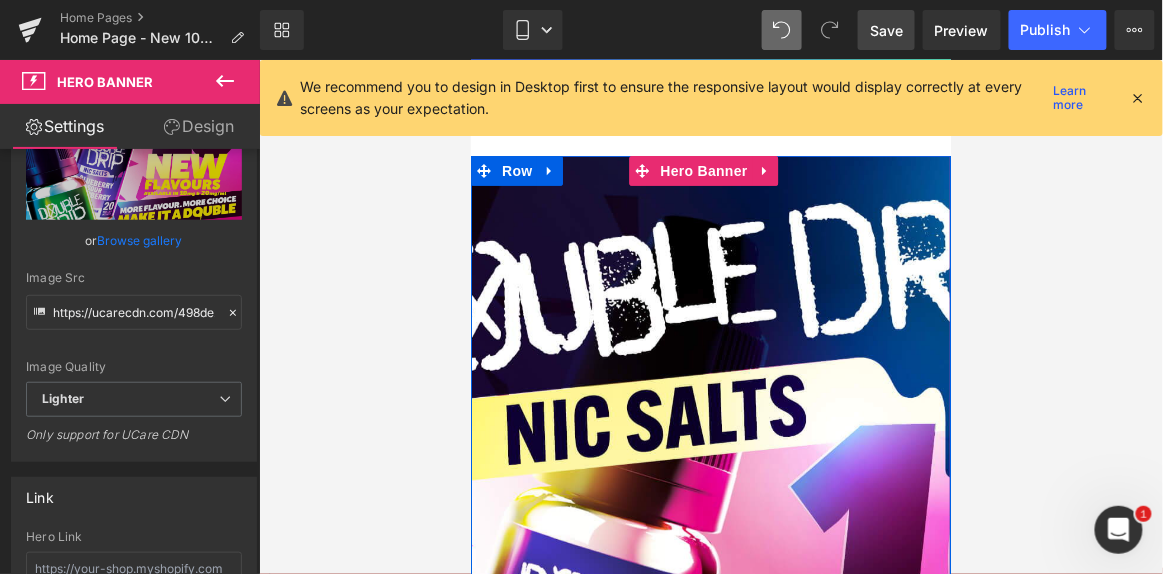 scroll, scrollTop: 0, scrollLeft: 0, axis: both 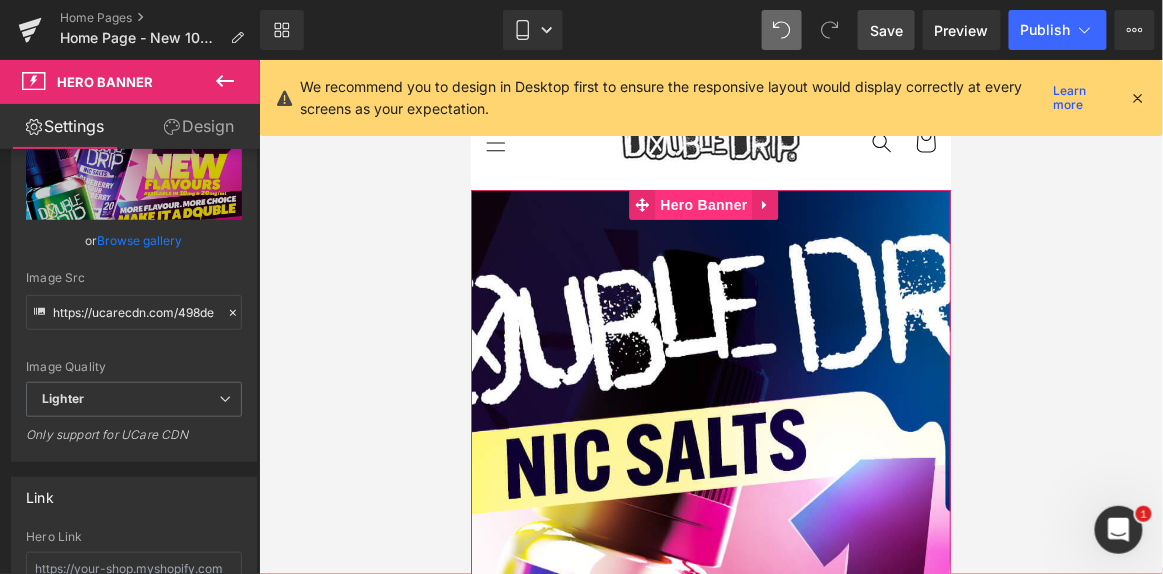 click on "Hero Banner" at bounding box center [702, 204] 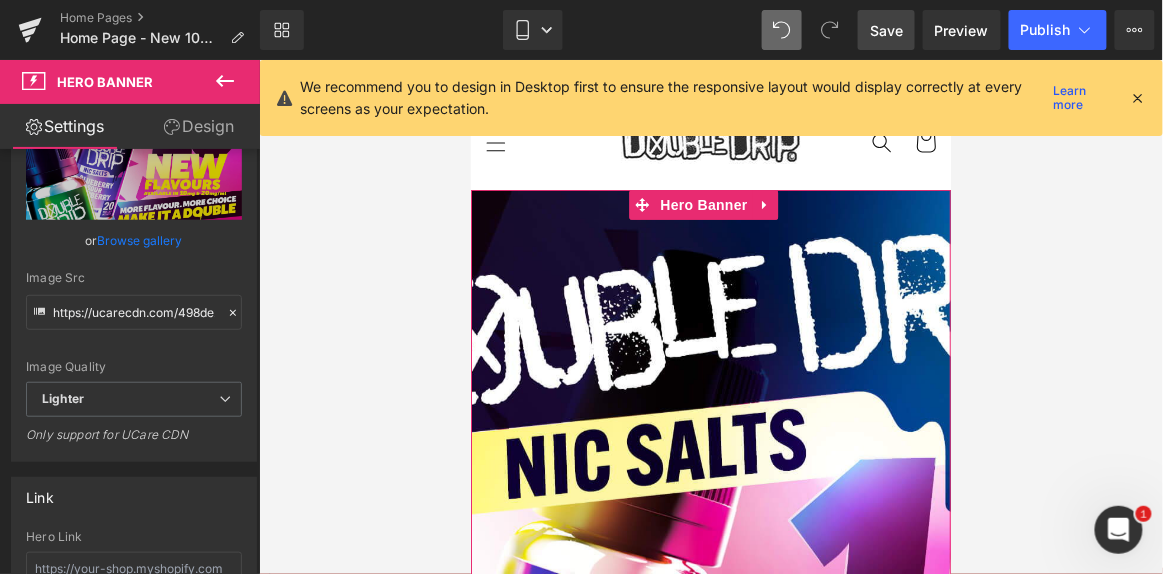click on "Design" at bounding box center (199, 126) 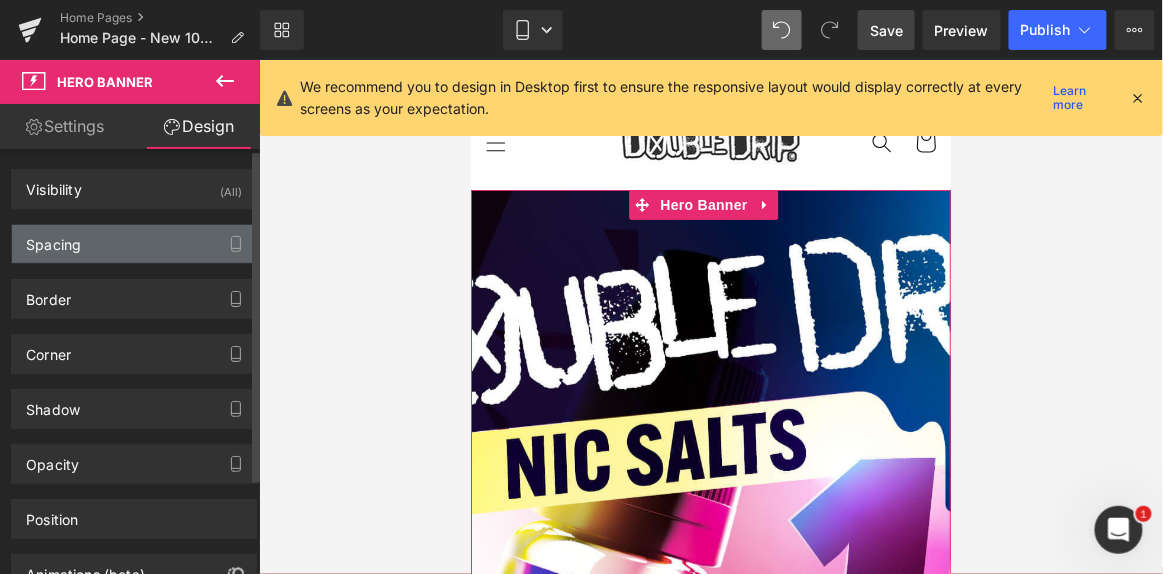 click on "Spacing" at bounding box center (134, 244) 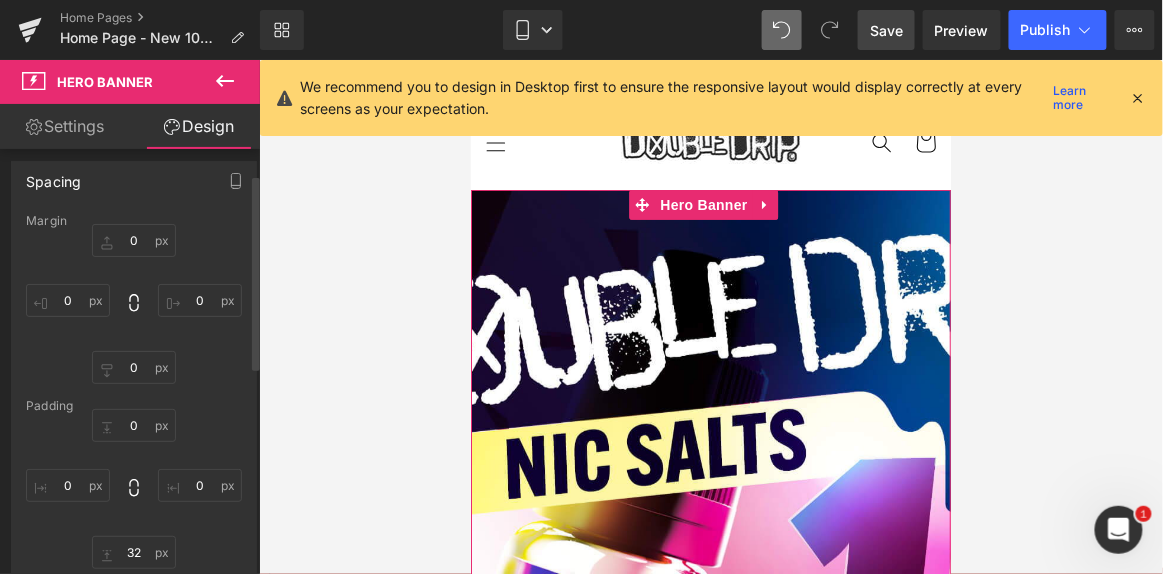 scroll, scrollTop: 0, scrollLeft: 0, axis: both 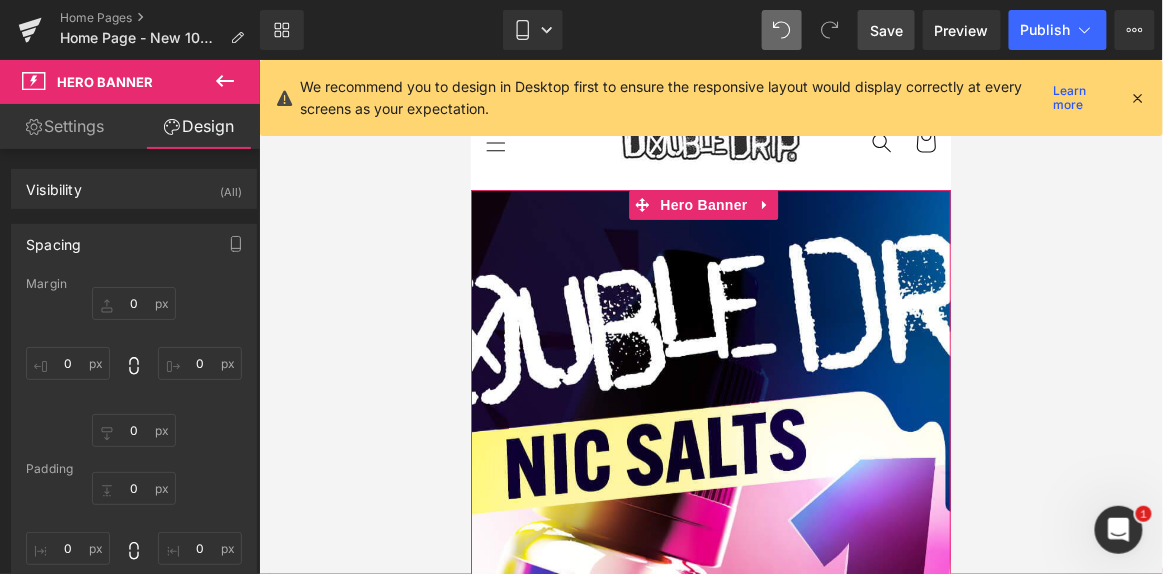 click on "Settings" at bounding box center [65, 126] 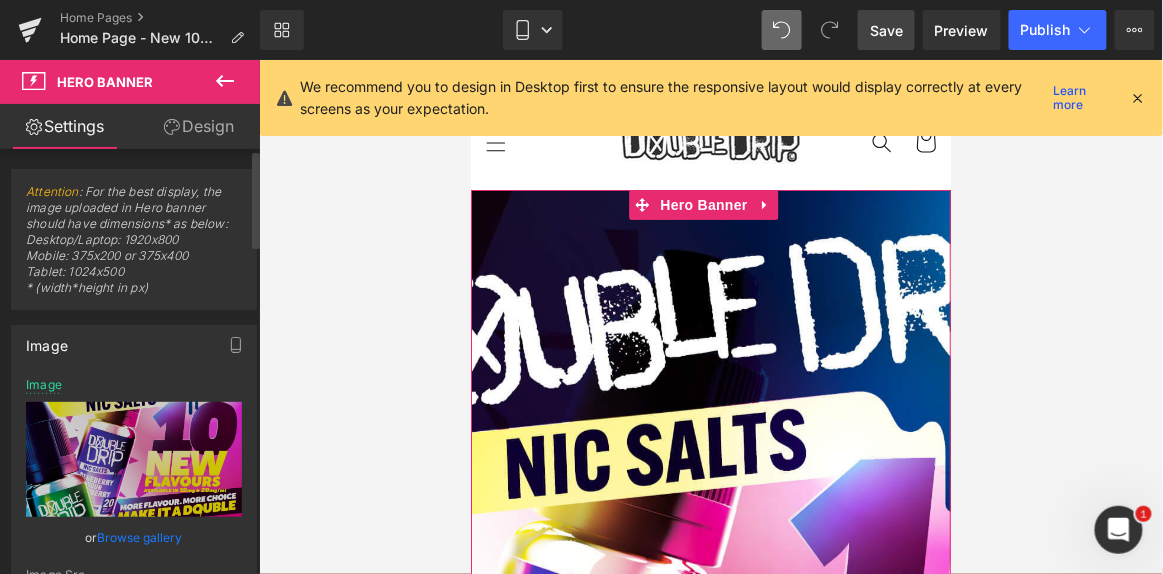 click on "Browse gallery" at bounding box center [140, 537] 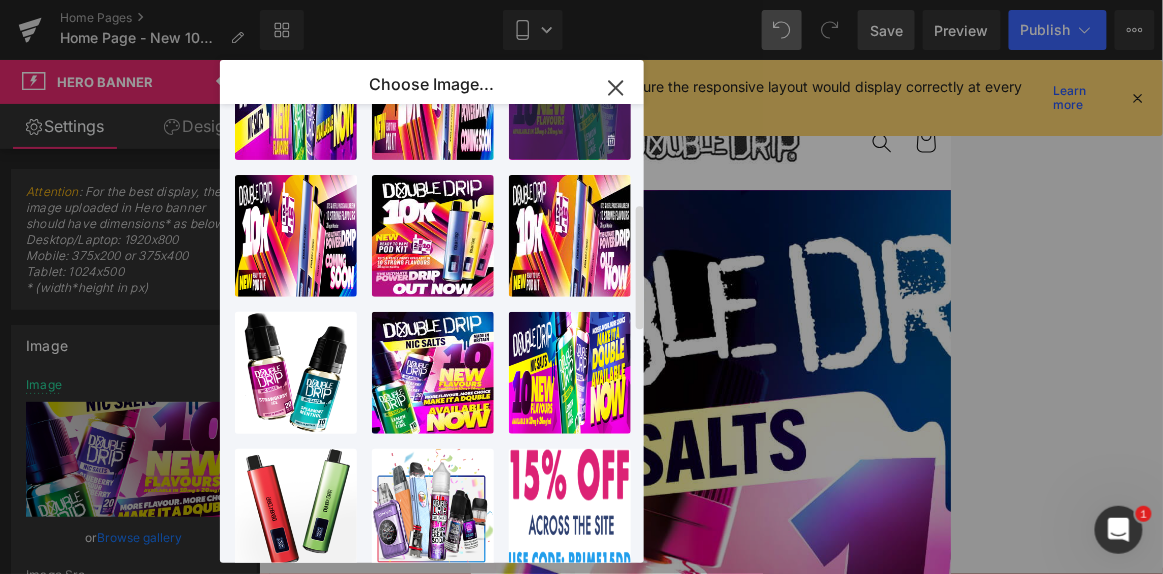 scroll, scrollTop: 363, scrollLeft: 0, axis: vertical 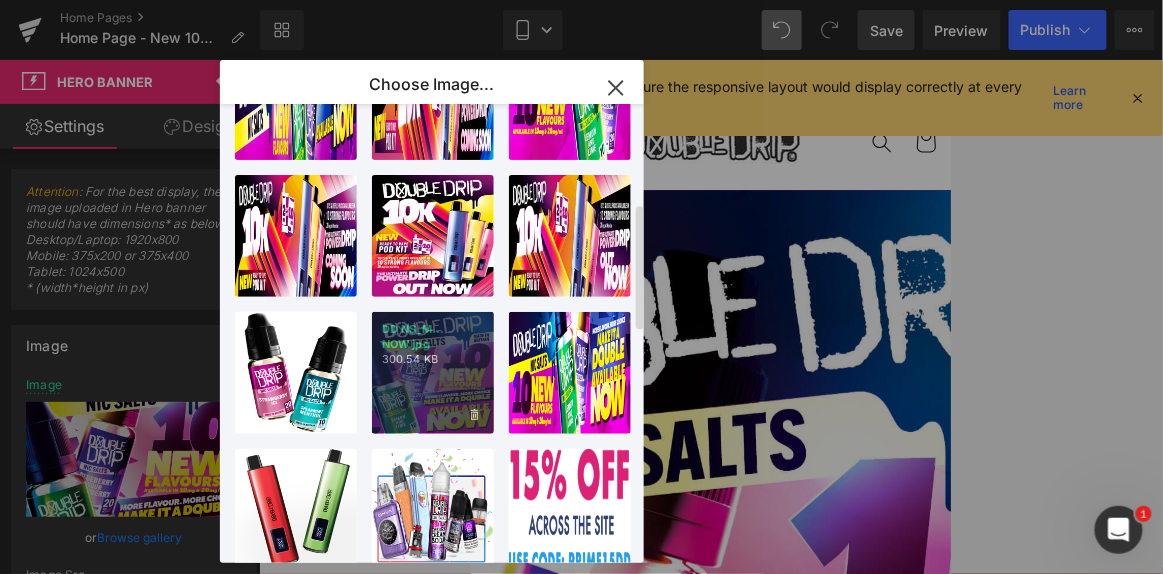 click on "DD NS_M... NOW.jpg 300.54 KB" at bounding box center [433, 373] 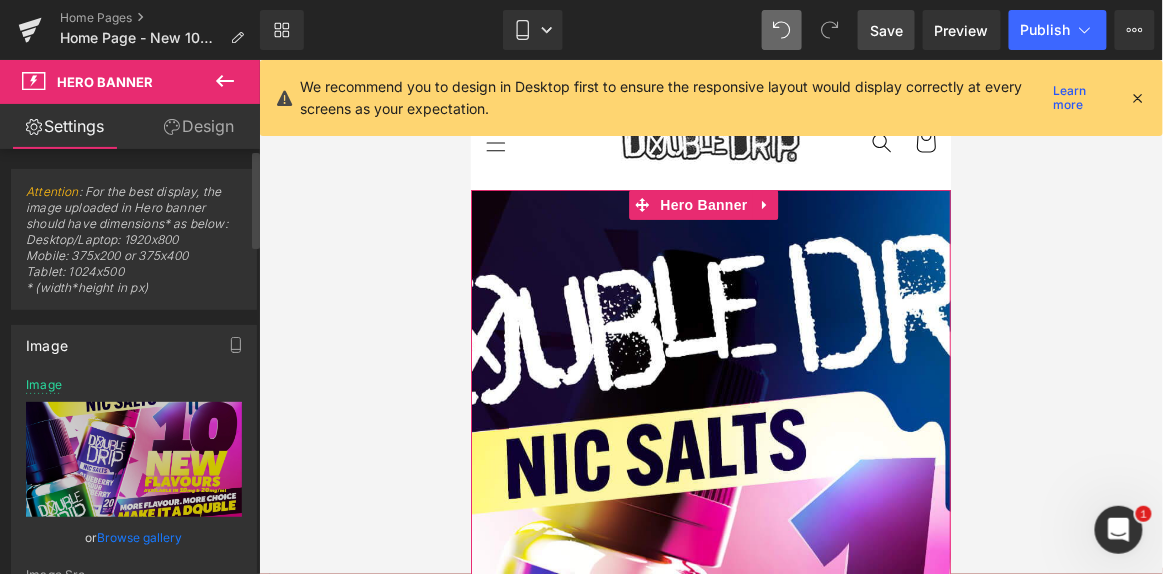 click on "Browse gallery" at bounding box center (140, 537) 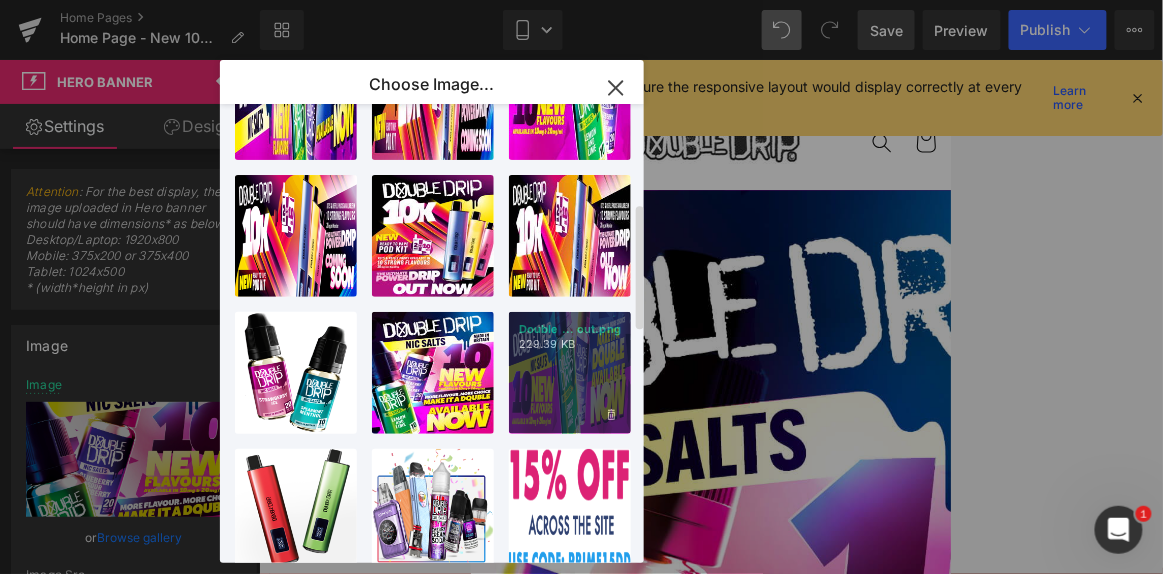 click on "Double ... out.png 229.39 KB" at bounding box center [570, 373] 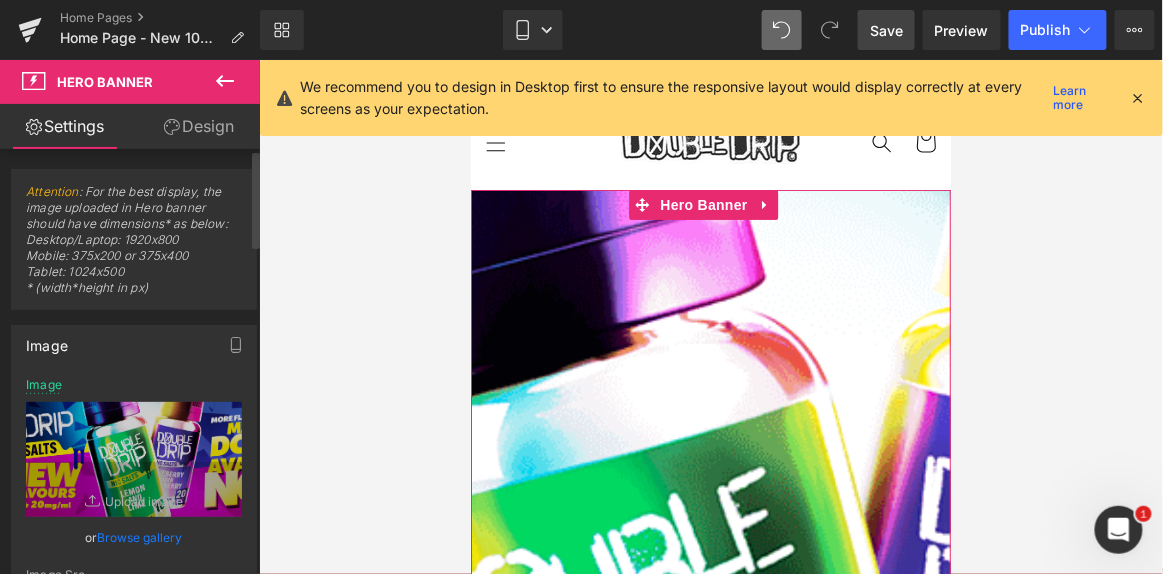 click on "Browse gallery" at bounding box center [140, 537] 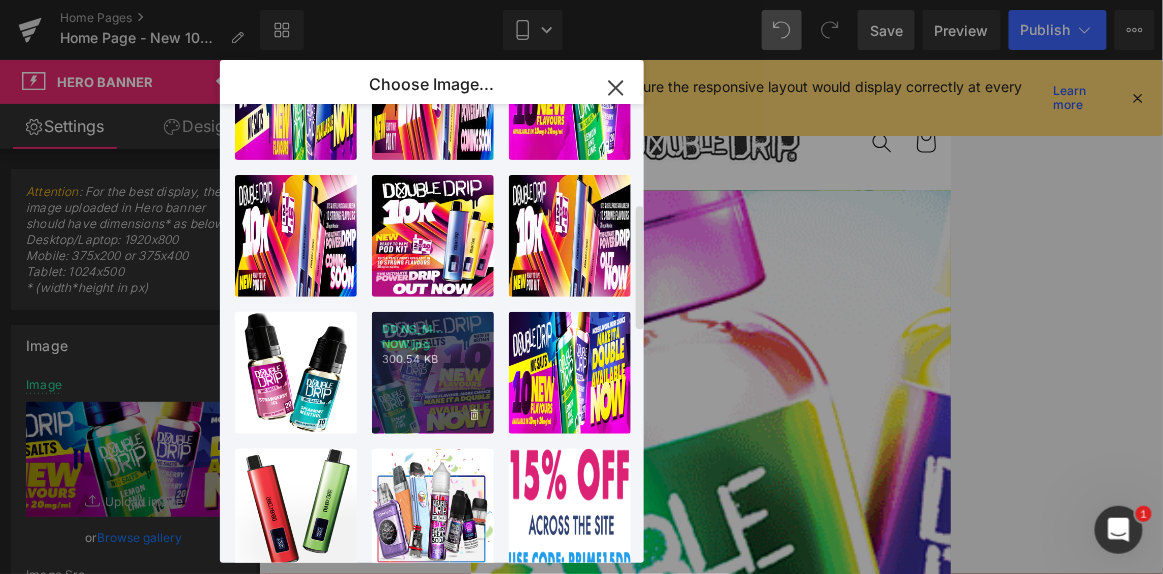 click on "DD NS_M... NOW.jpg 300.54 KB" at bounding box center [433, 373] 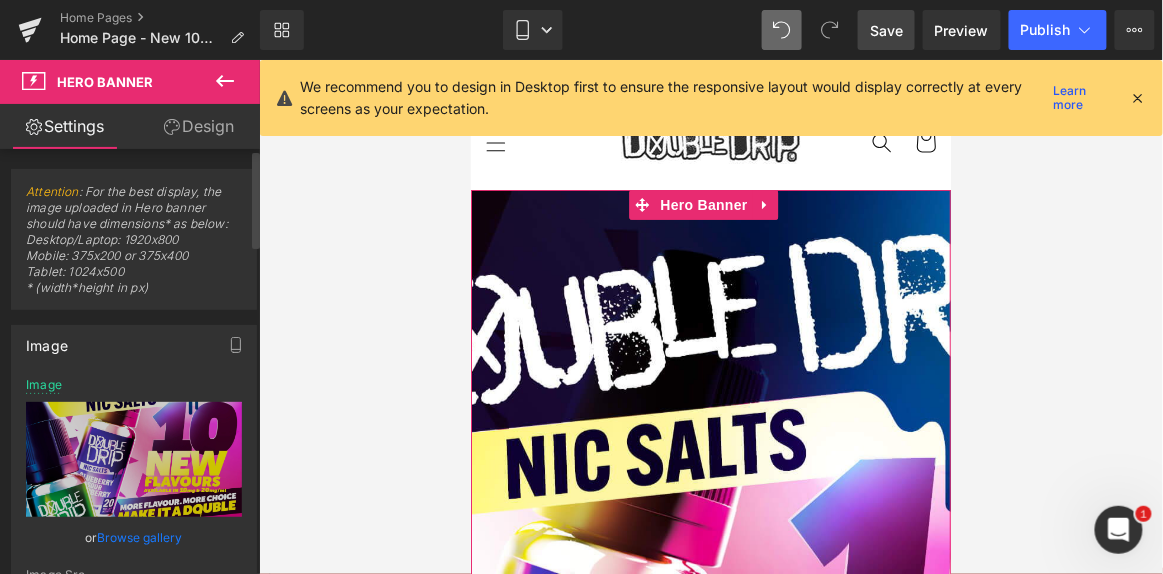 click on "Browse gallery" at bounding box center (140, 537) 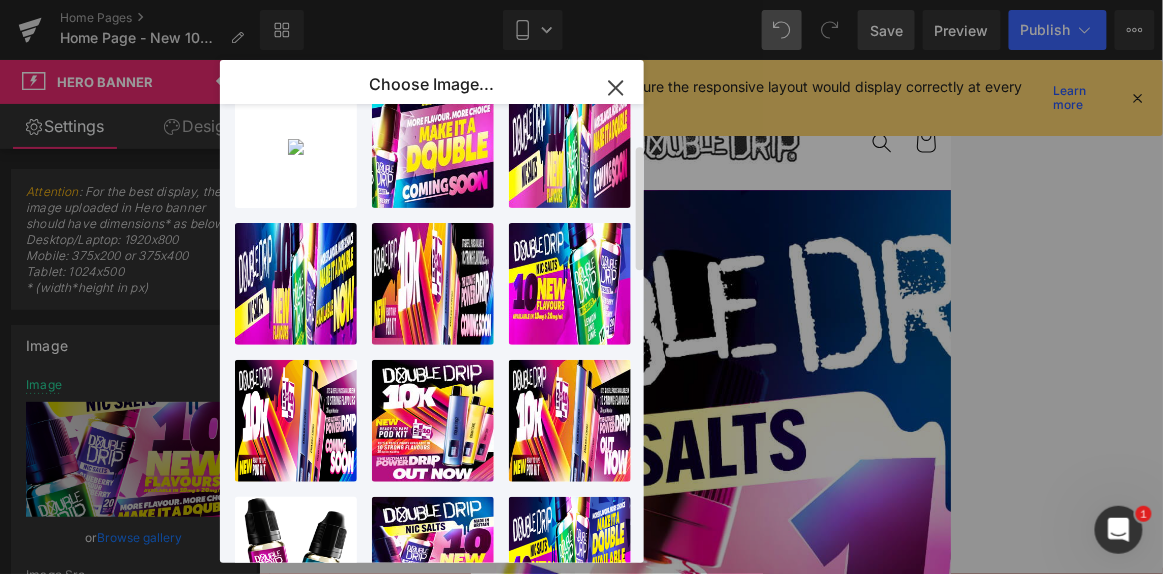 scroll, scrollTop: 141, scrollLeft: 0, axis: vertical 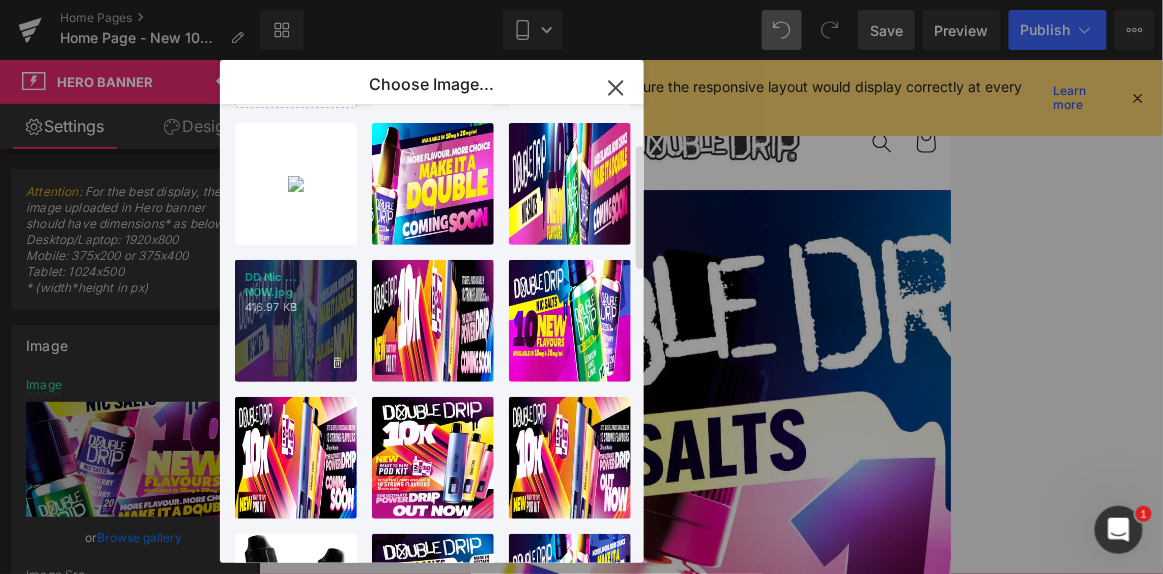 click on "DD Nic ... NOW.jpg 416.97 KB" at bounding box center (296, 321) 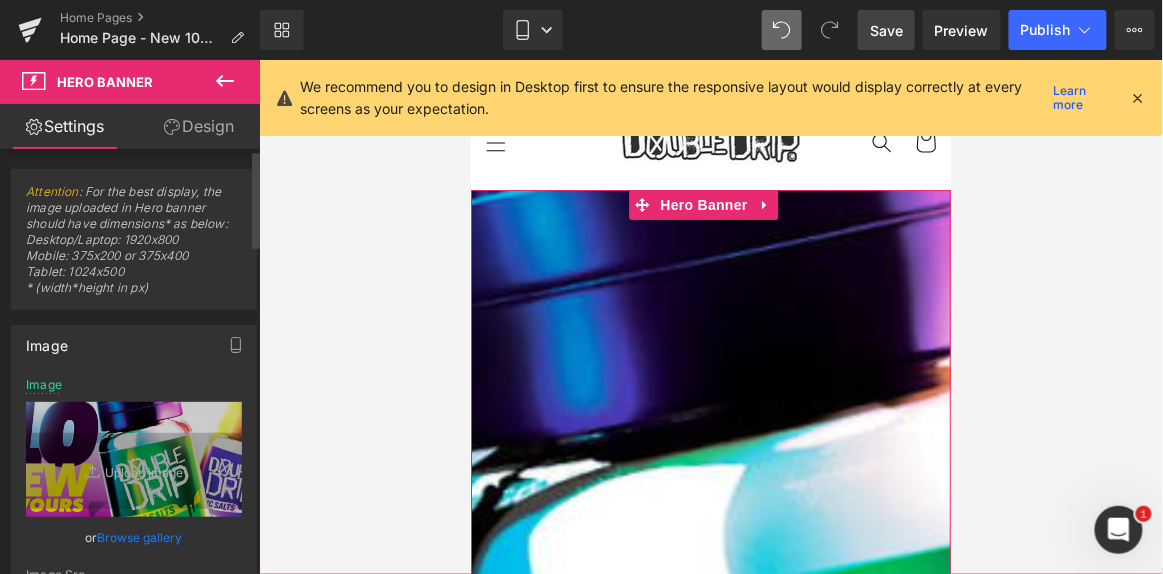 click on "Browse gallery" at bounding box center [140, 537] 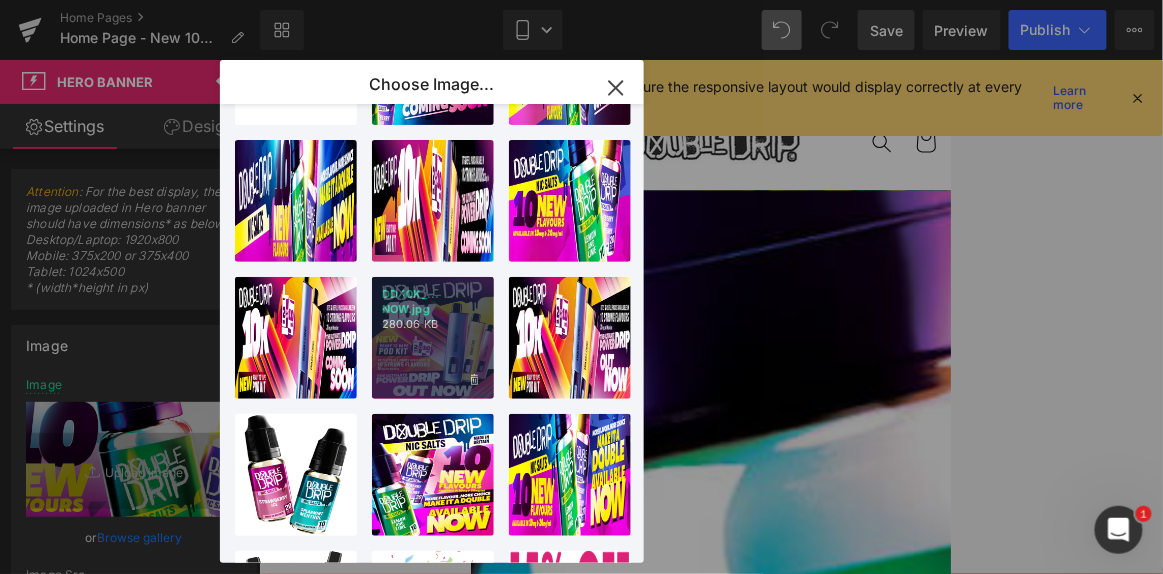 scroll, scrollTop: 0, scrollLeft: 0, axis: both 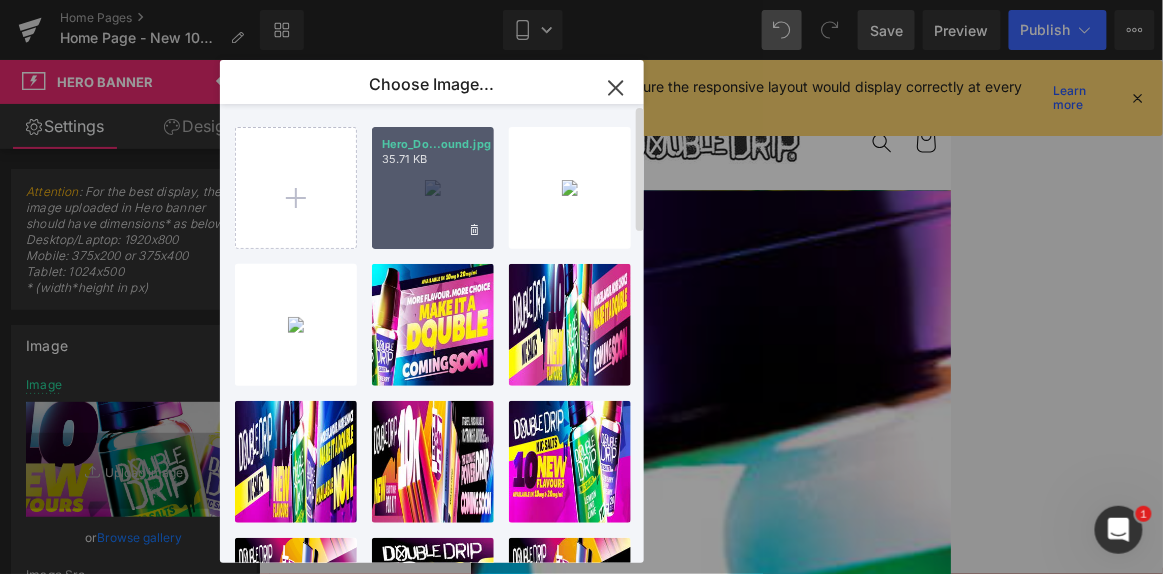 click on "Hero_Do...ound.jpg 35.71 KB" at bounding box center [433, 188] 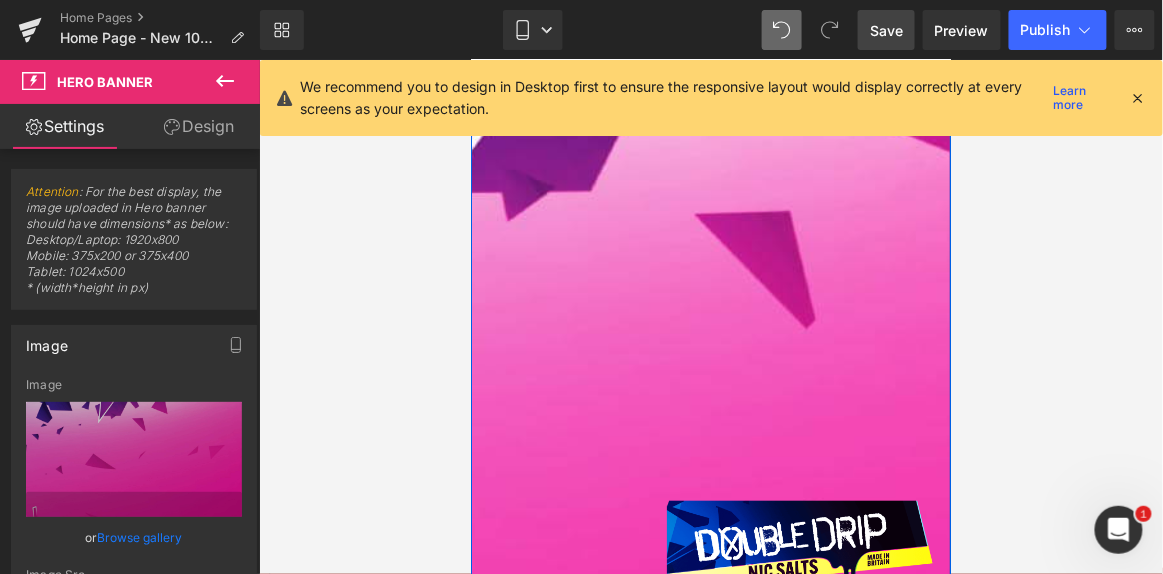 scroll, scrollTop: 32, scrollLeft: 0, axis: vertical 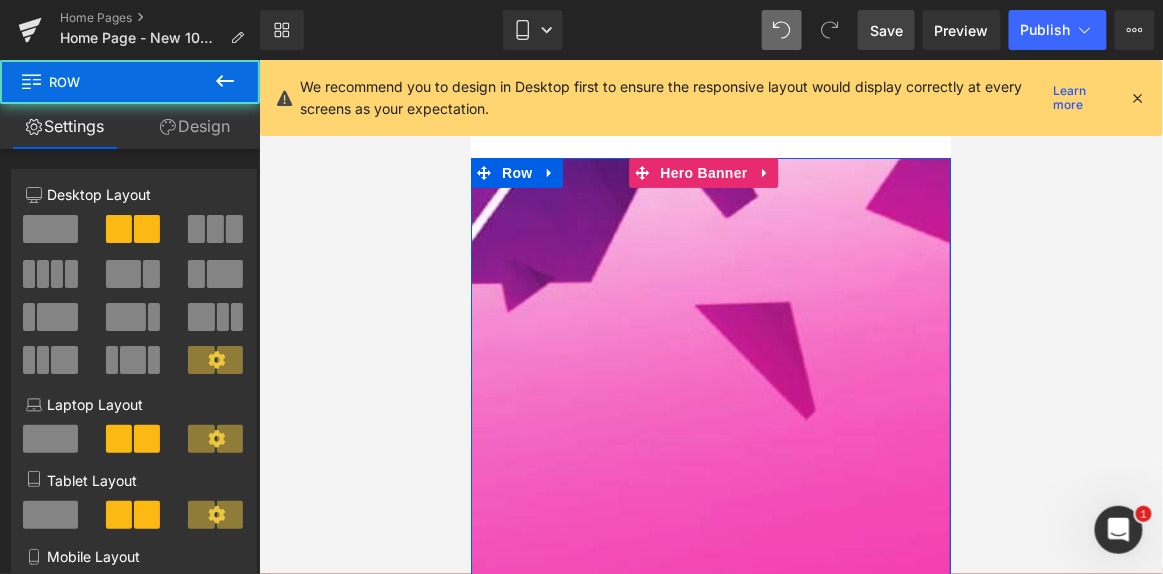 click on "Image         Shop 4 for £10  Heading
Double Drip Bar Salts collection brings a new intensity to classic vape juice flavours, with our new E-Liquid range.
Text Block
Shop E-Liquid 10ml
Button         Image
Row" at bounding box center (710, 654) 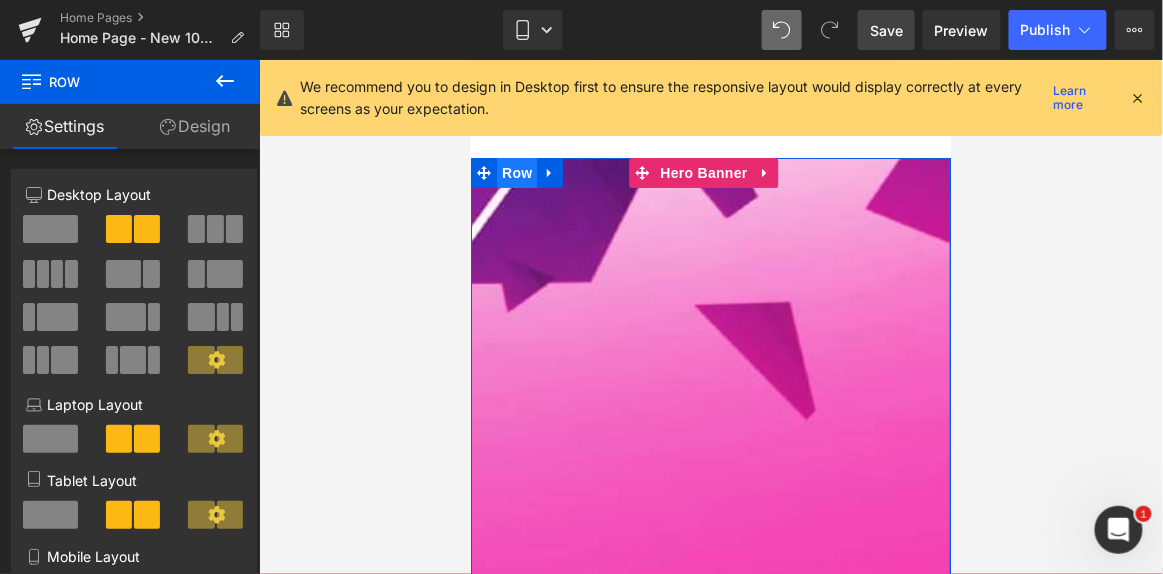 click on "Row" at bounding box center [516, 172] 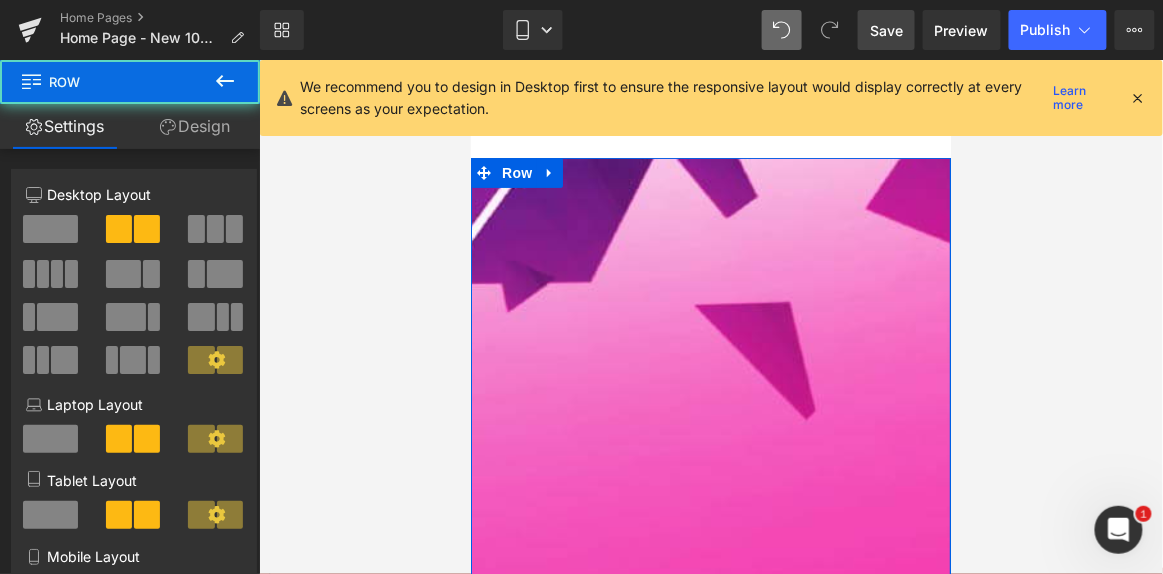 click on "Design" at bounding box center (195, 126) 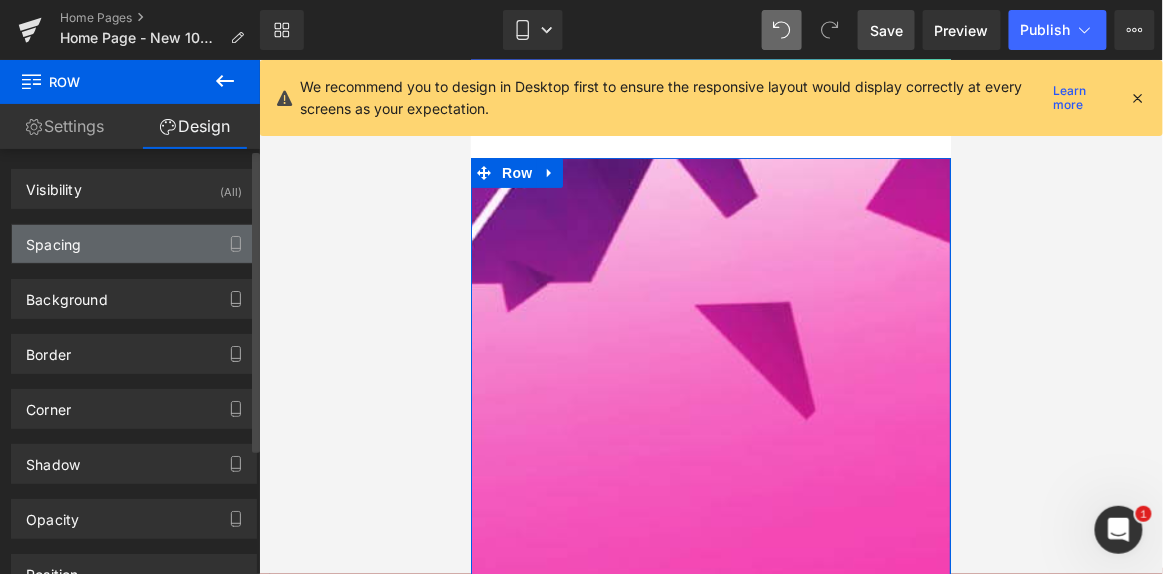 click on "Spacing" at bounding box center (134, 244) 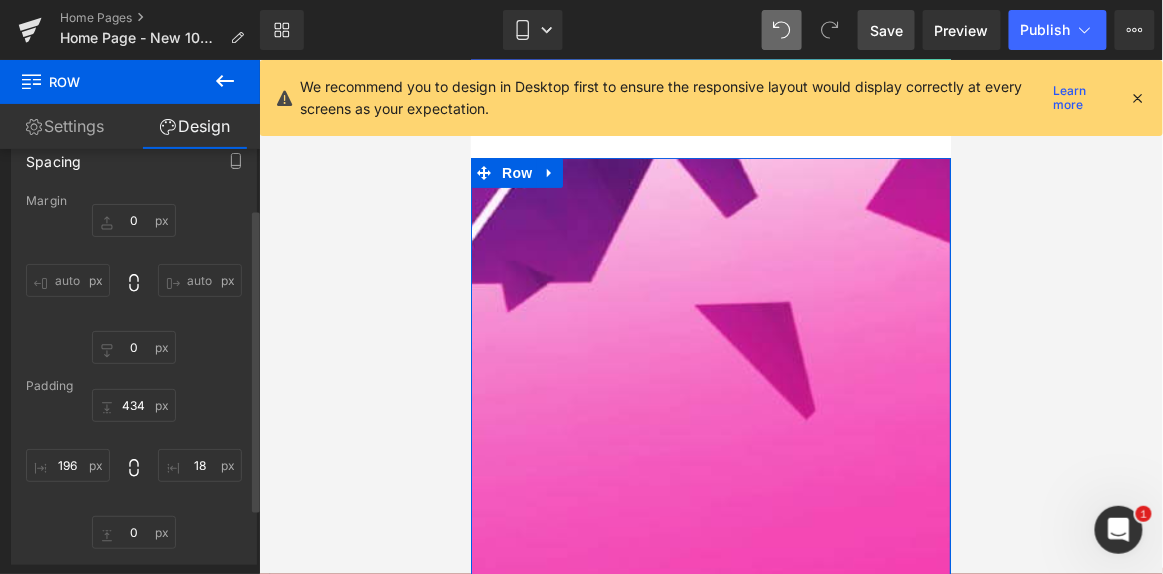 scroll, scrollTop: 86, scrollLeft: 0, axis: vertical 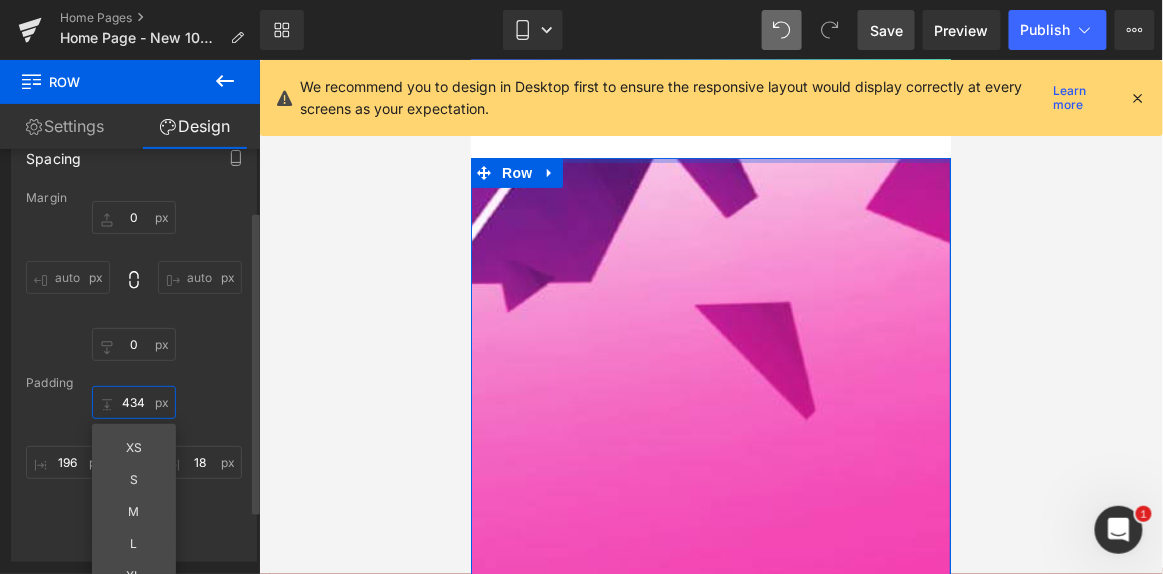 click on "434" at bounding box center (134, 402) 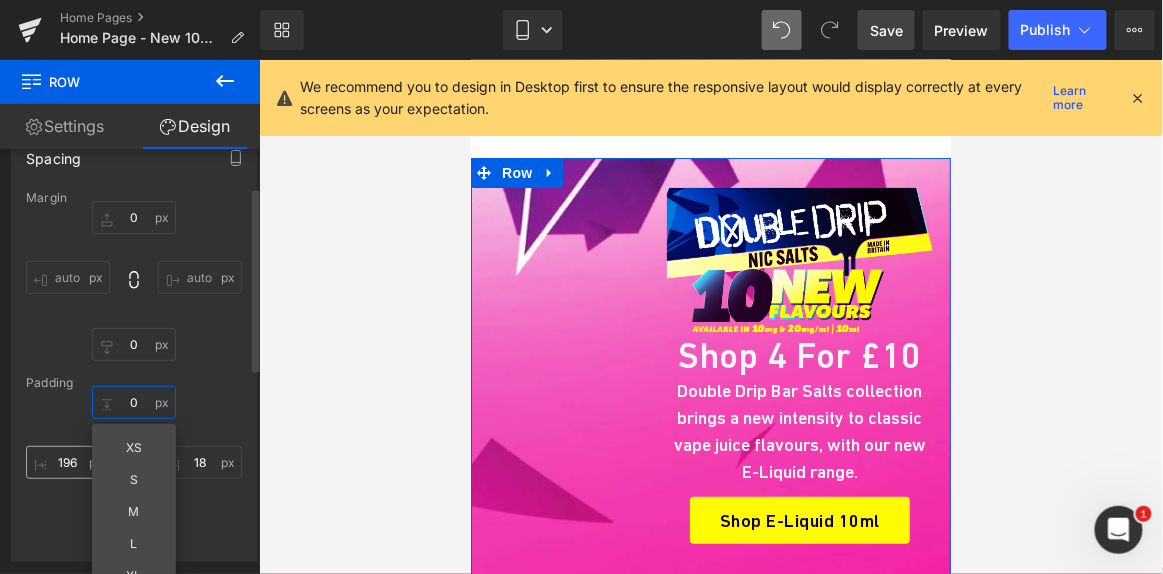type 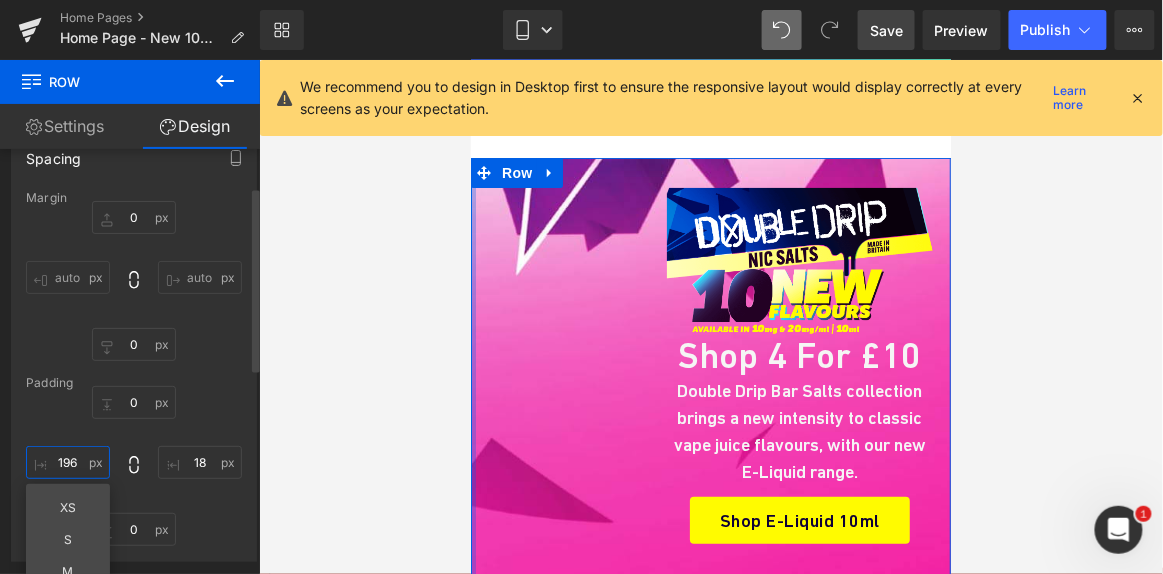 click on "196" at bounding box center (68, 462) 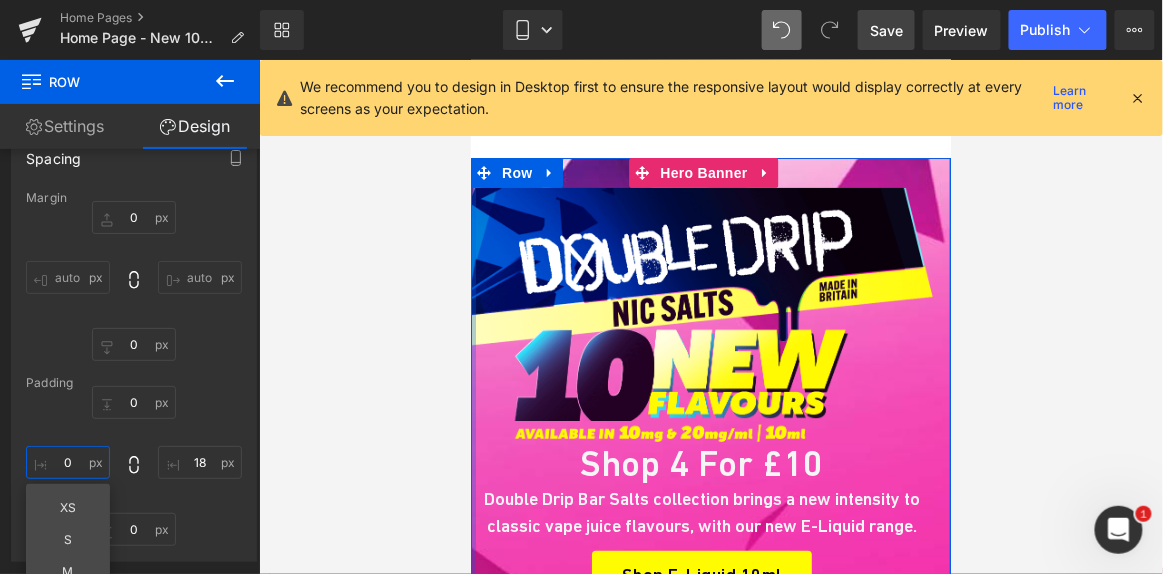 drag, startPoint x: 631, startPoint y: 394, endPoint x: 429, endPoint y: 393, distance: 202.00247 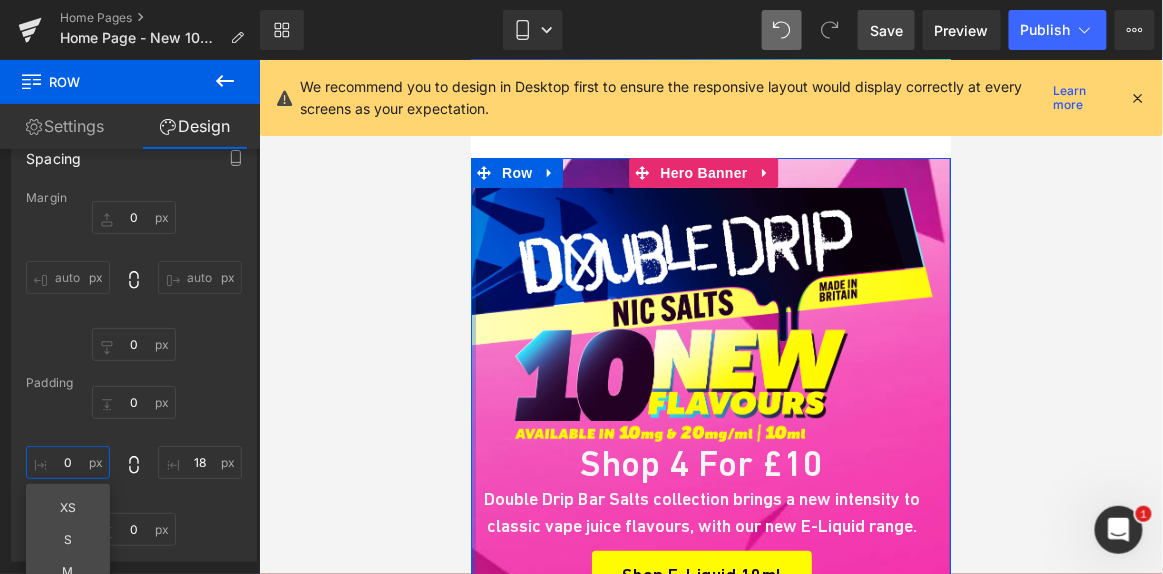 click on "Skip to content
FREE UK Delivery With Orders Over £18
E-Liquid
E-Liquid" at bounding box center (710, 284) 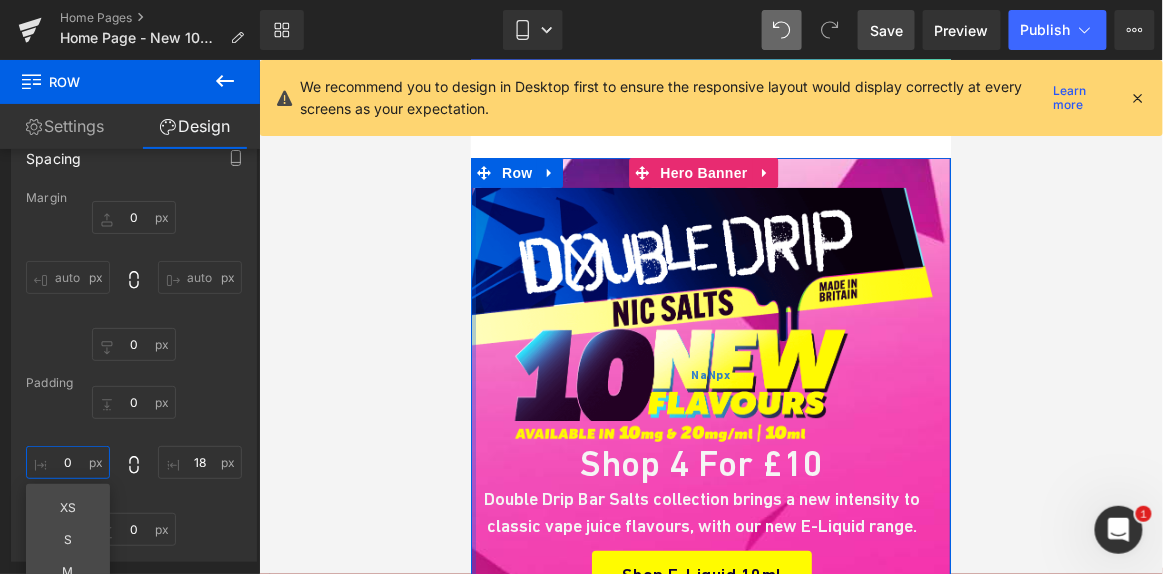 click on "NaNpx" at bounding box center [710, 374] 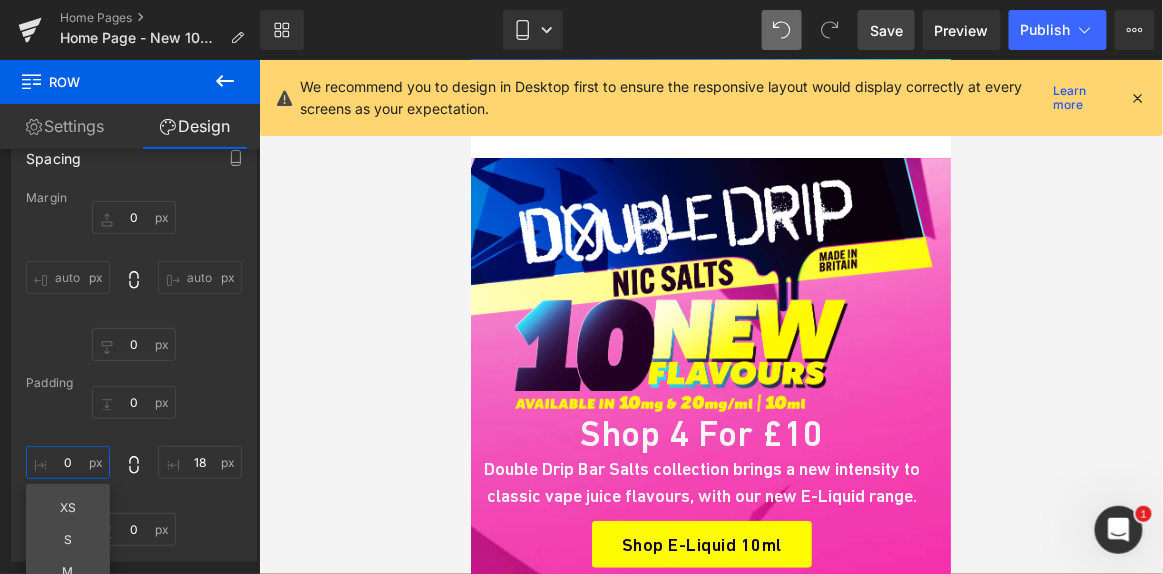 drag, startPoint x: 688, startPoint y: 424, endPoint x: 1220, endPoint y: 191, distance: 580.78656 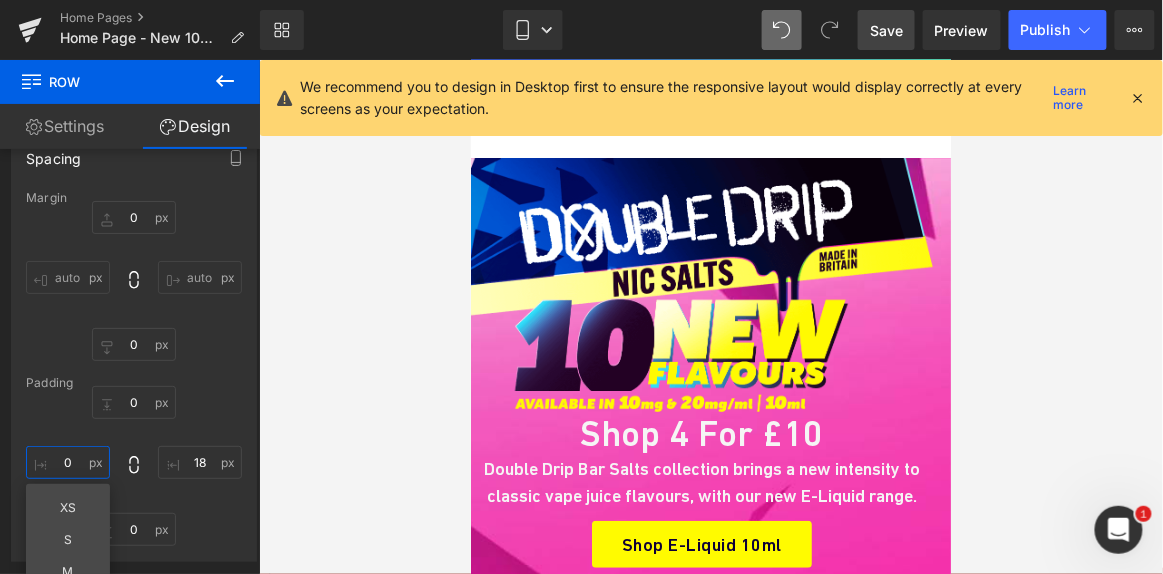 click on "Skip to content
FREE UK Delivery With Orders Over £18
E-Liquid
E-Liquid" at bounding box center (710, 6742) 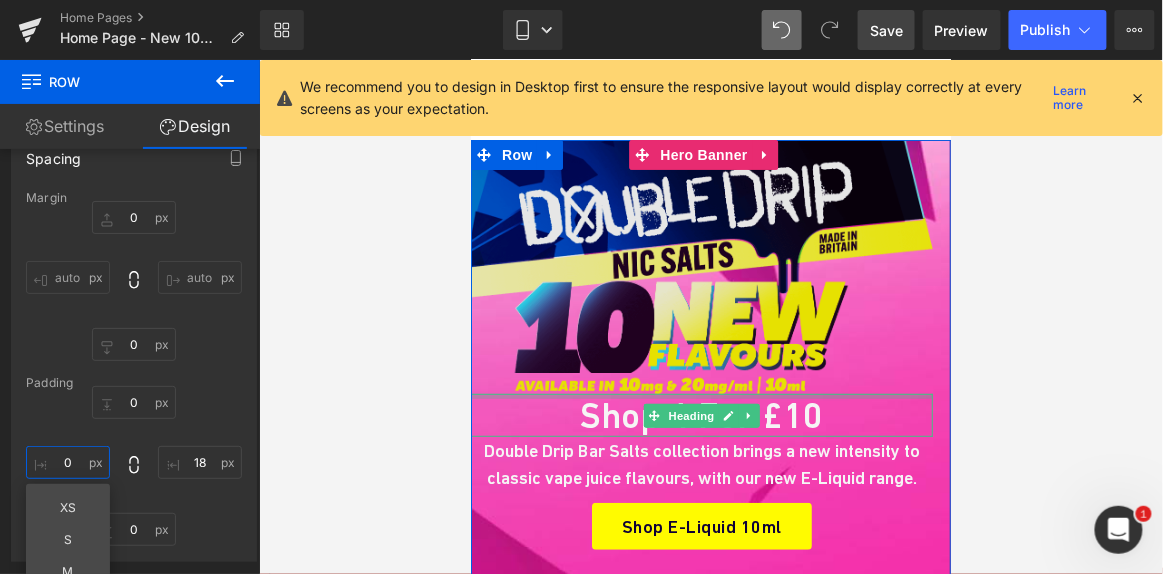 scroll, scrollTop: 6, scrollLeft: 0, axis: vertical 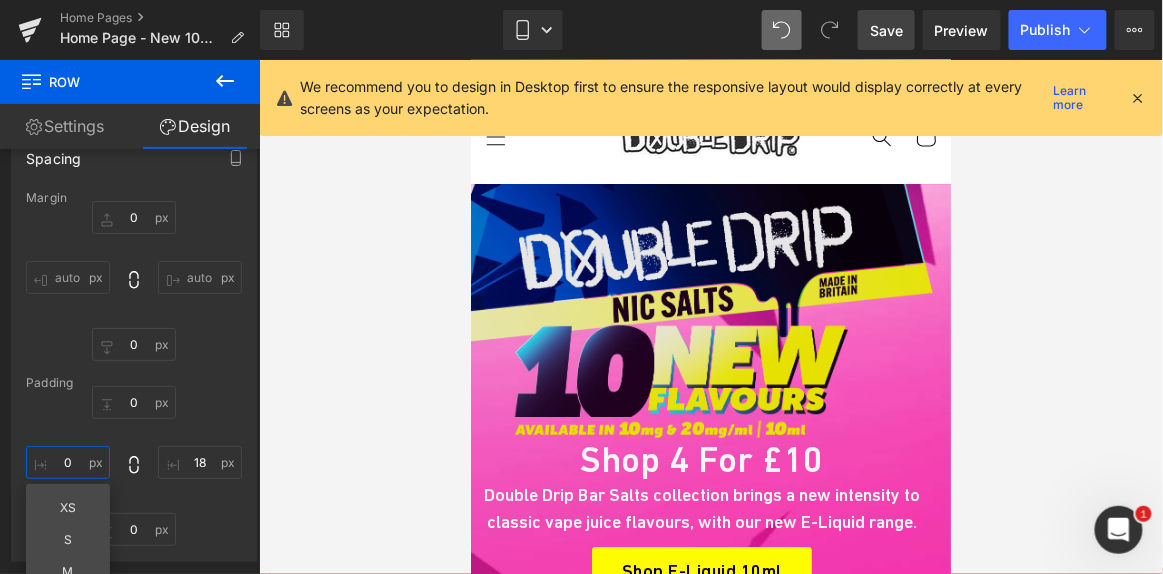 type on "0px" 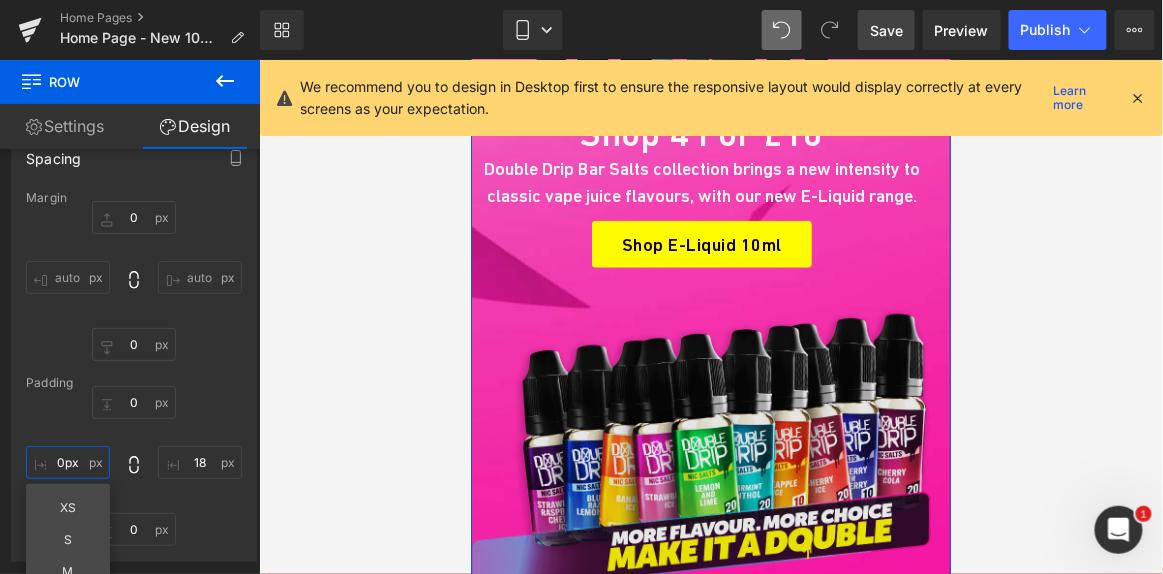 scroll, scrollTop: 330, scrollLeft: 0, axis: vertical 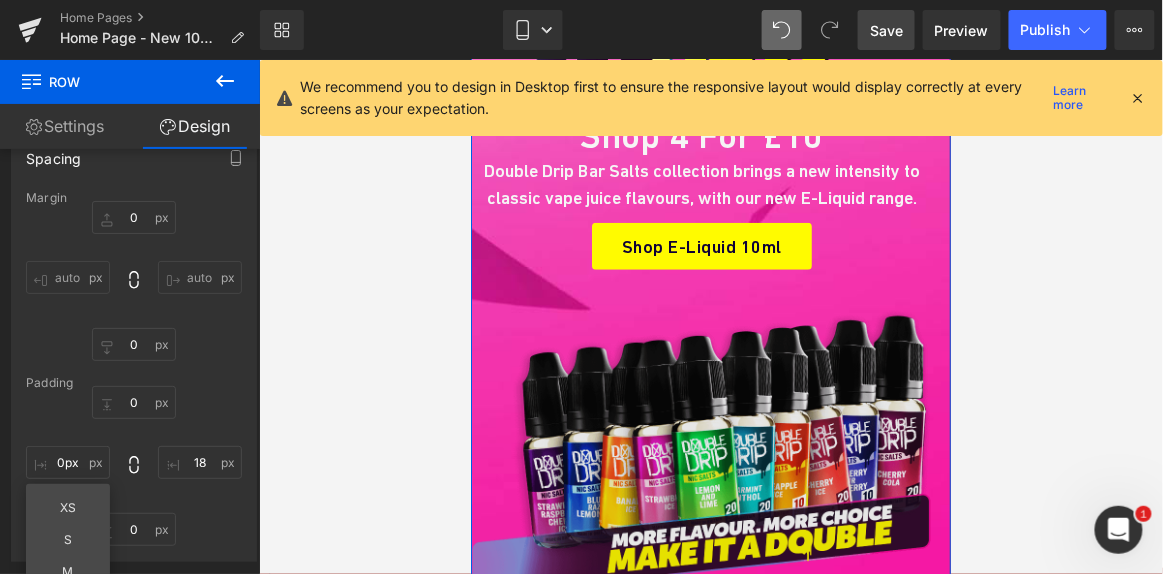 click at bounding box center [701, 451] 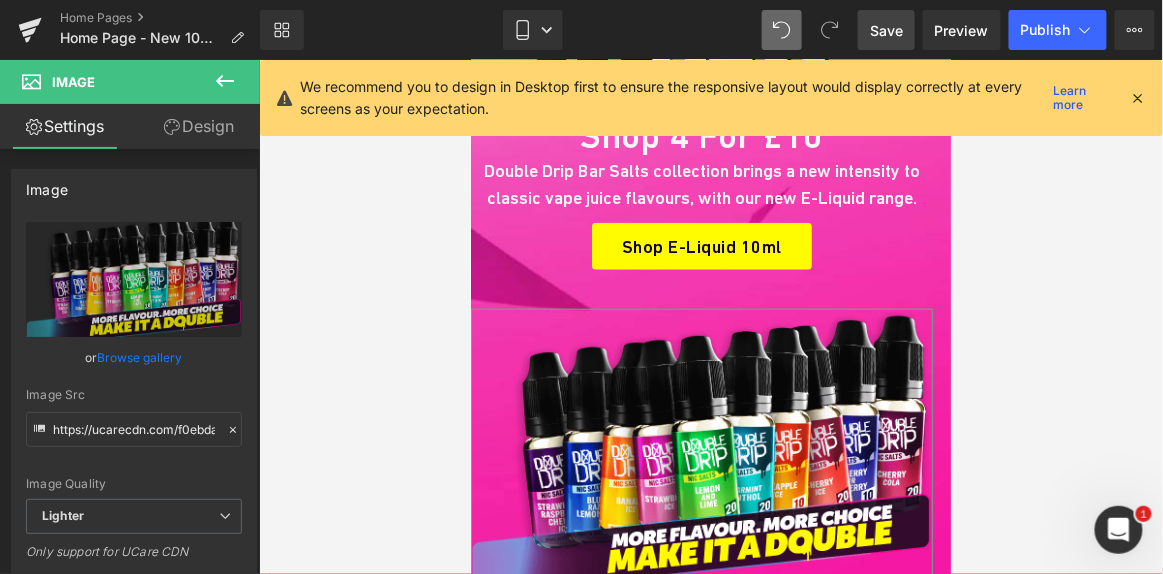 click on "Design" at bounding box center (199, 126) 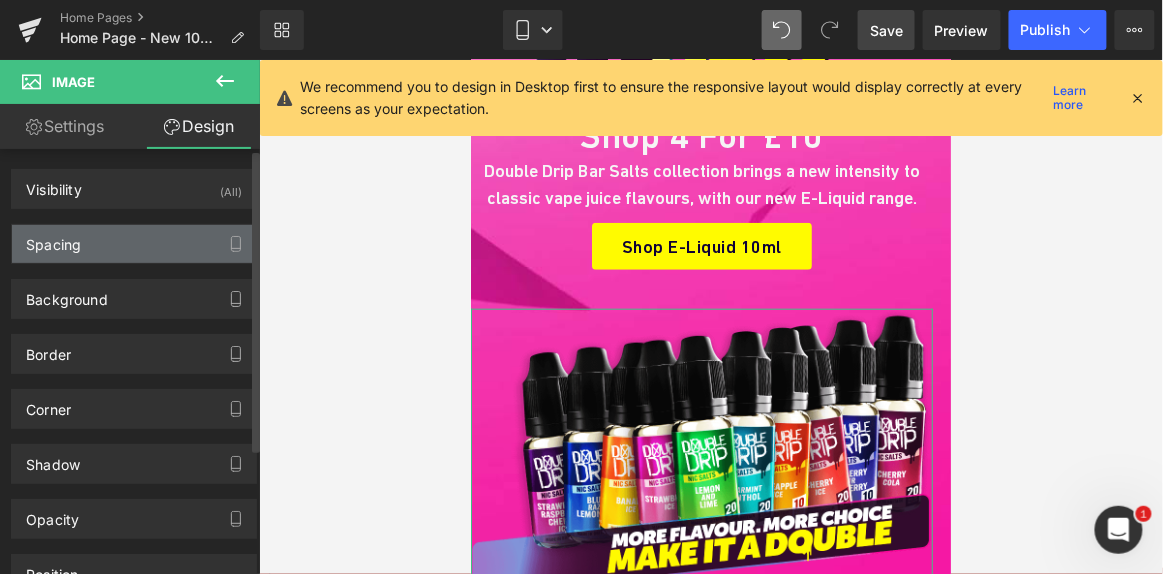 click on "Spacing" at bounding box center (134, 244) 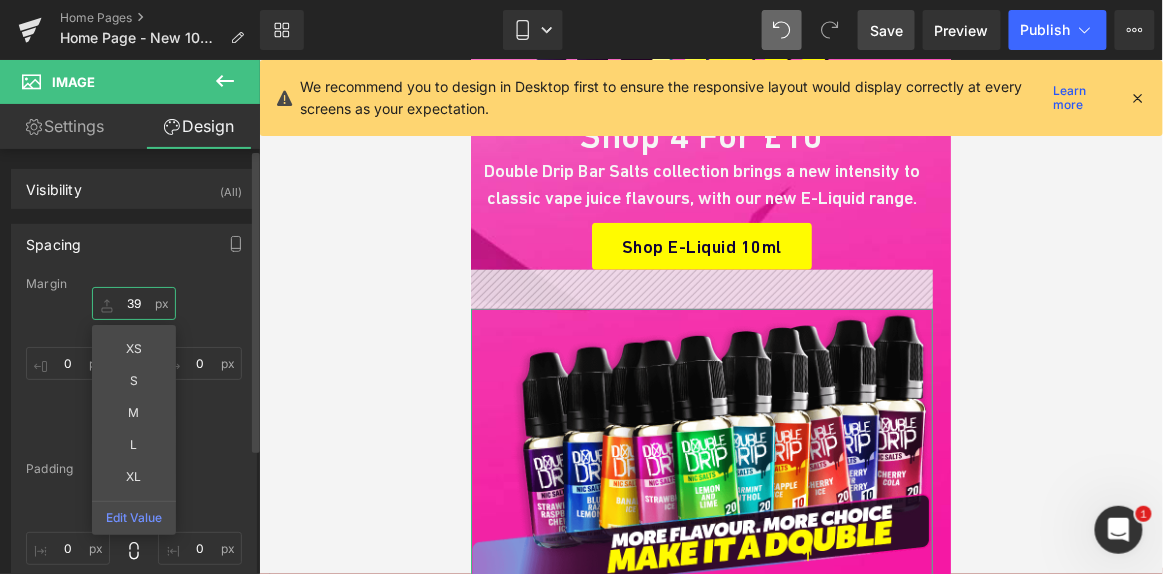 click on "39" at bounding box center [134, 303] 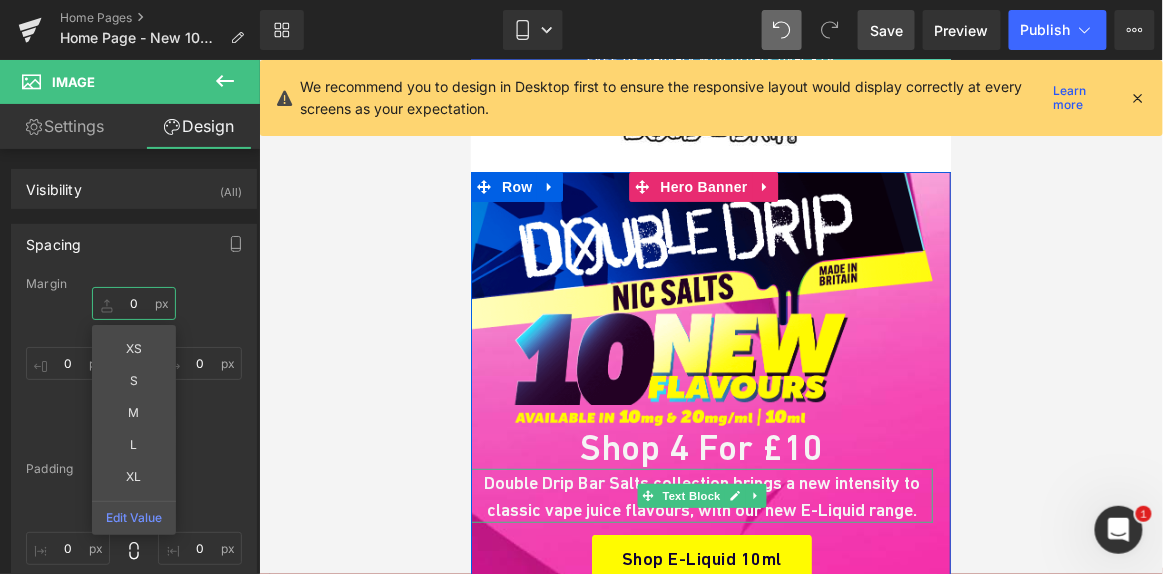 scroll, scrollTop: 0, scrollLeft: 0, axis: both 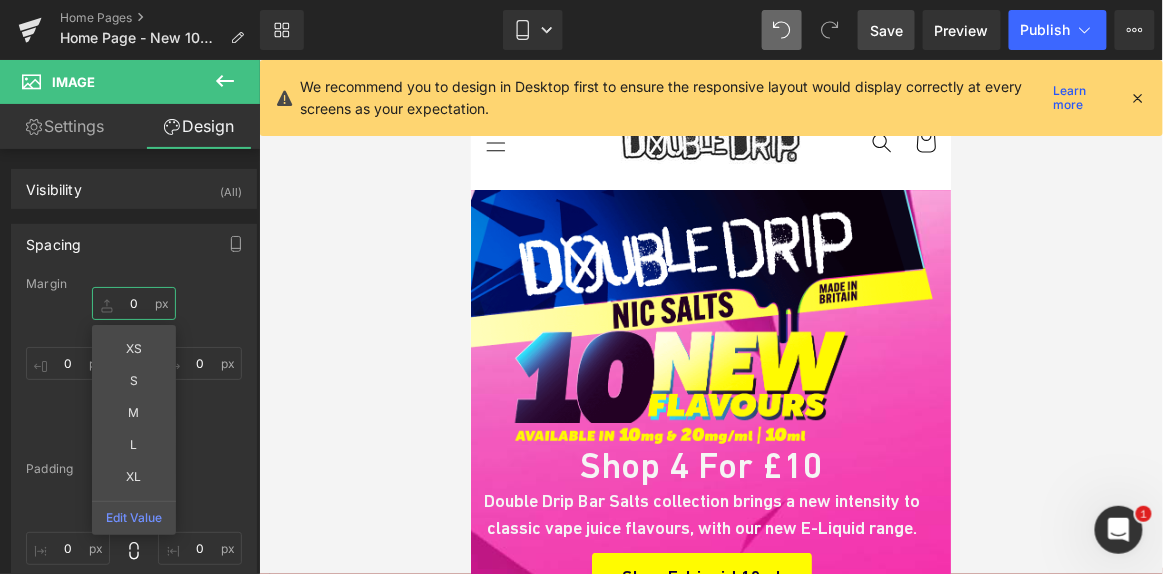 type 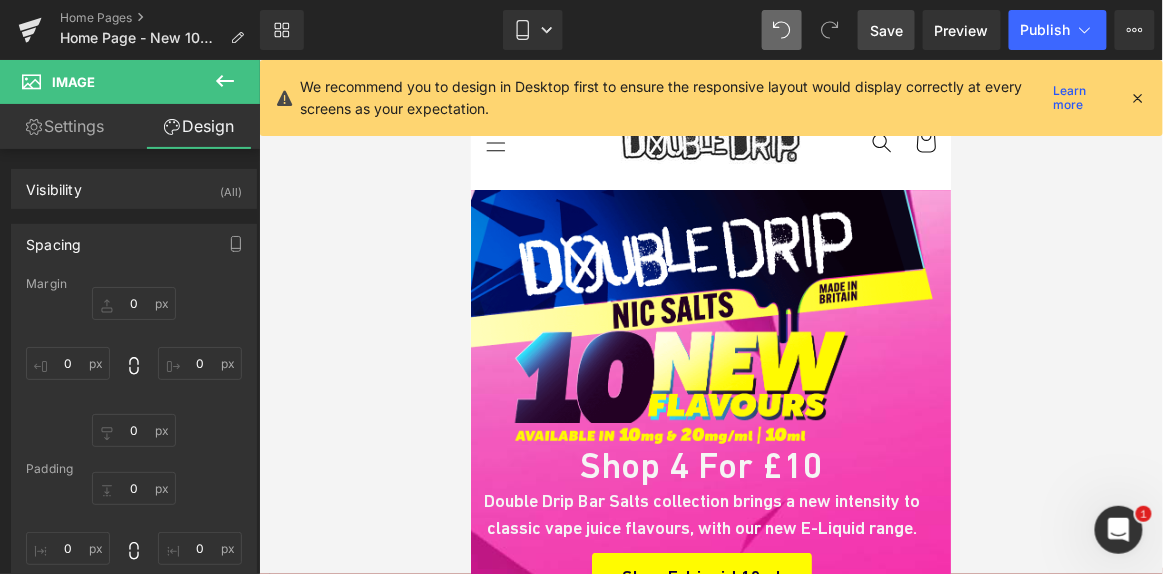 click on "Save" at bounding box center [886, 30] 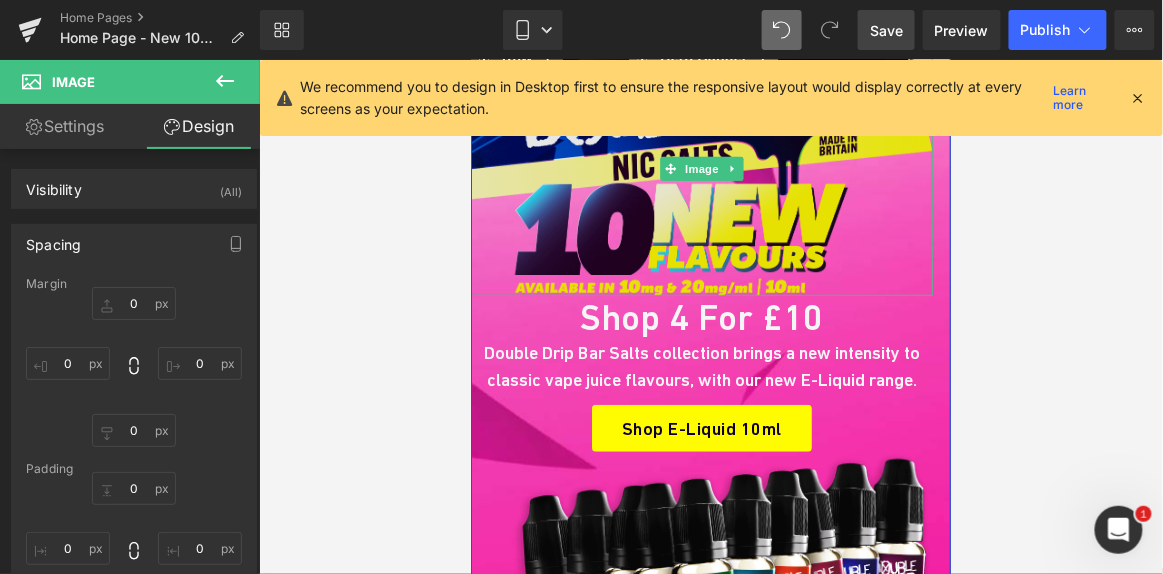scroll, scrollTop: 0, scrollLeft: 0, axis: both 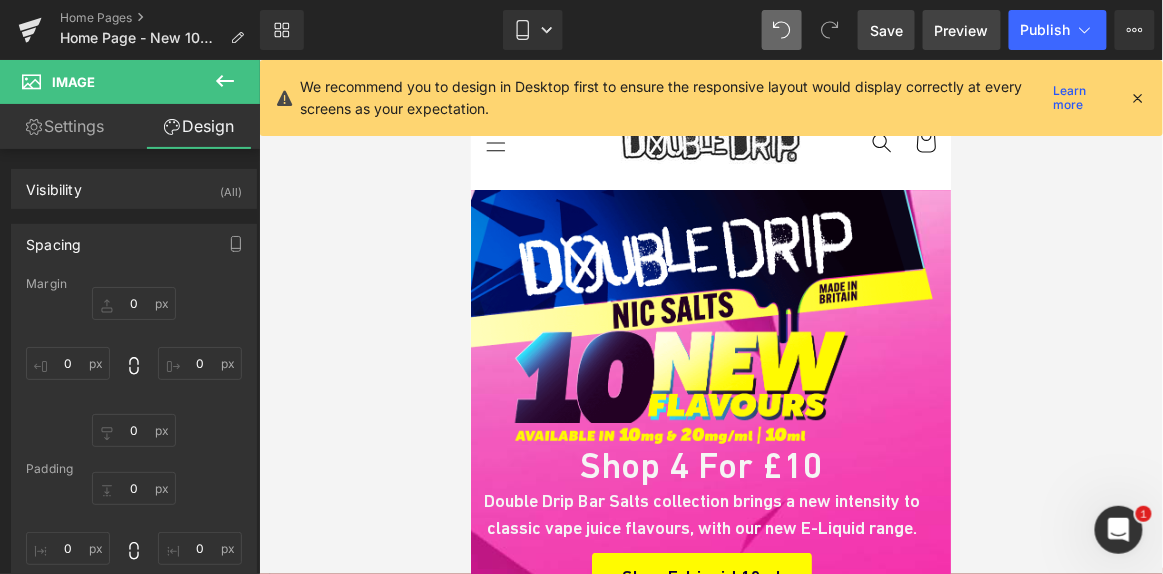 click on "Preview" at bounding box center [962, 30] 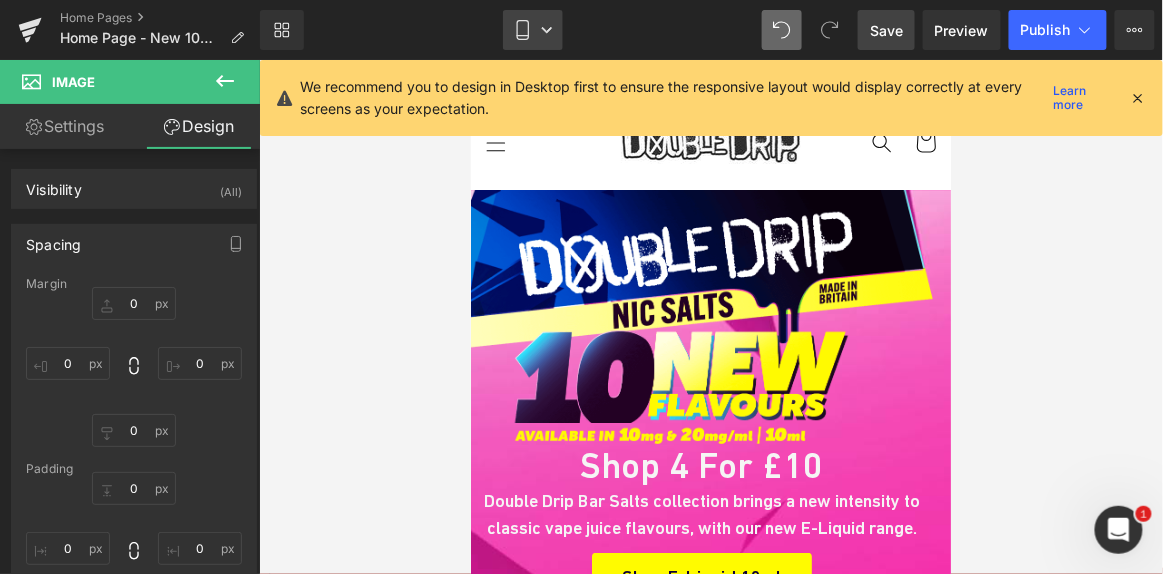 click on "Mobile" at bounding box center [533, 30] 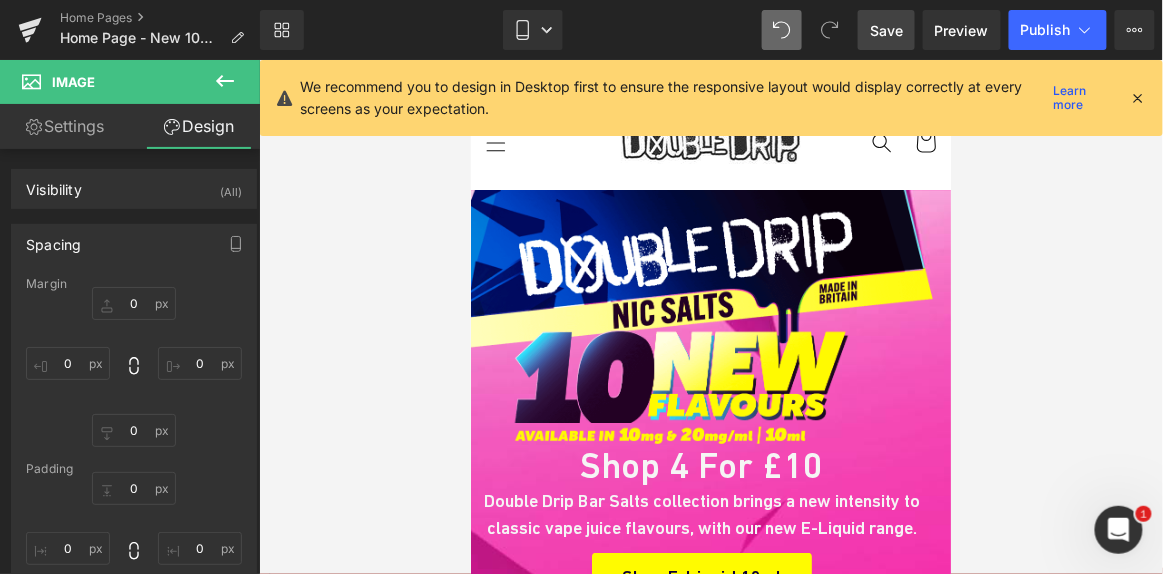 click at bounding box center (1139, 98) 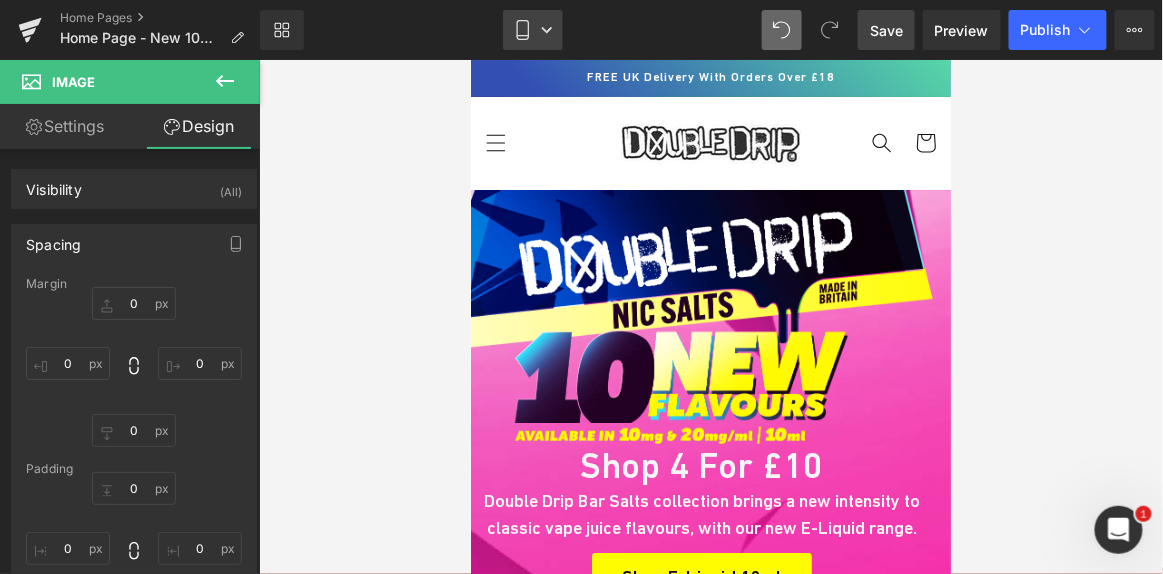 click 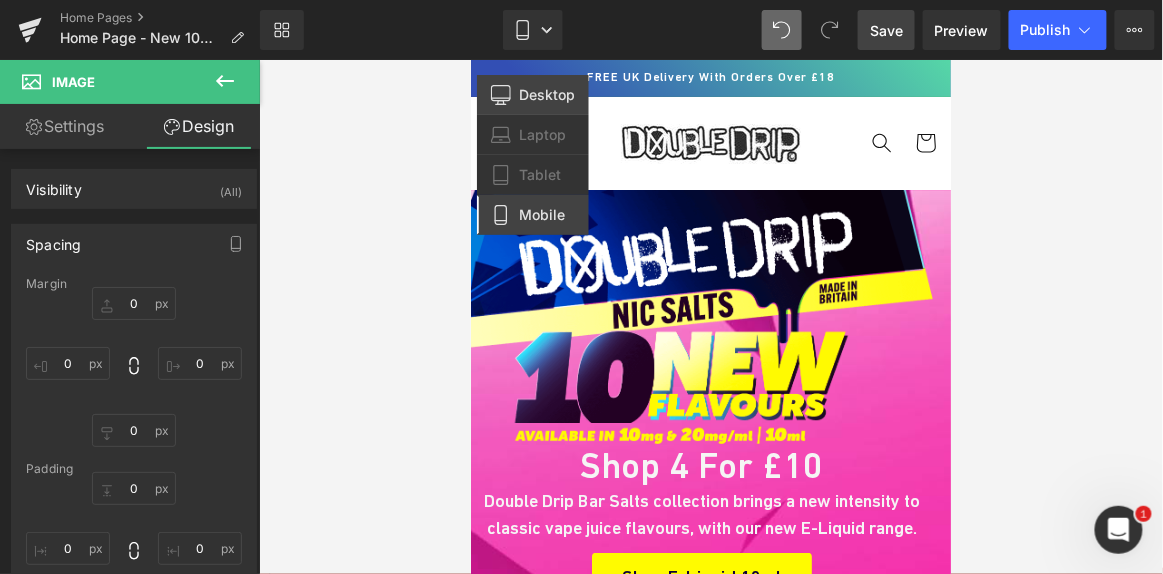 click on "Desktop" at bounding box center (547, 95) 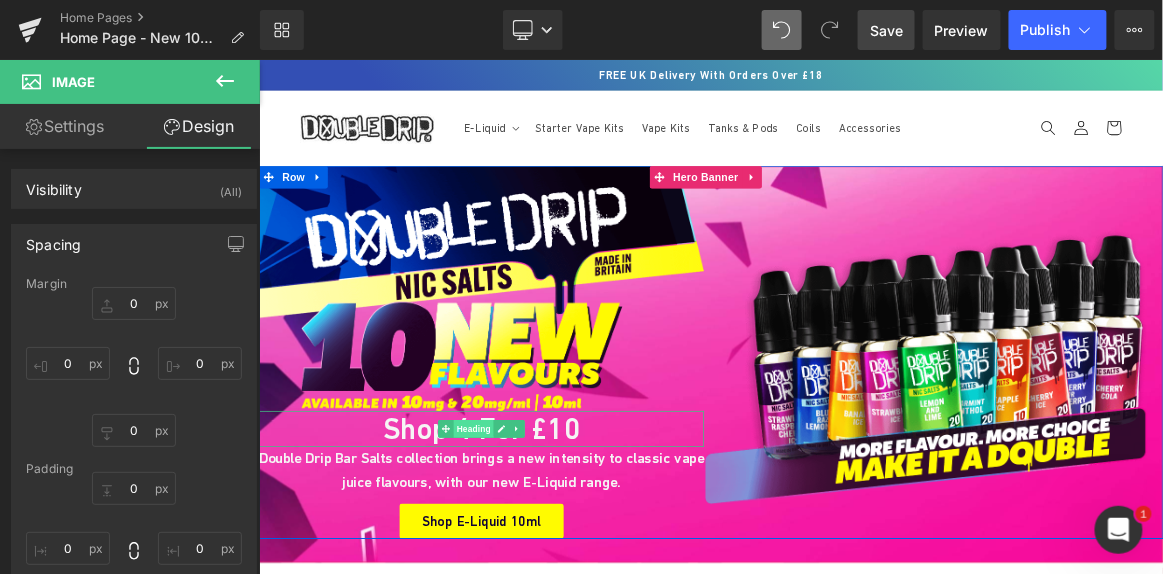 click on "Heading" at bounding box center (546, 553) 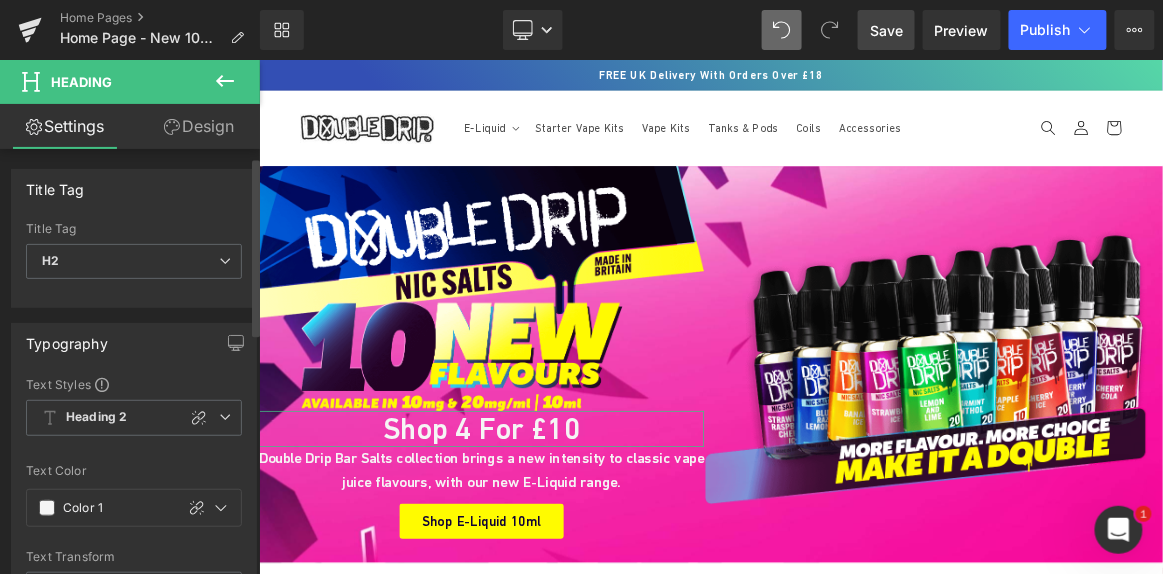scroll, scrollTop: 73, scrollLeft: 0, axis: vertical 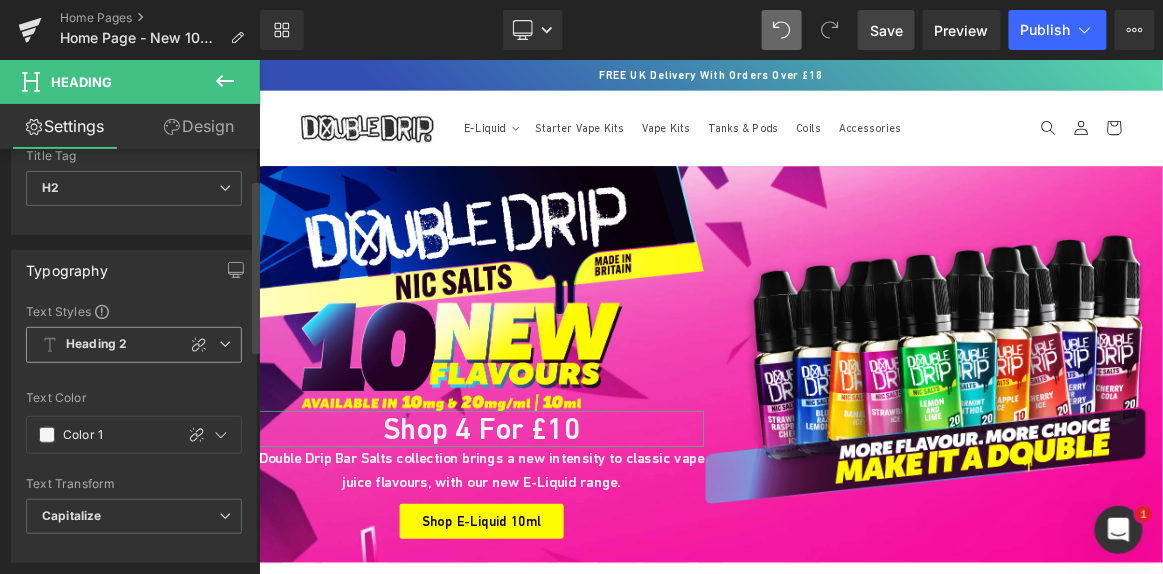 click on "Heading 2" at bounding box center (134, 345) 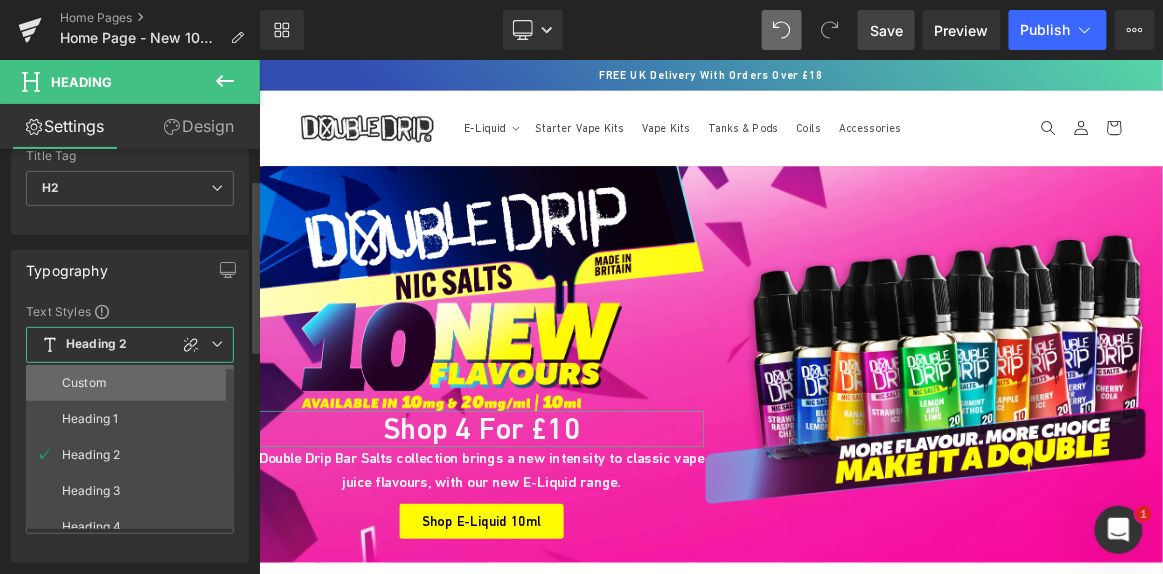 click on "Custom" at bounding box center (134, 383) 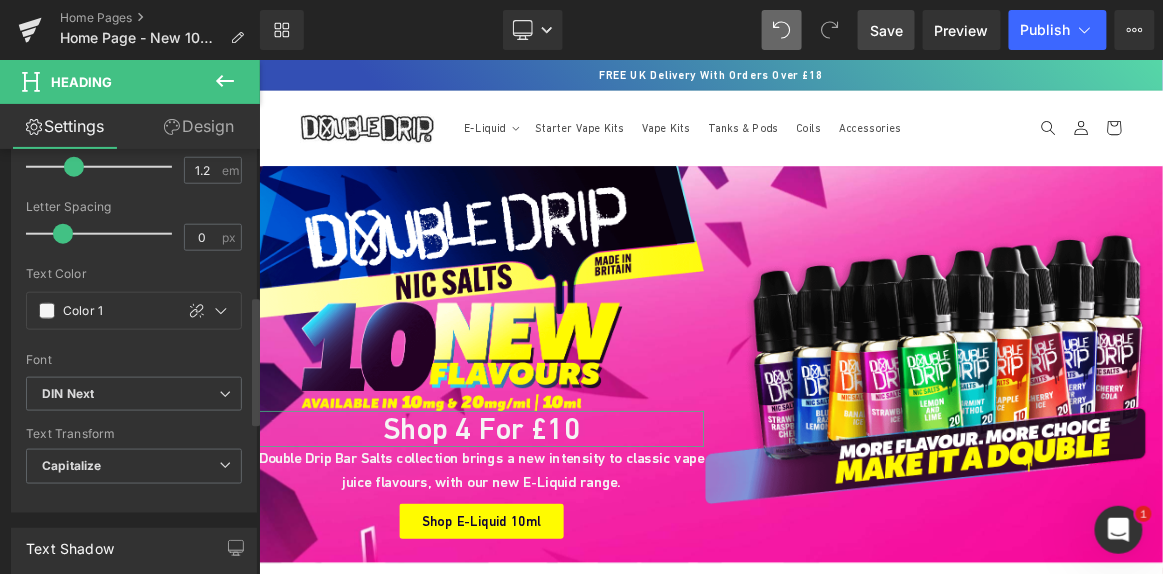 scroll, scrollTop: 483, scrollLeft: 0, axis: vertical 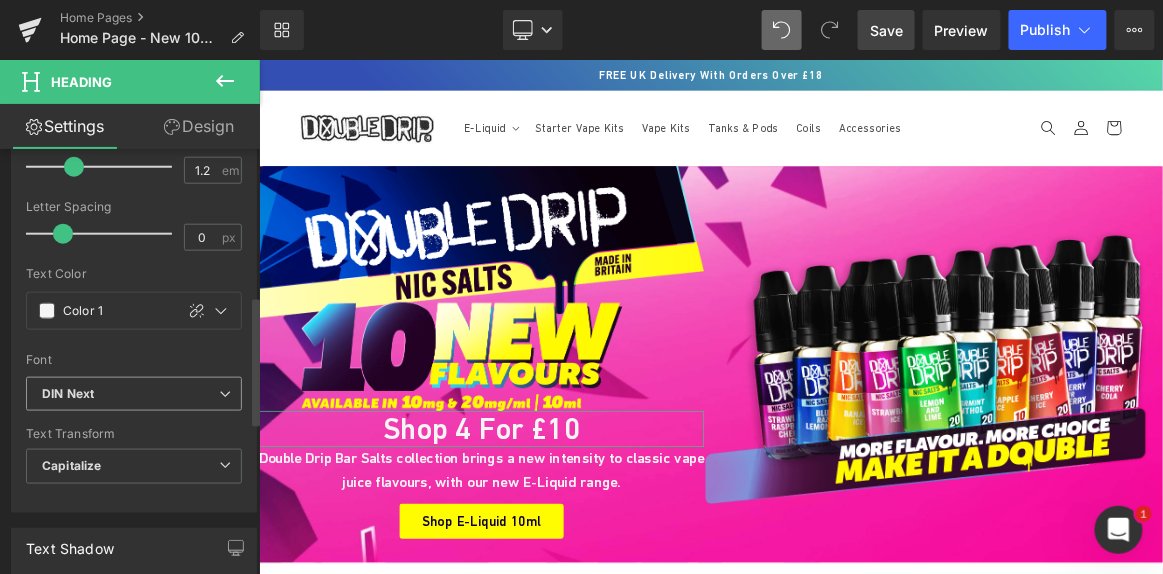 click at bounding box center (225, 394) 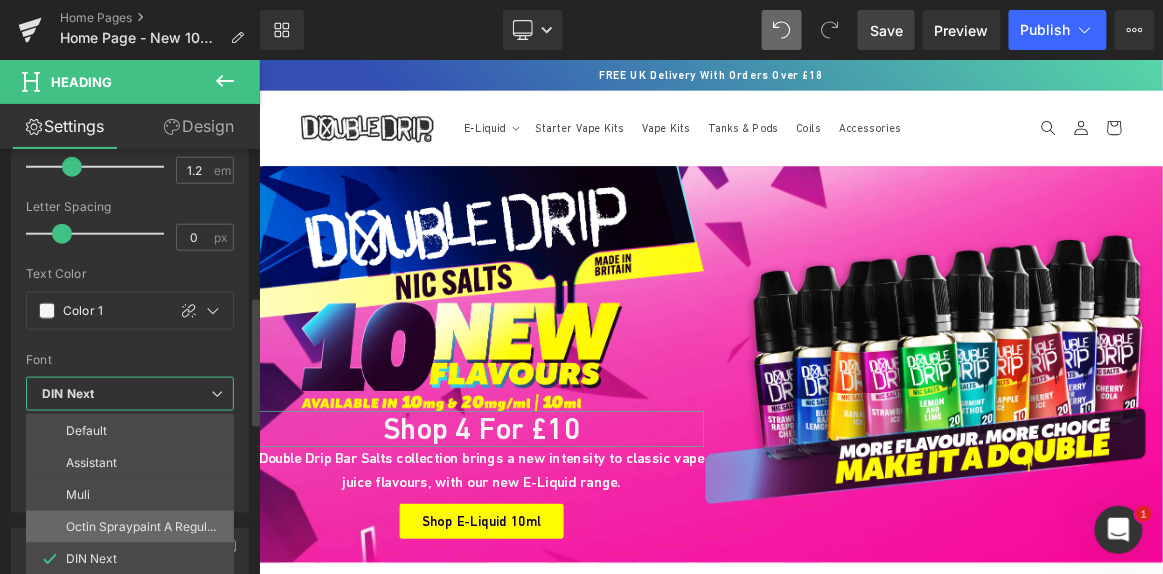 click on "Octin Spraypaint A Regular" at bounding box center [142, 527] 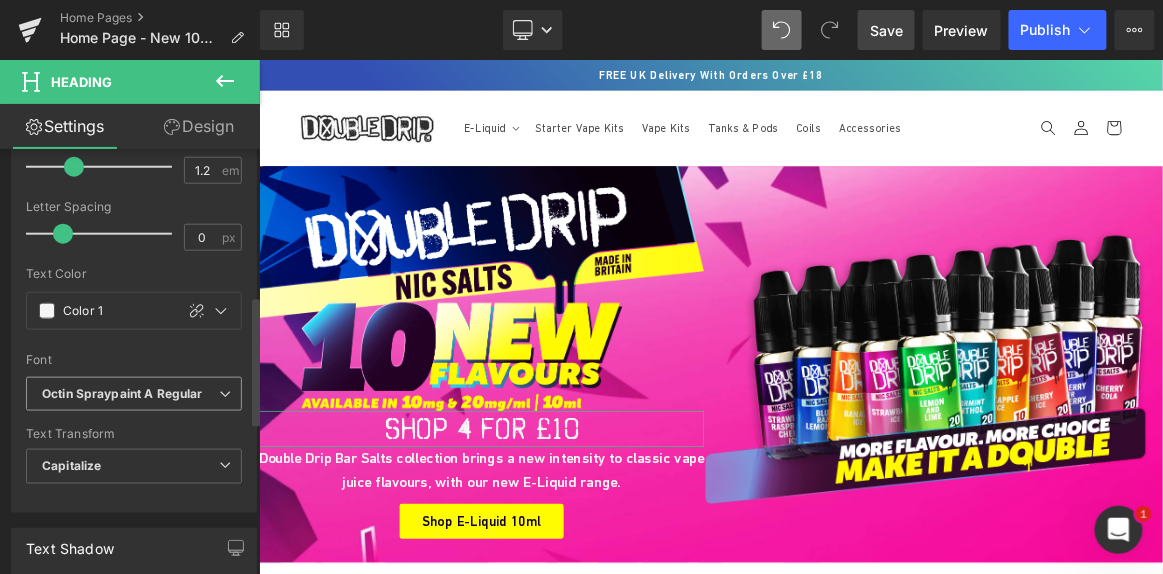 click on "Octin Spraypaint A Regular" at bounding box center (134, 394) 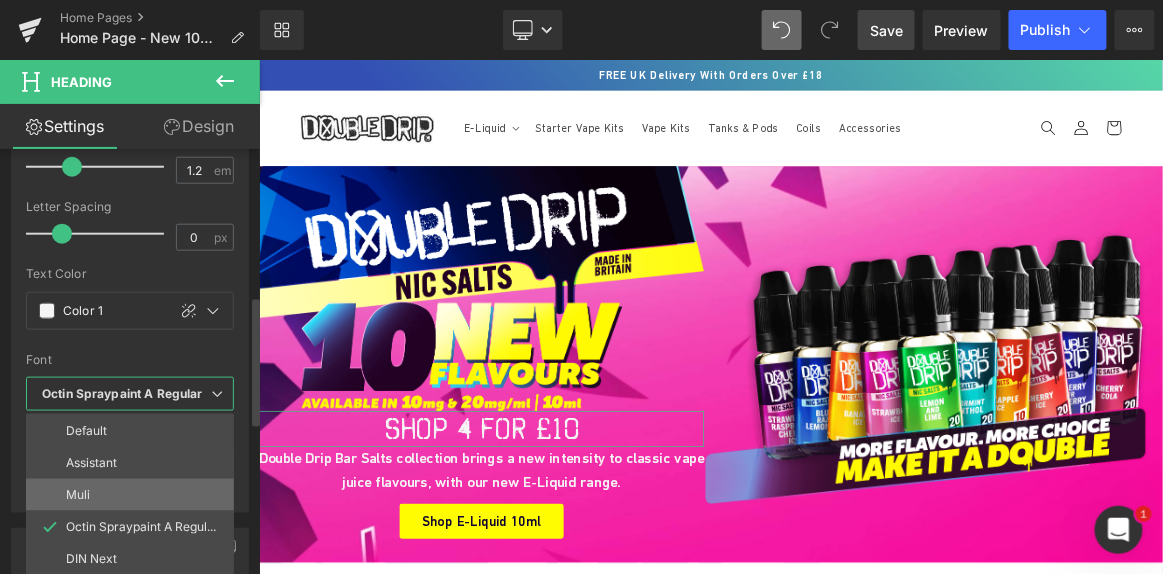 click on "Muli" at bounding box center (130, 495) 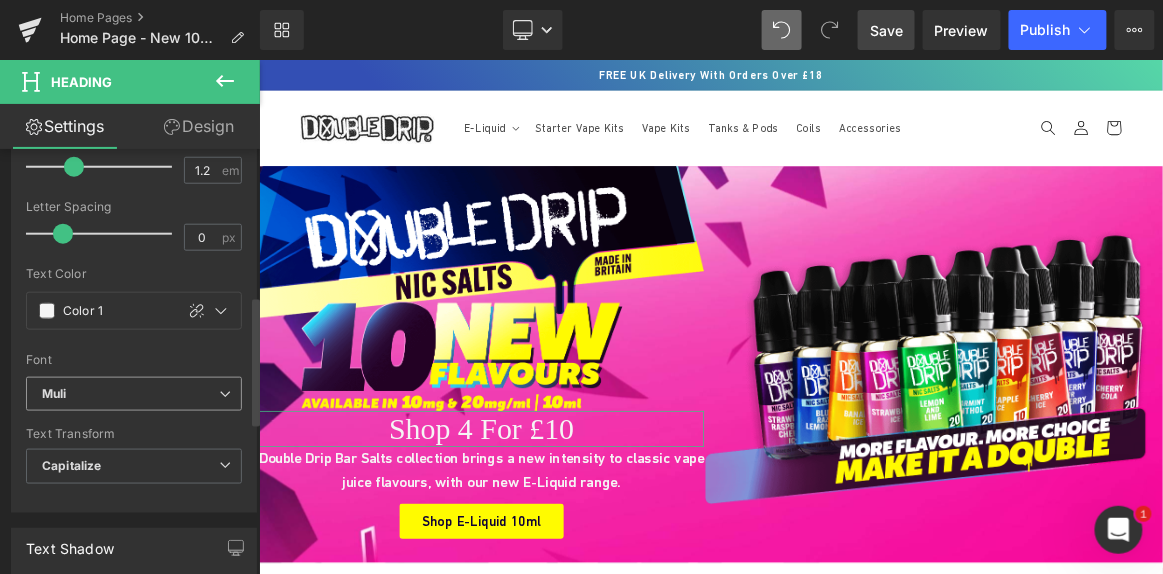 click on "Muli" at bounding box center [134, 394] 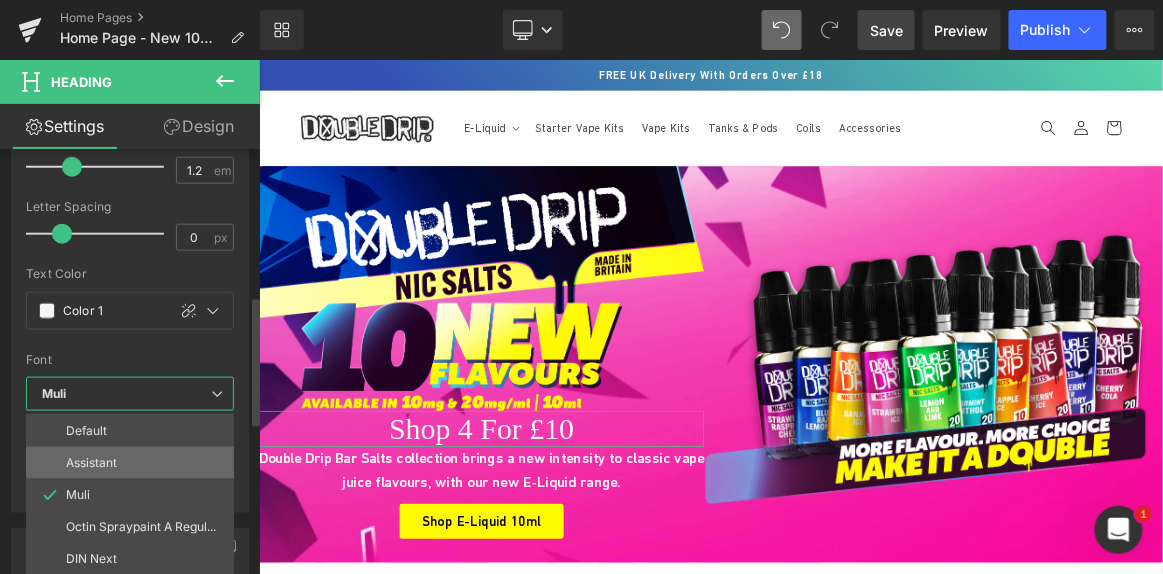 click on "Assistant" at bounding box center [130, 463] 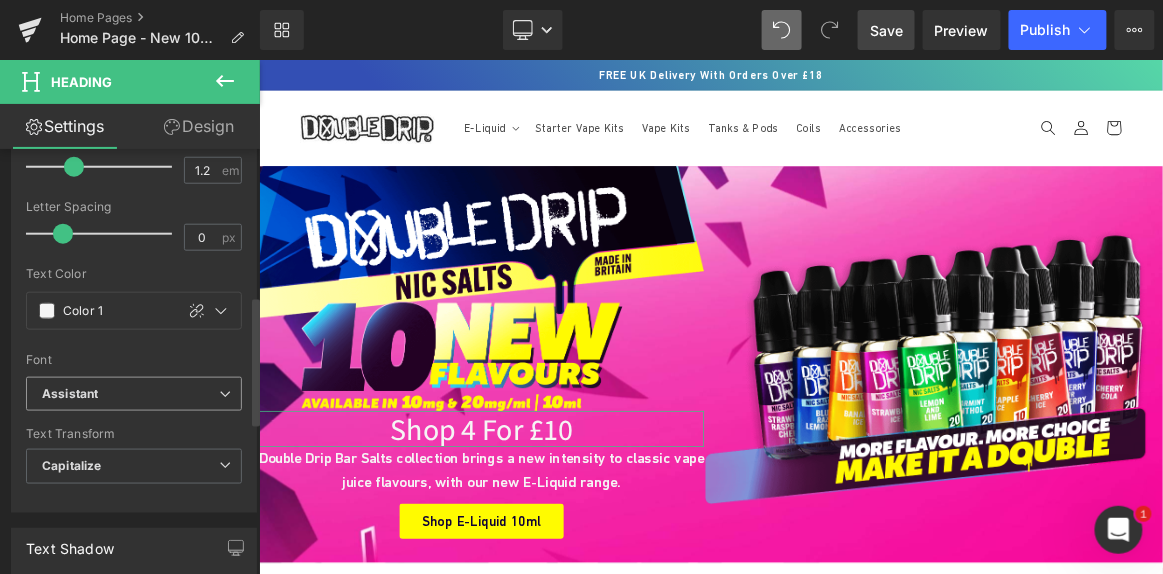 click at bounding box center (225, 394) 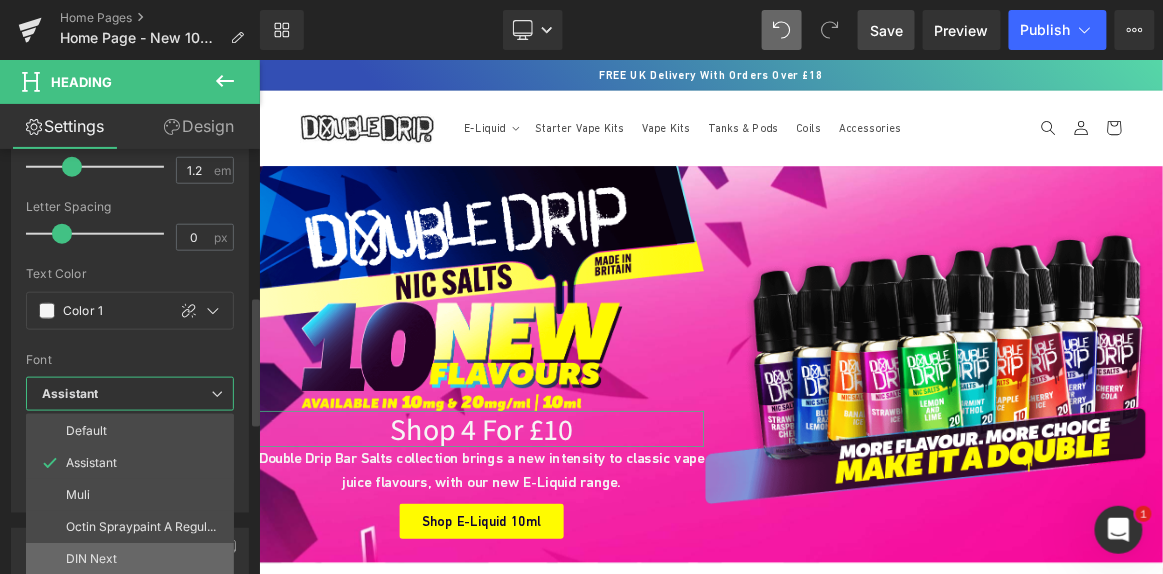click on "DIN Next" at bounding box center (130, 559) 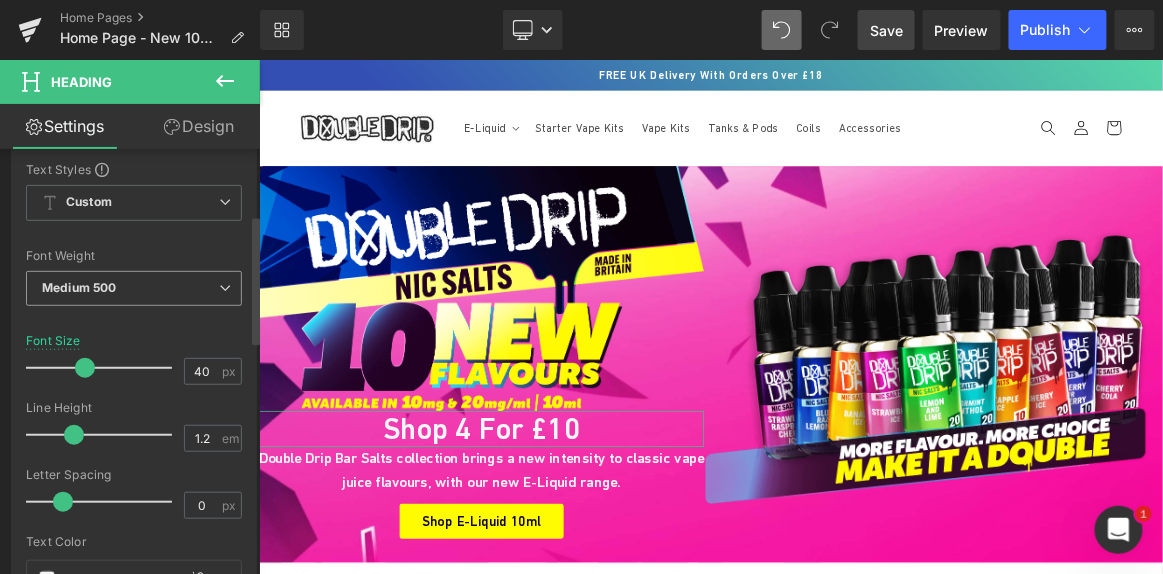scroll, scrollTop: 214, scrollLeft: 0, axis: vertical 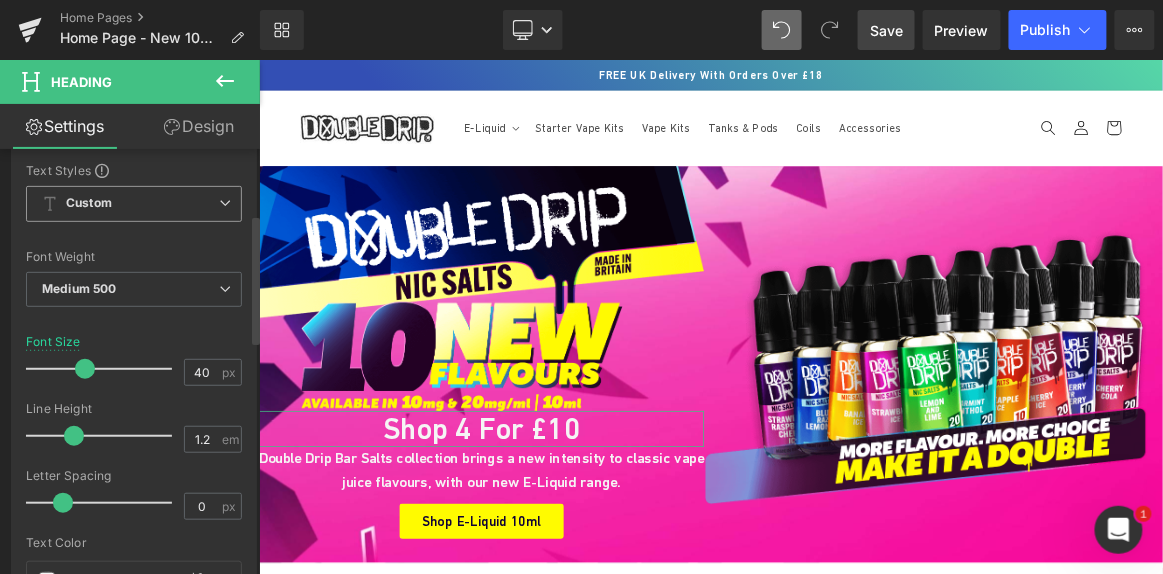 click on "Custom" at bounding box center [134, 204] 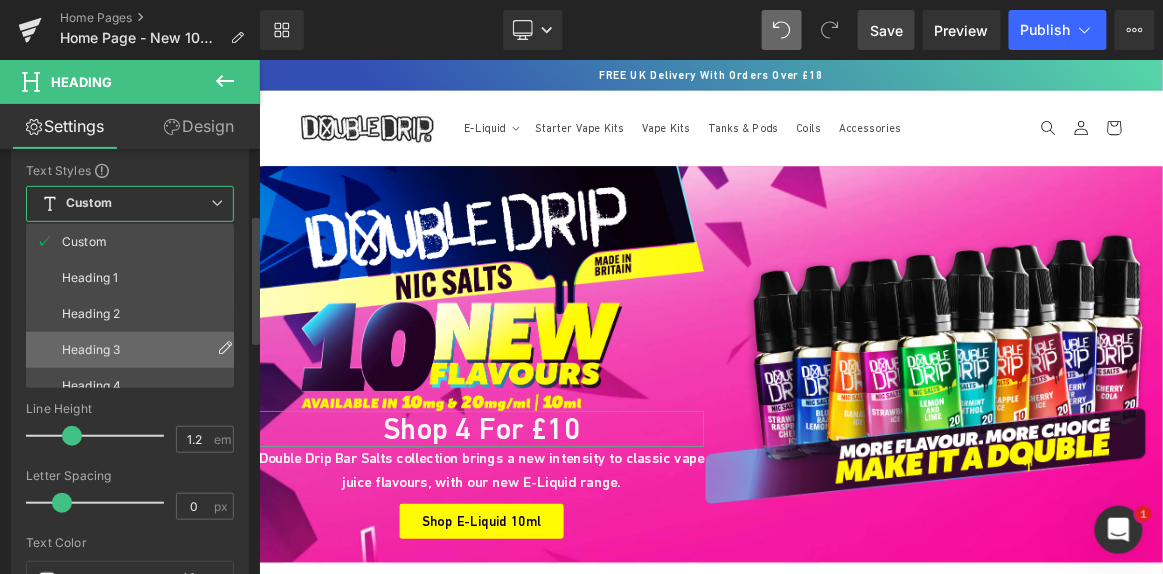 click on "Heading 3" at bounding box center [134, 350] 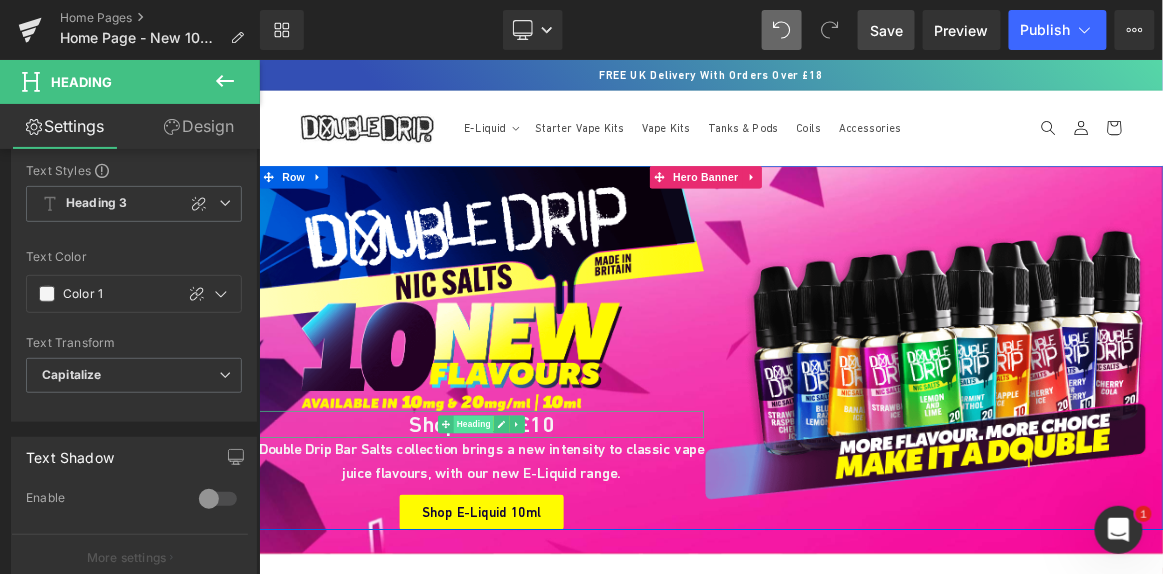 click on "Heading" at bounding box center (546, 547) 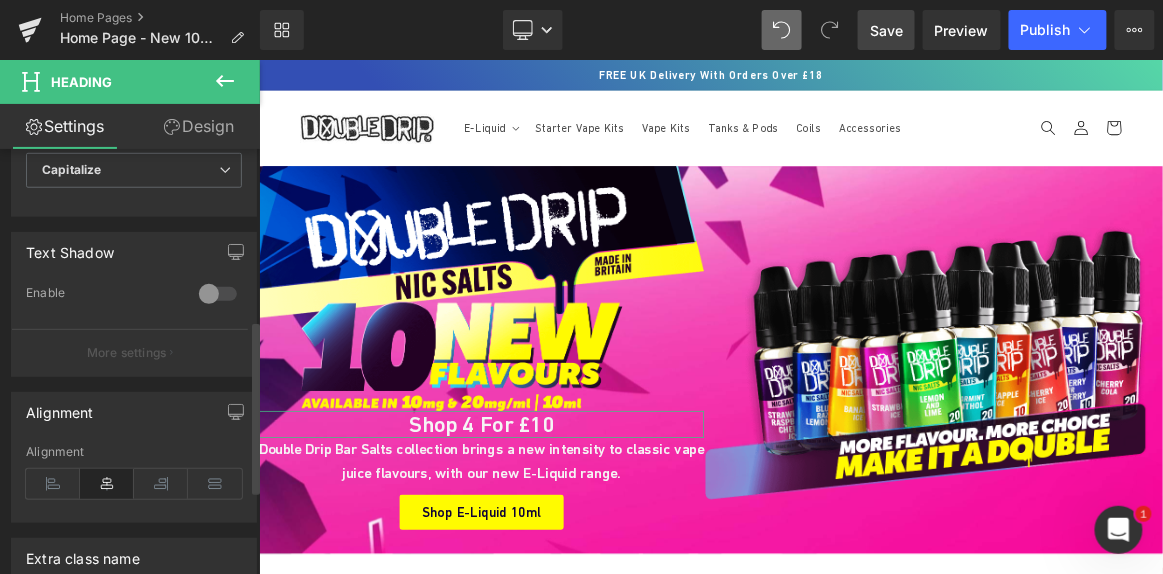 scroll, scrollTop: 463, scrollLeft: 0, axis: vertical 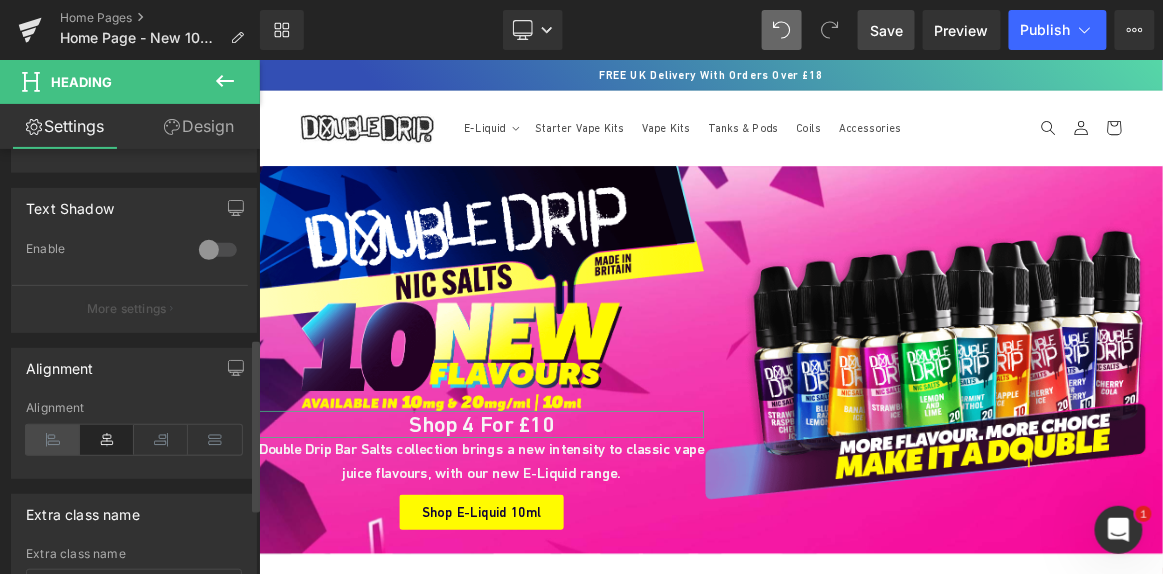 click at bounding box center [53, 440] 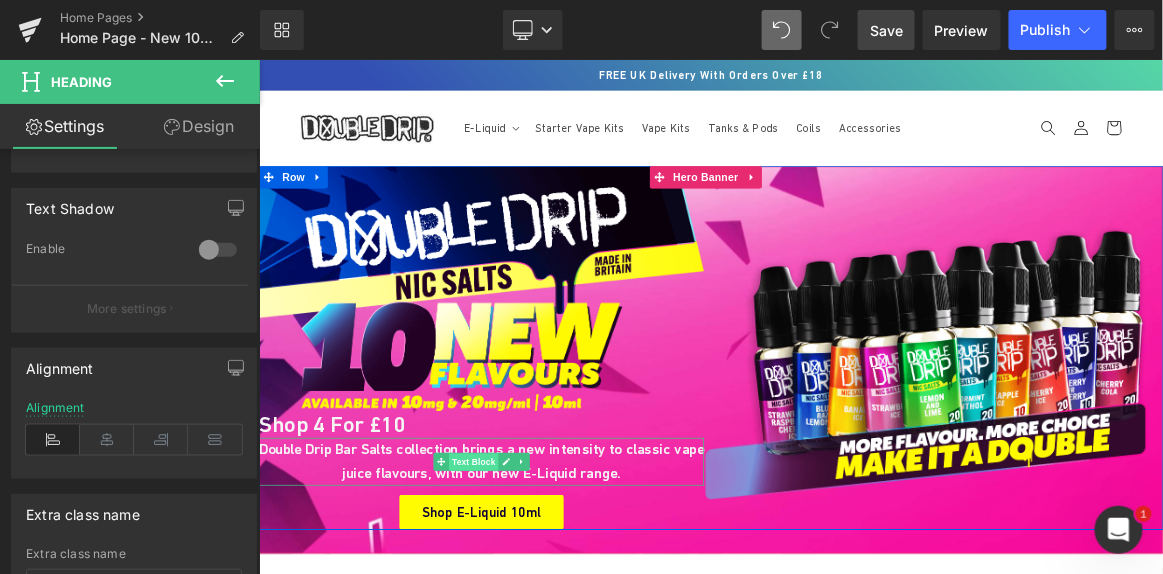 click on "Text Block" at bounding box center [546, 598] 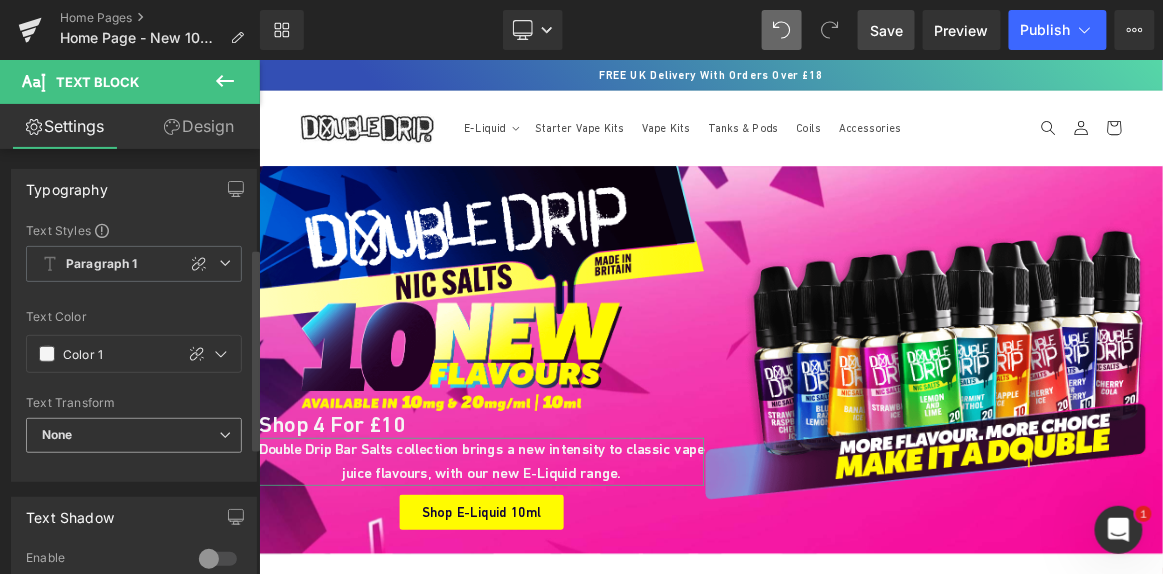 scroll, scrollTop: 209, scrollLeft: 0, axis: vertical 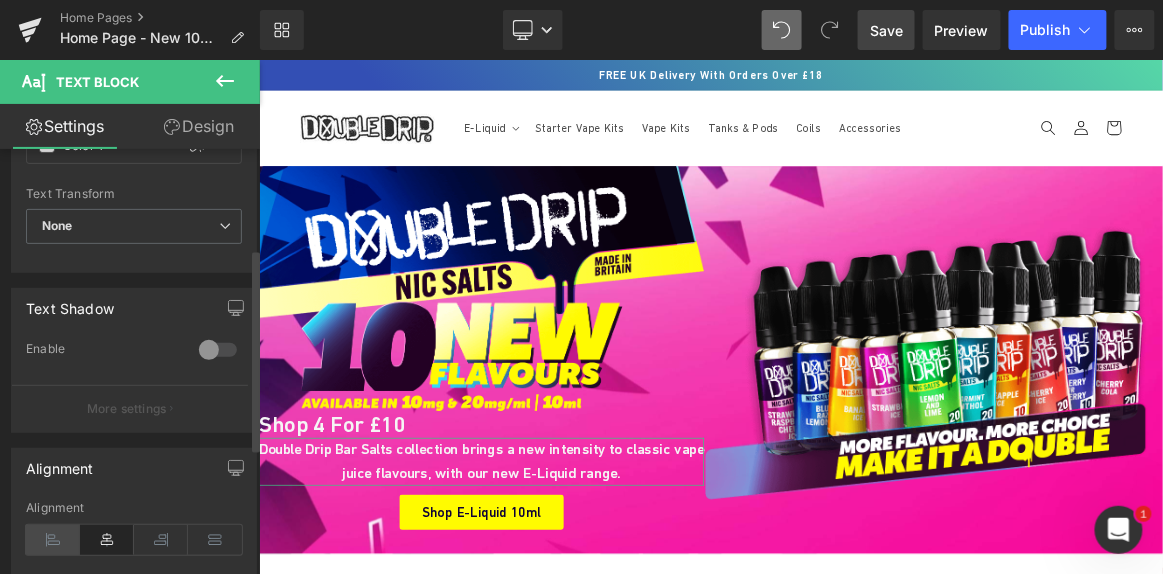 click at bounding box center [53, 540] 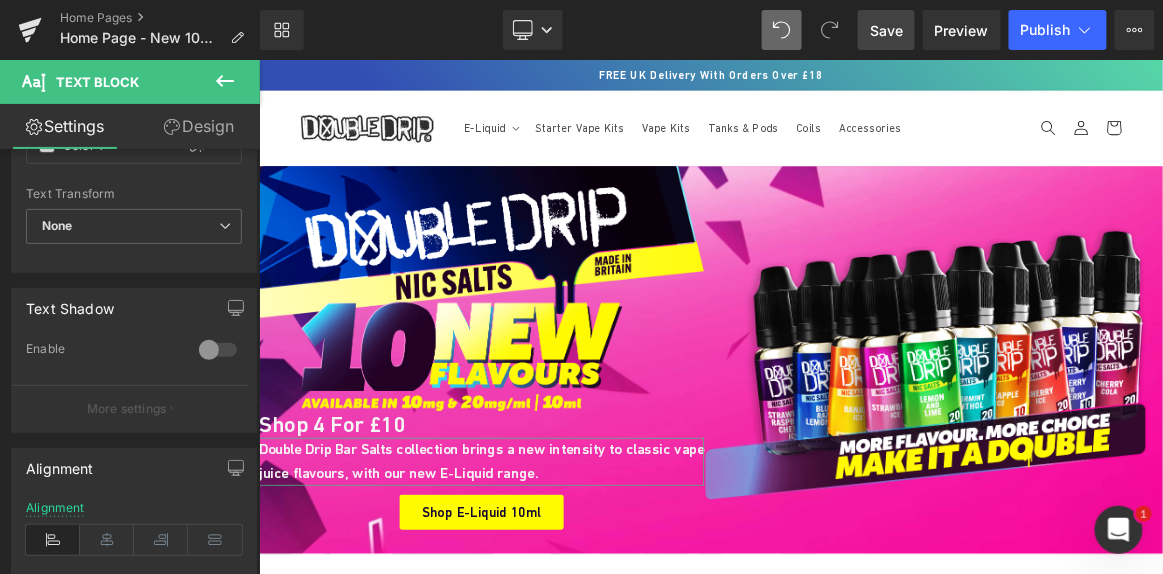 click on "Design" at bounding box center [199, 126] 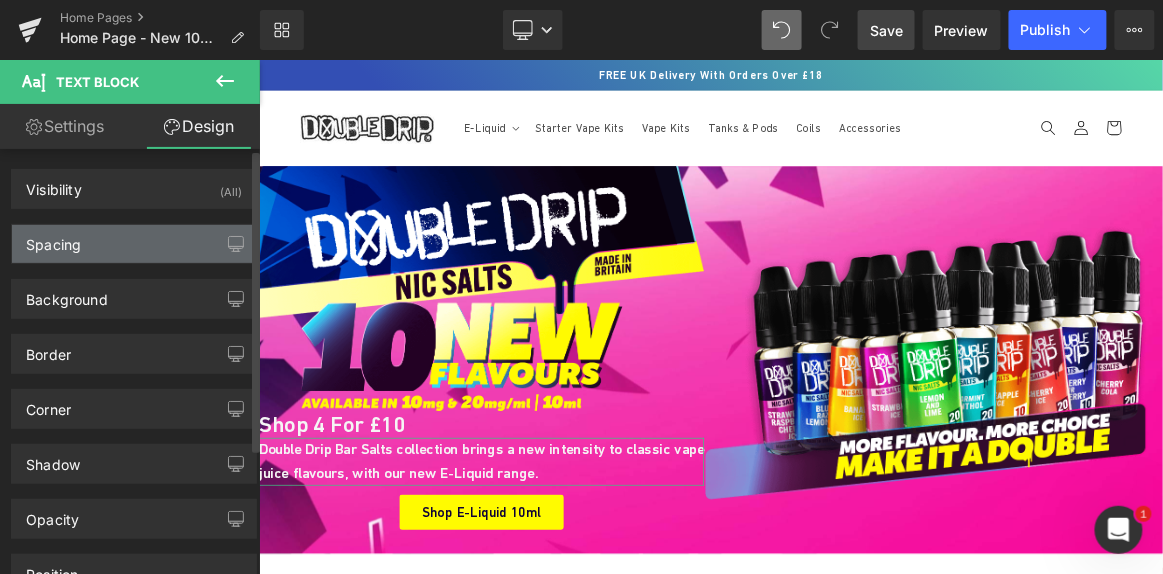 drag, startPoint x: 113, startPoint y: 222, endPoint x: 111, endPoint y: 249, distance: 27.073973 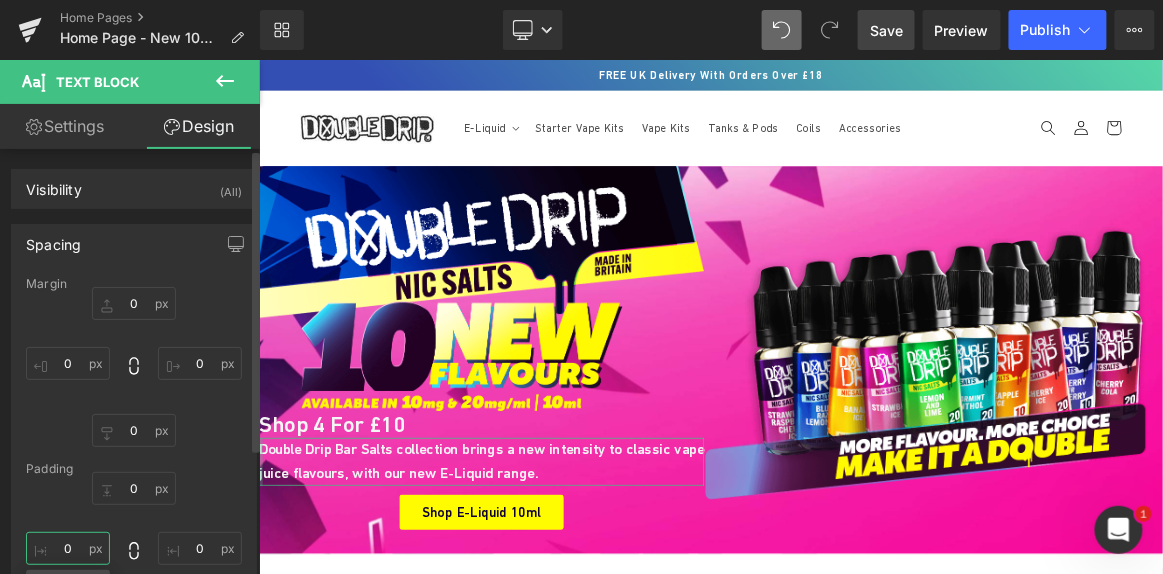 click on "0" at bounding box center (68, 548) 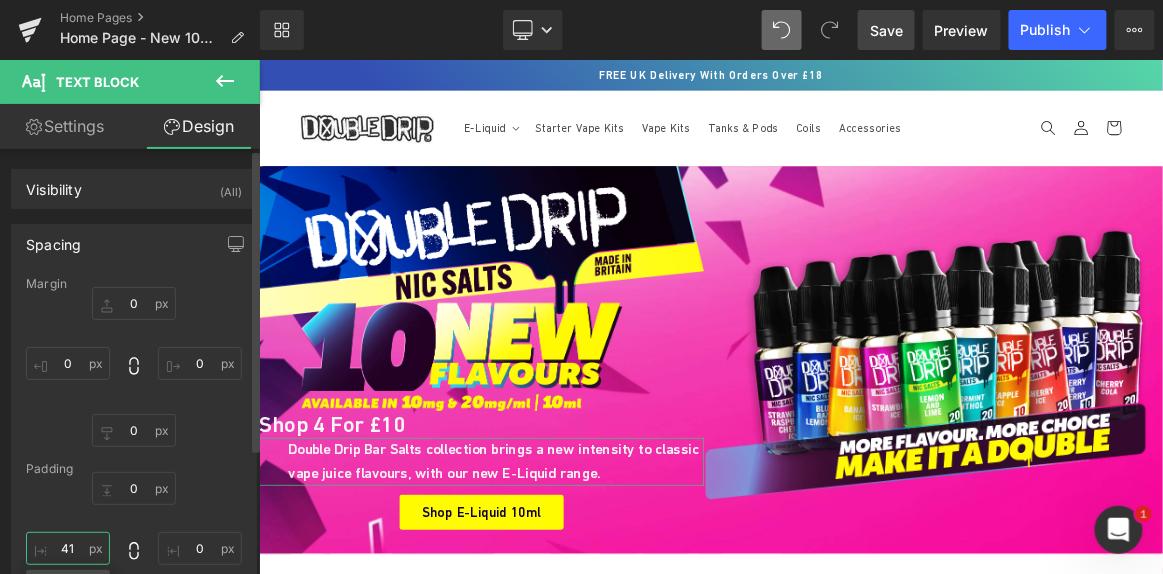 type on "42" 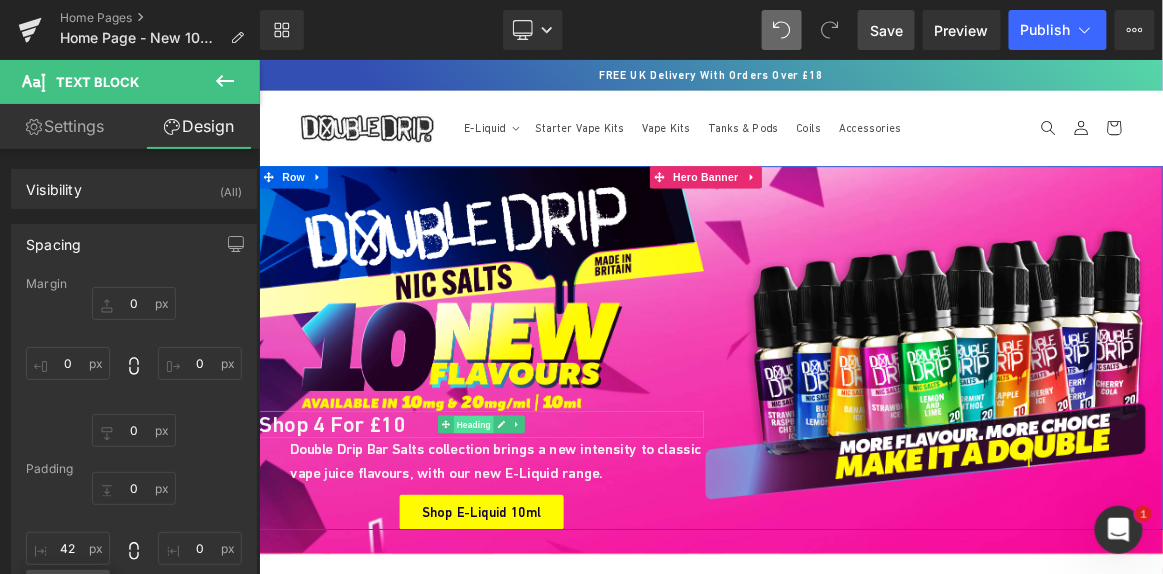 click on "Heading" at bounding box center (546, 547) 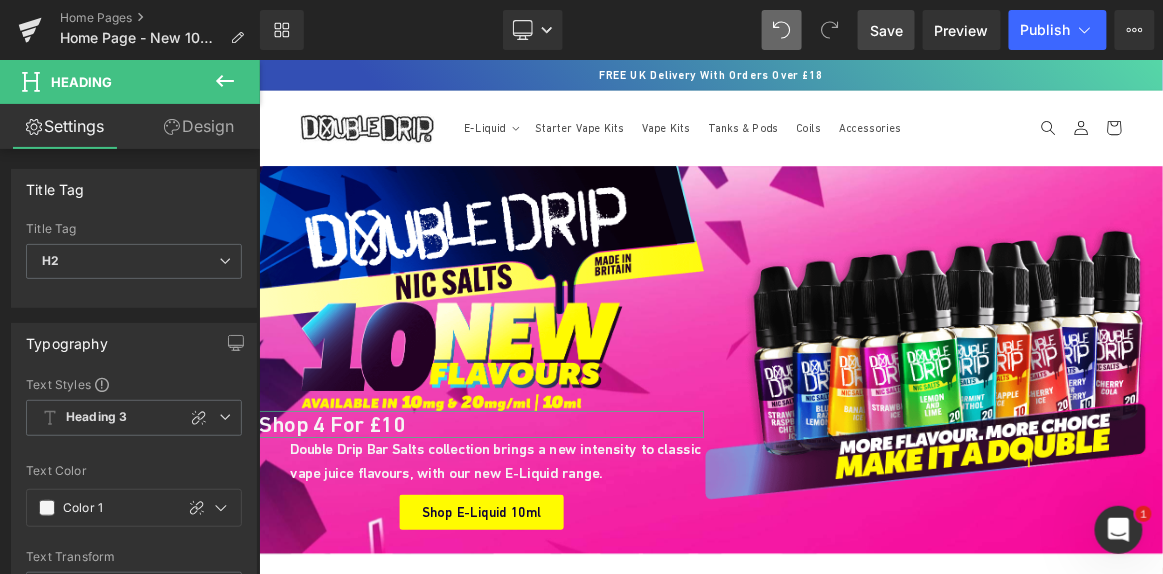 click on "Design" at bounding box center [199, 126] 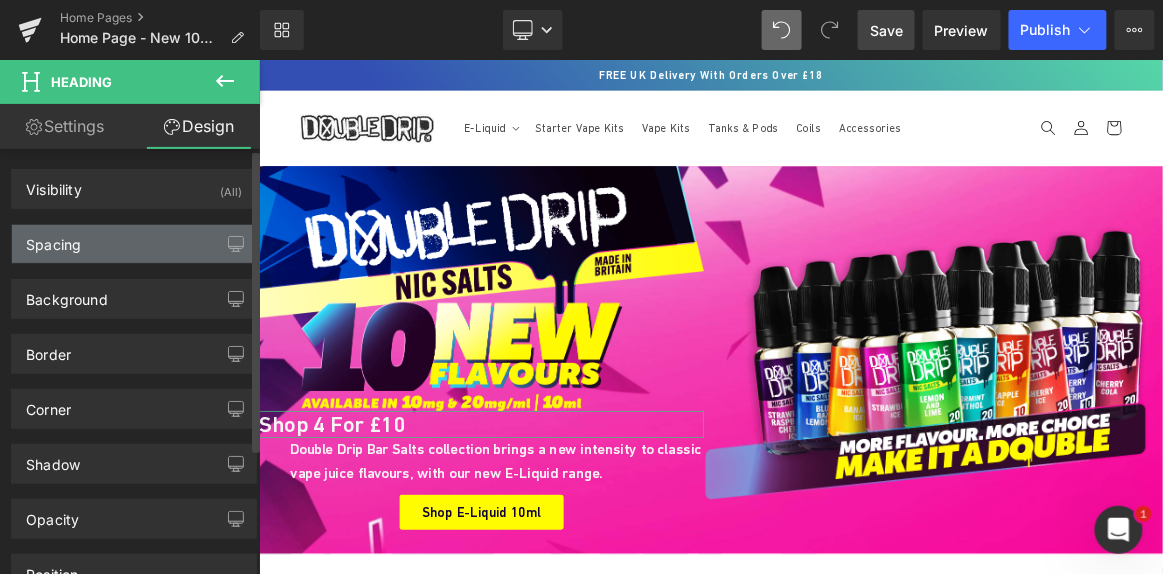 click on "Spacing" at bounding box center (134, 244) 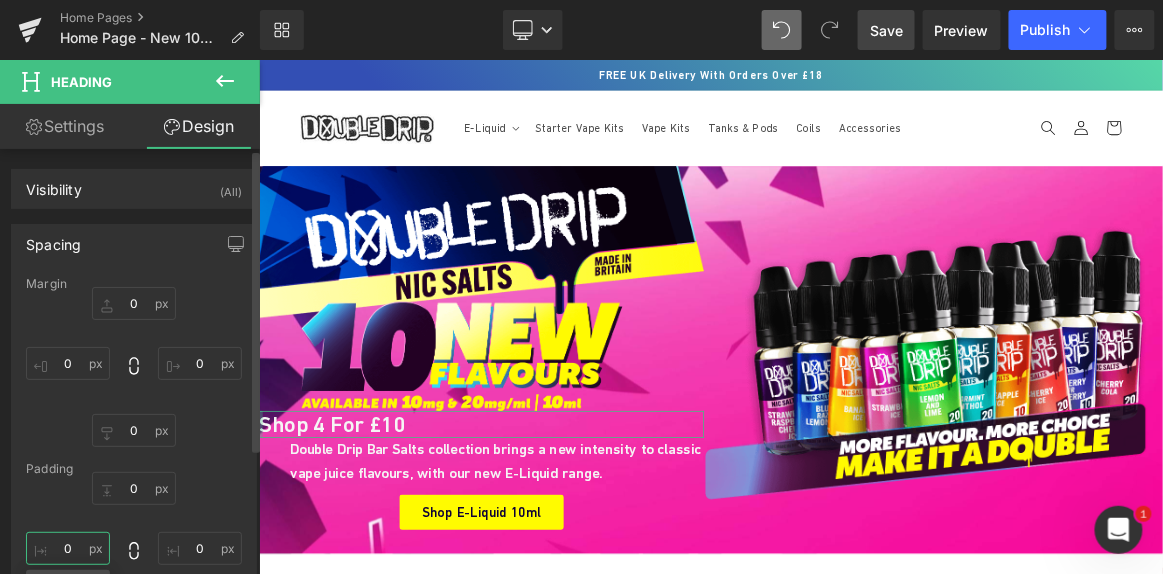 click at bounding box center [68, 548] 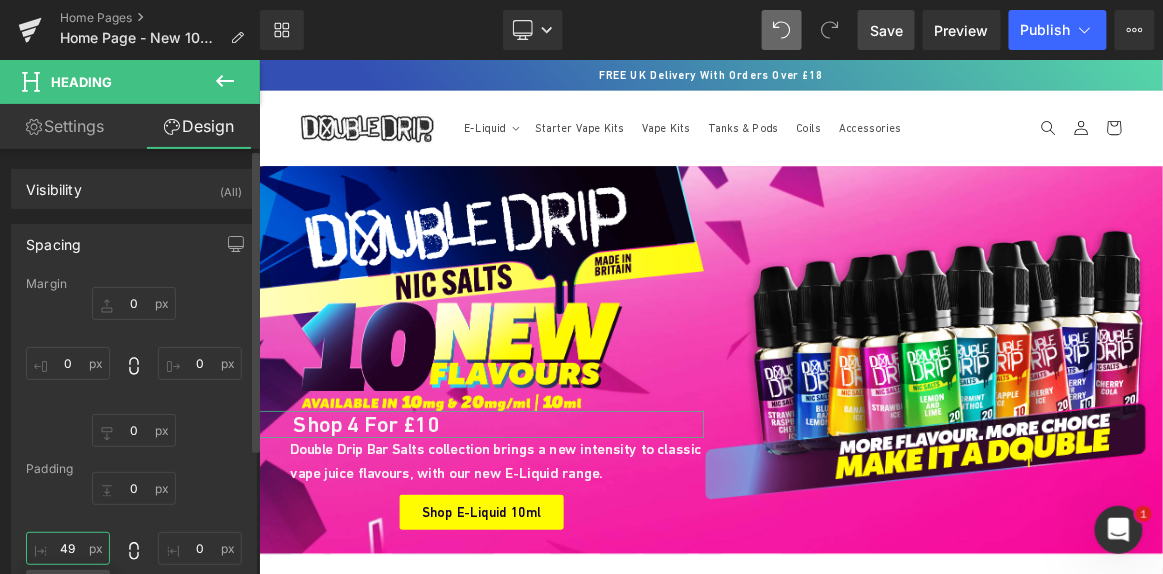 type on "50" 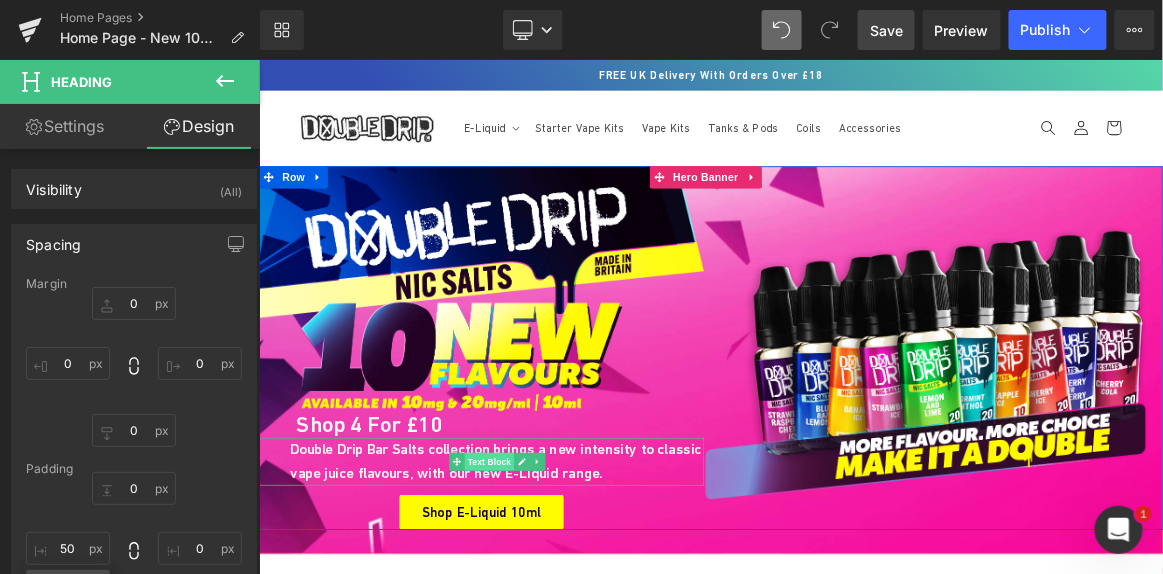 click on "Text Block" at bounding box center (567, 597) 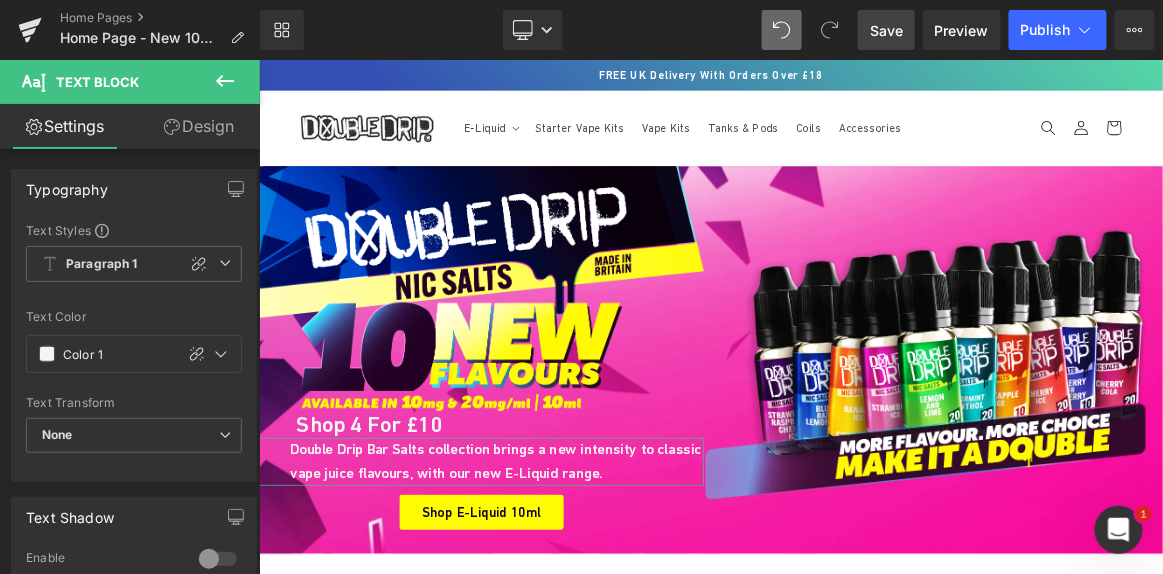 click on "Design" at bounding box center [199, 126] 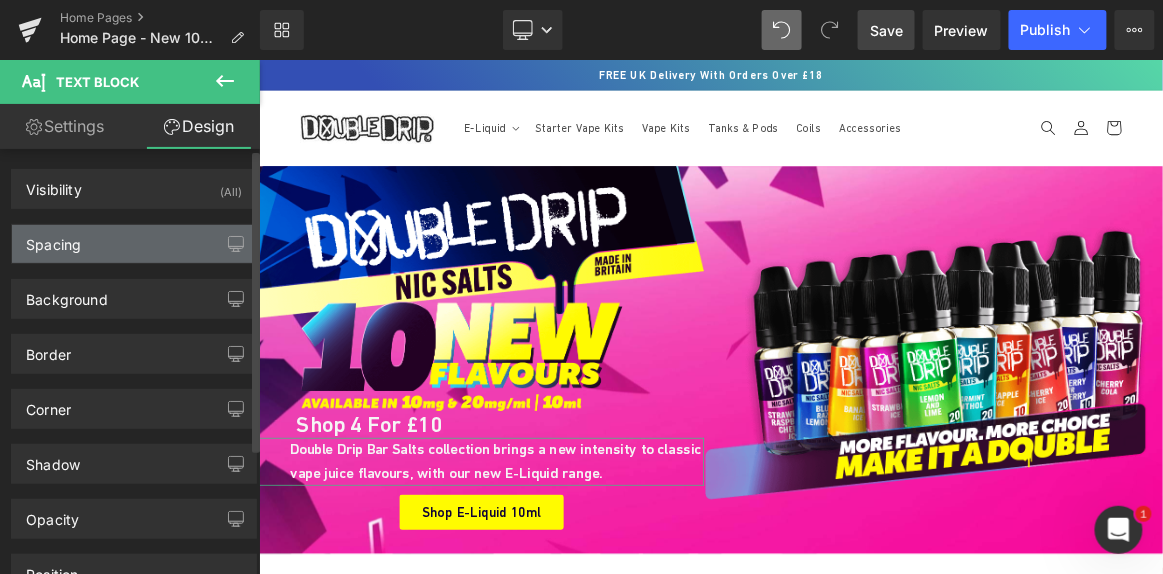 click on "Spacing" at bounding box center [134, 244] 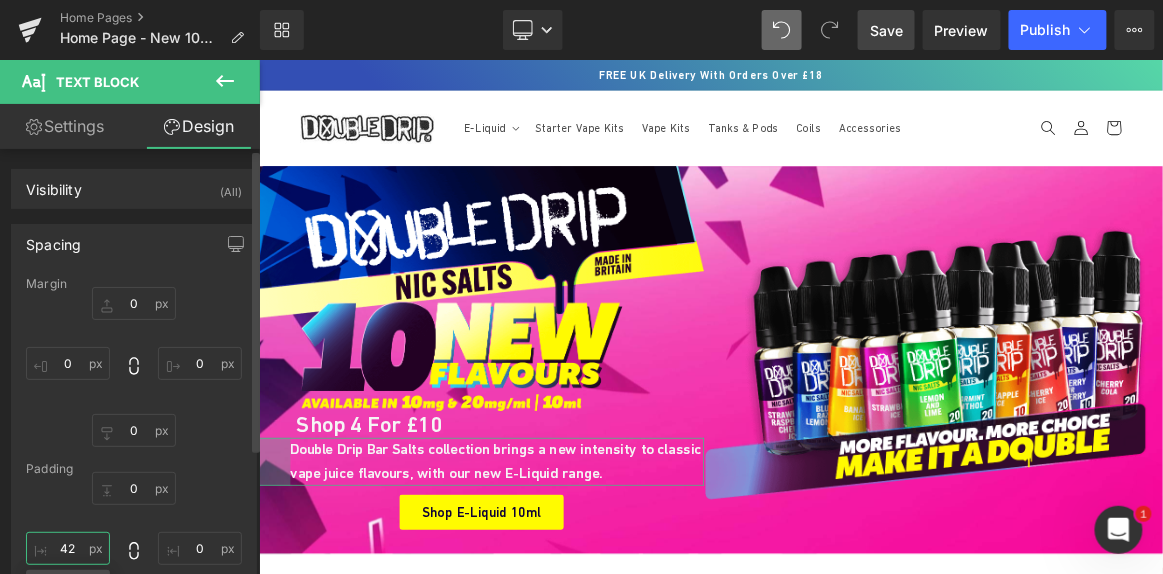 click on "42" at bounding box center [68, 548] 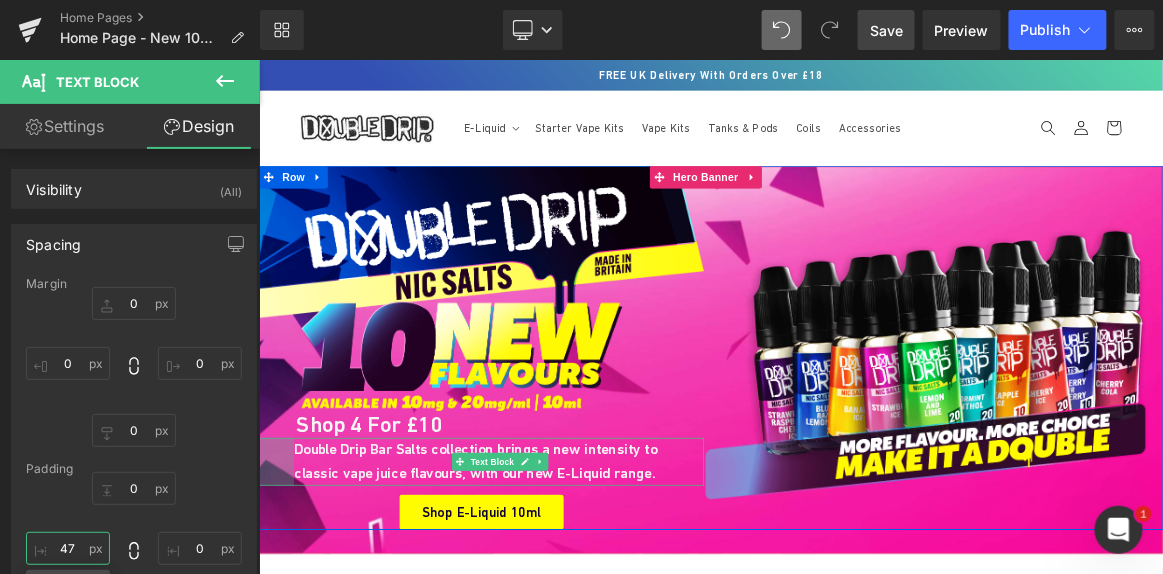 type on "46" 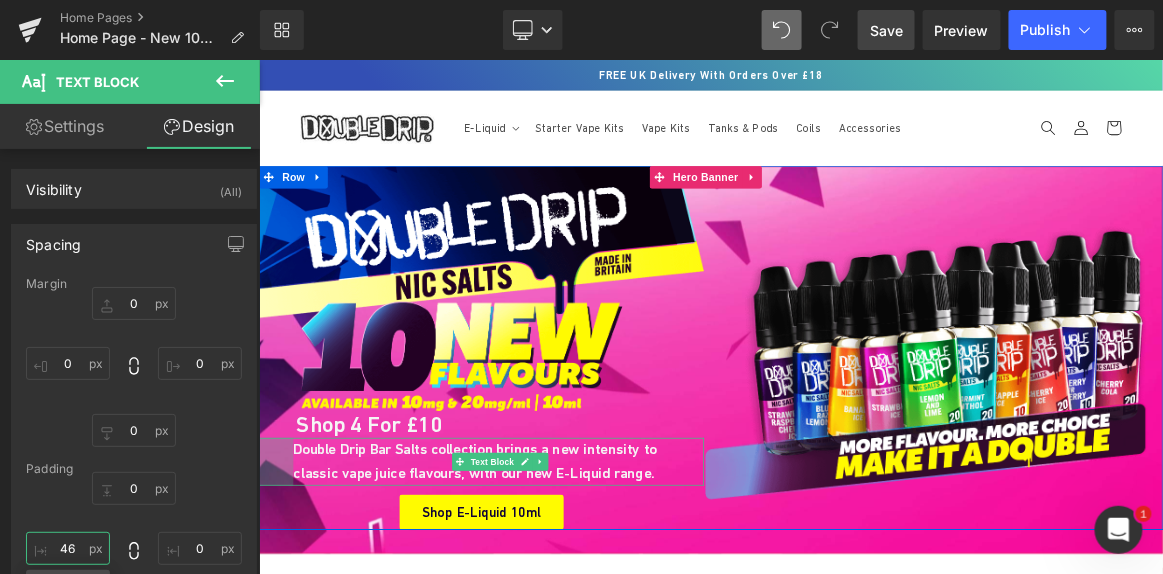 click on "46px" at bounding box center (281, 597) 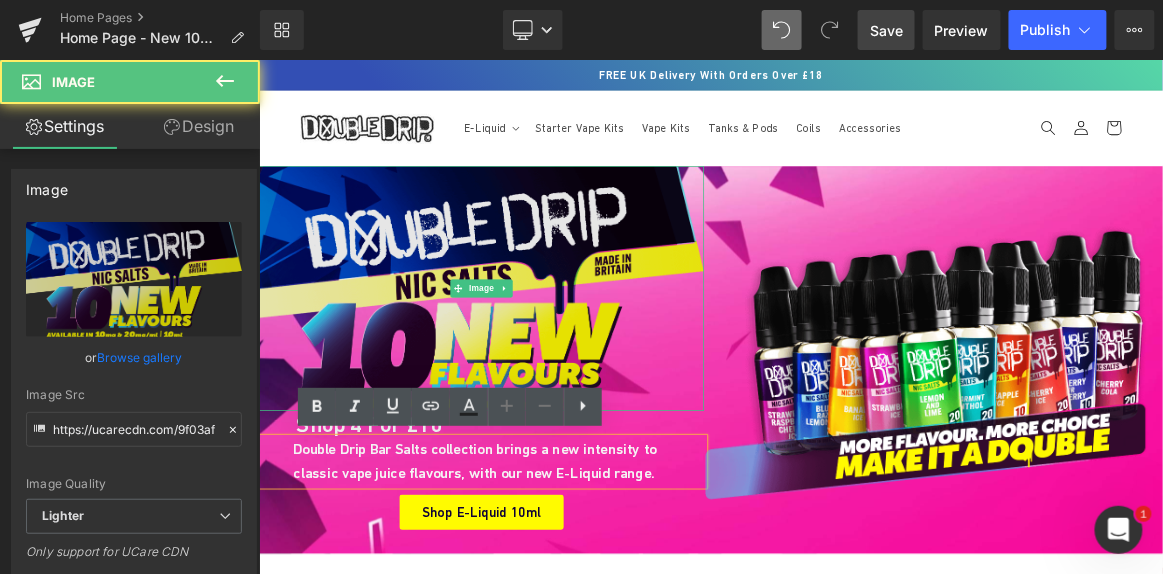 click at bounding box center [556, 365] 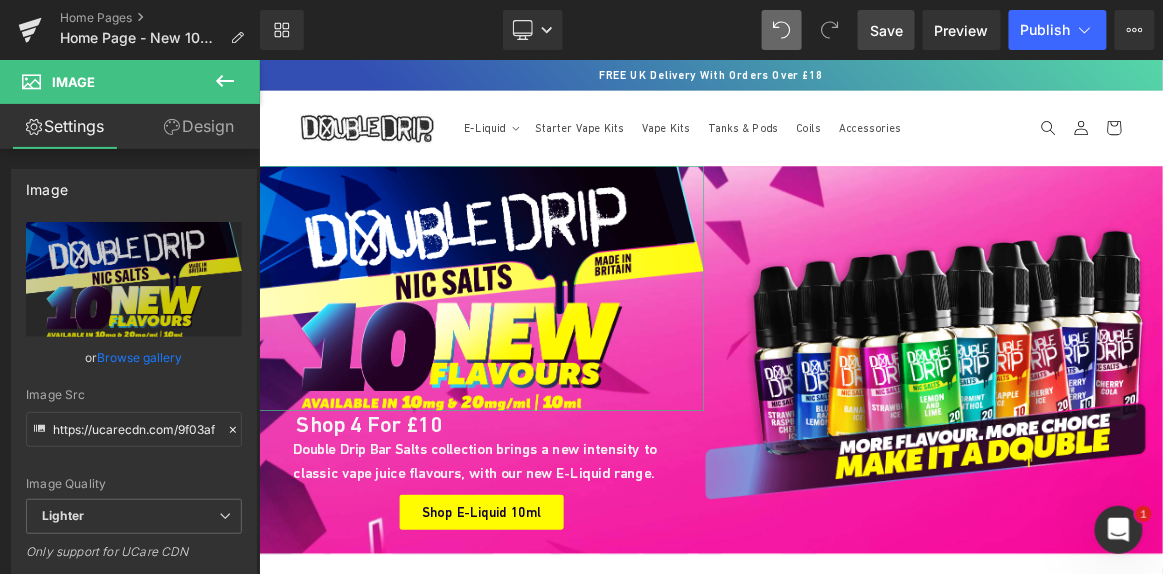 click on "Design" at bounding box center (199, 126) 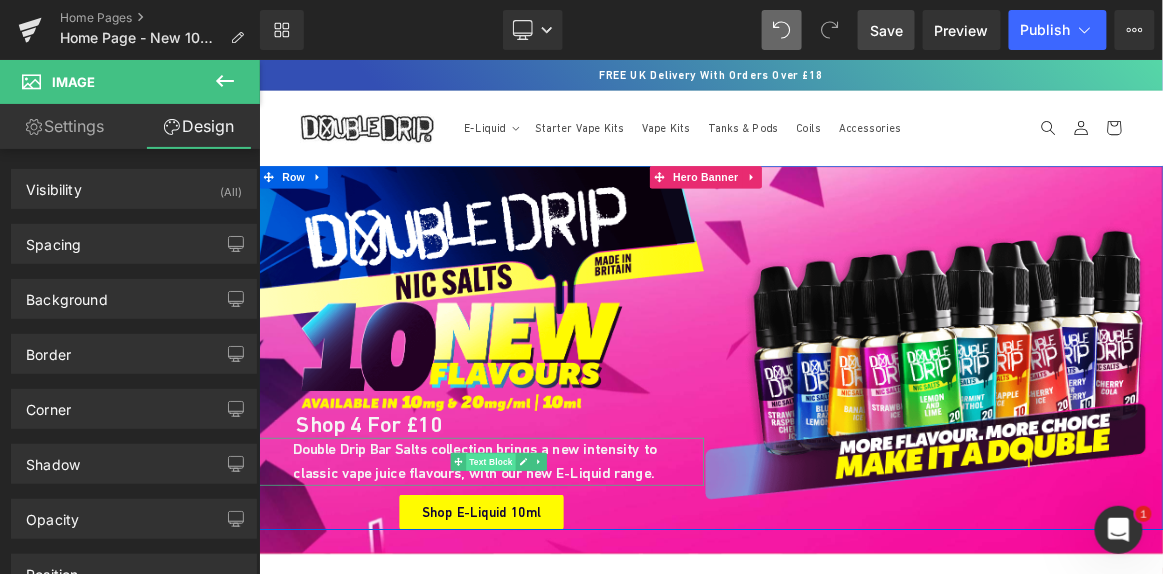 click on "Text Block" at bounding box center [569, 598] 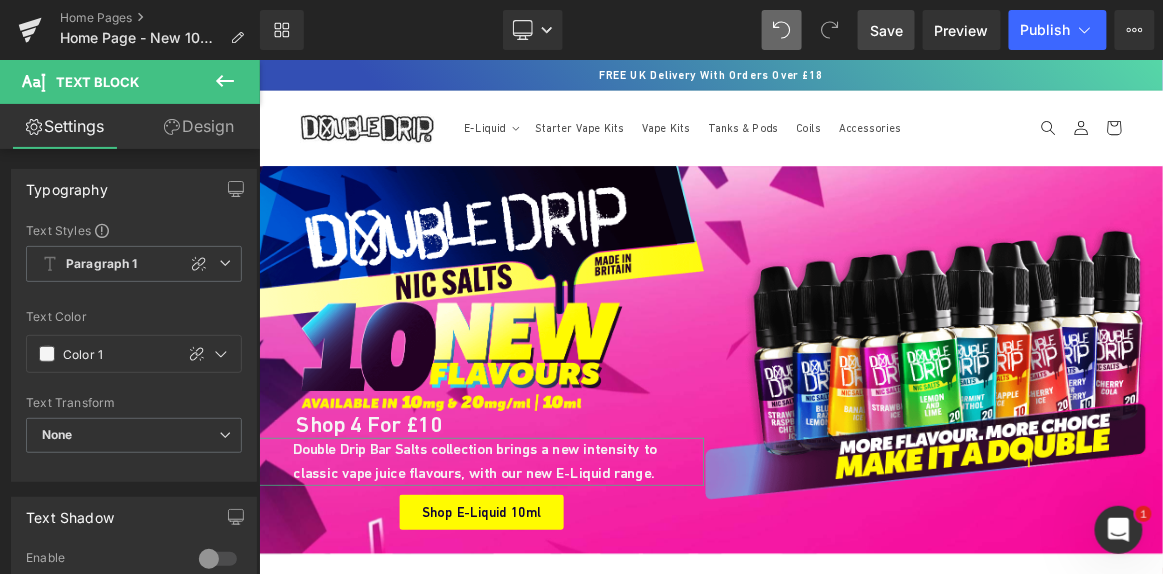 click on "Design" at bounding box center (199, 126) 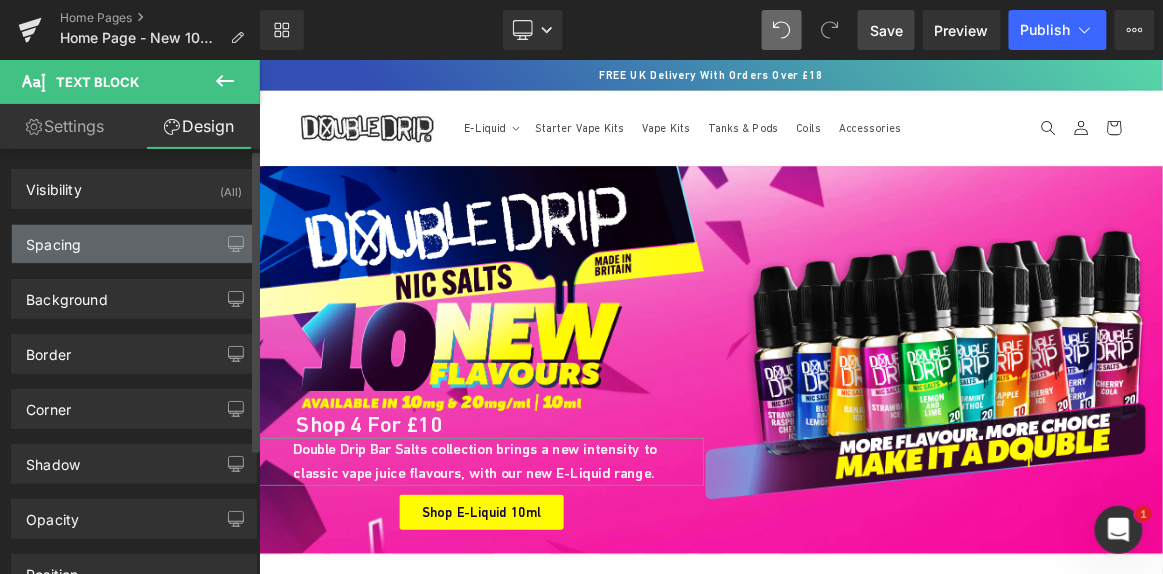 click on "Spacing" at bounding box center [134, 244] 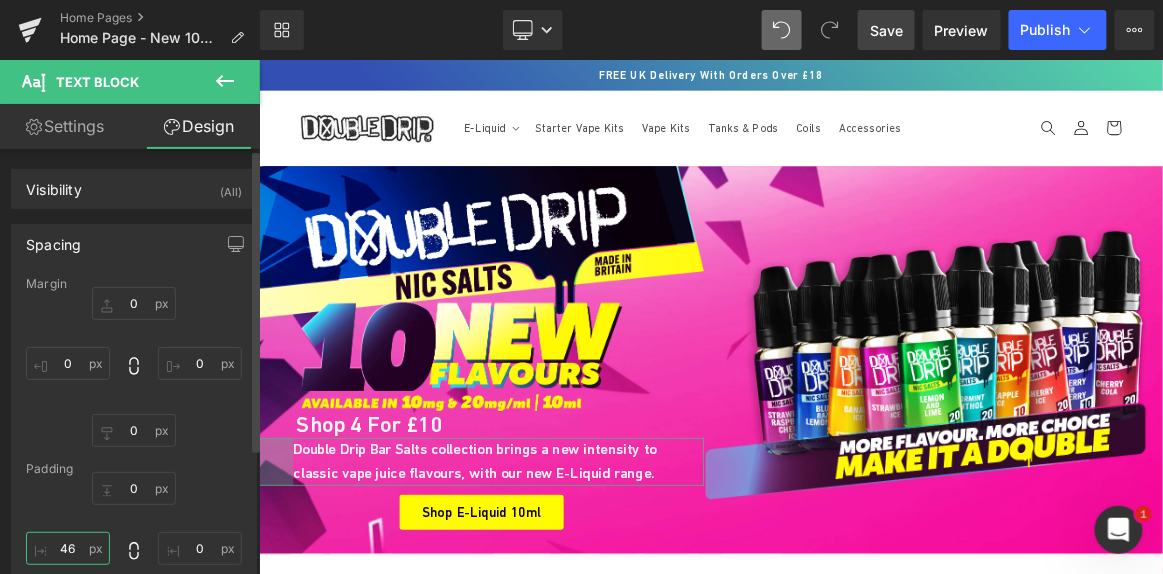 click on "46" at bounding box center (68, 548) 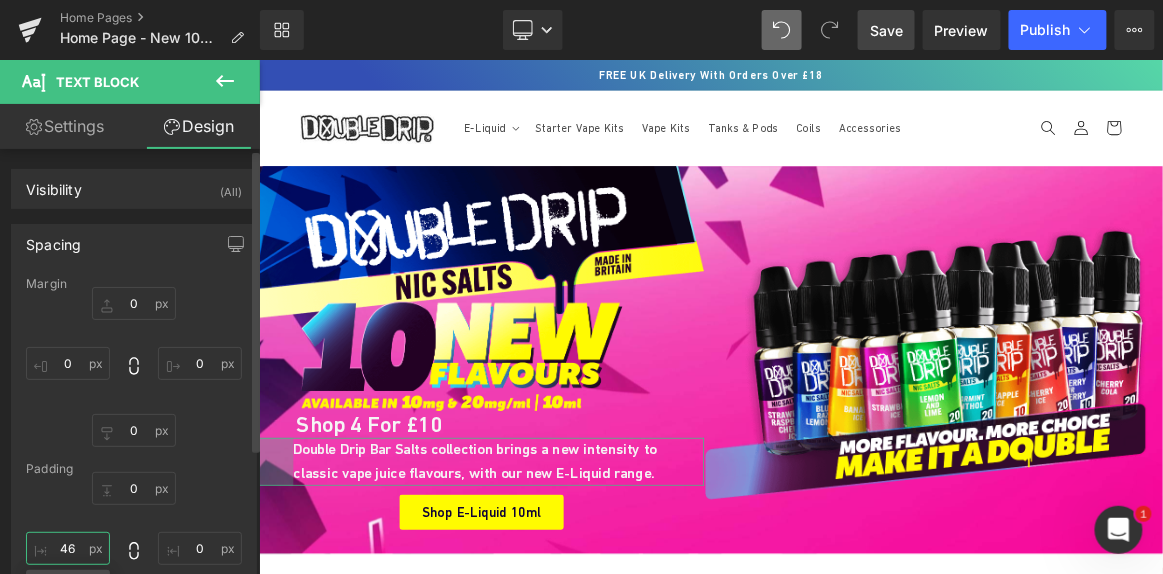 click on "46" at bounding box center (68, 548) 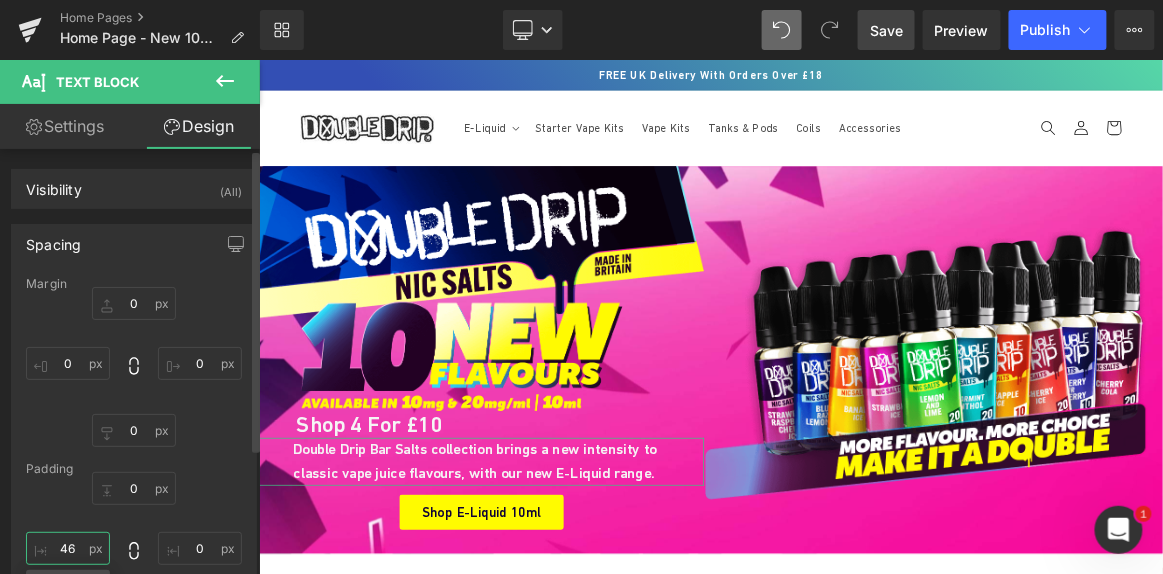 click on "46" at bounding box center [68, 548] 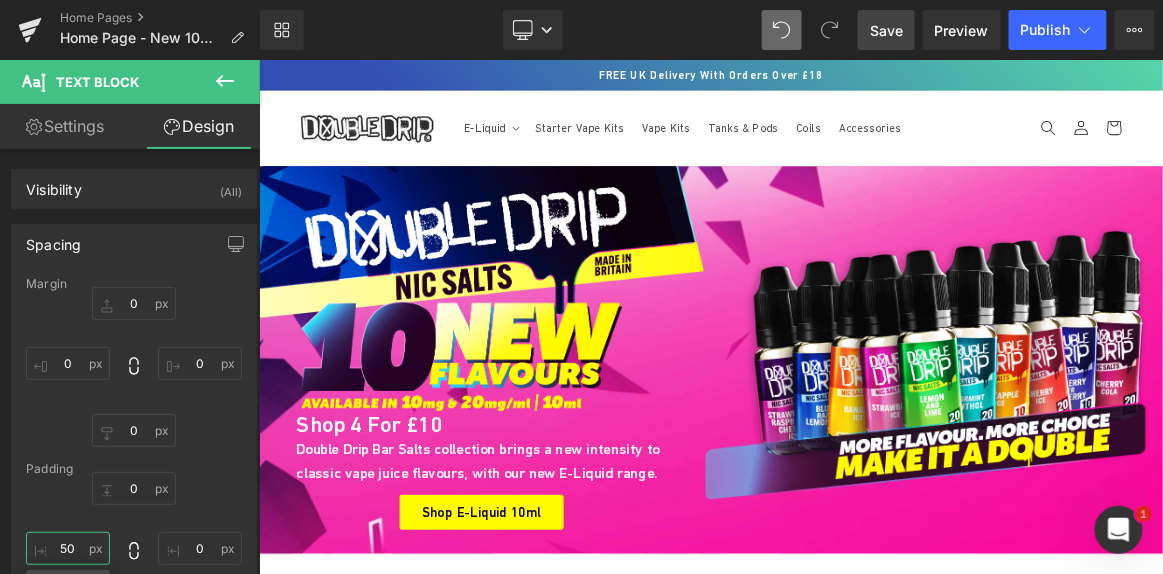 type on "50" 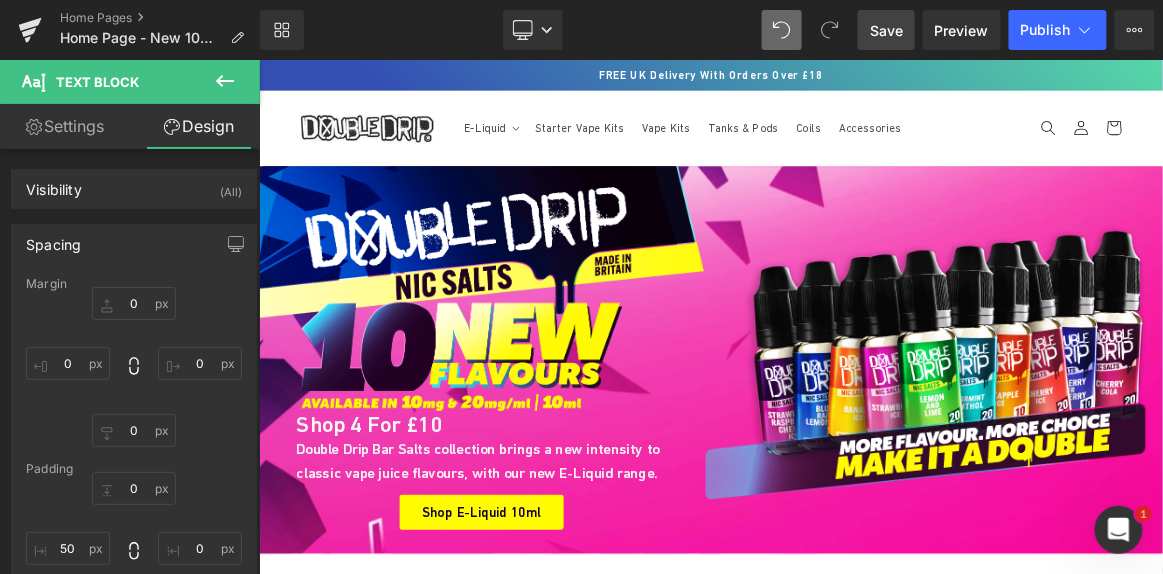click on "Save" at bounding box center (886, 30) 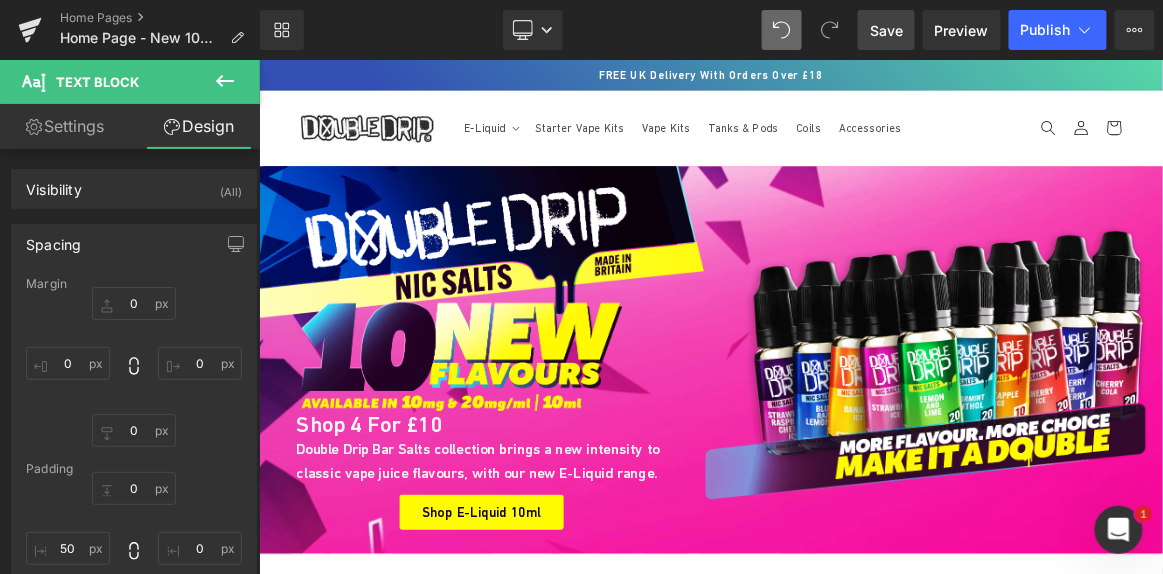 click on "Save" at bounding box center [886, 30] 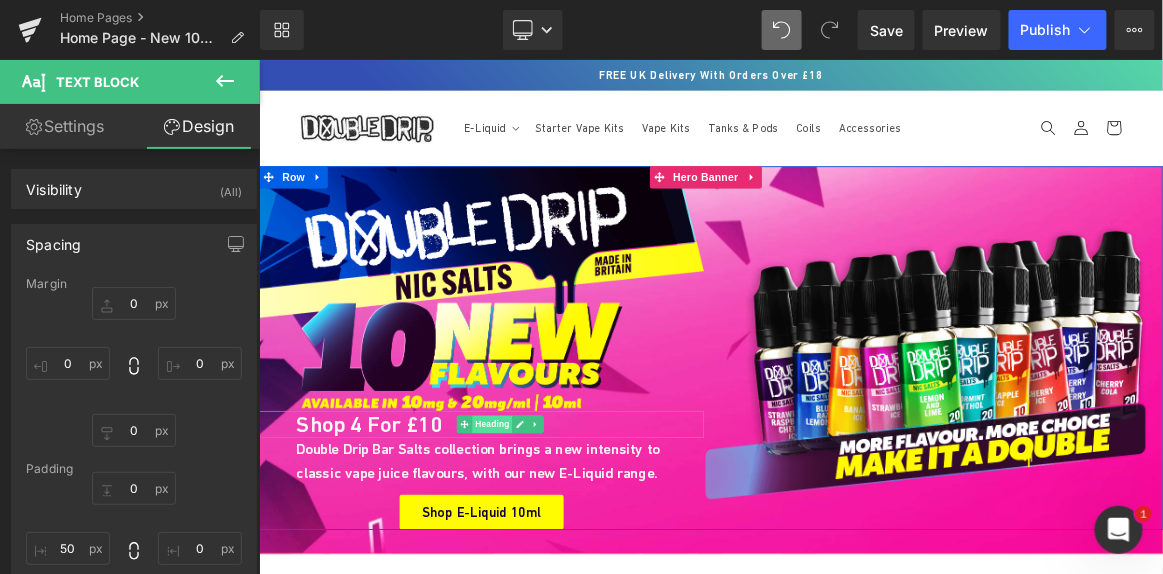click on "Heading" at bounding box center (571, 547) 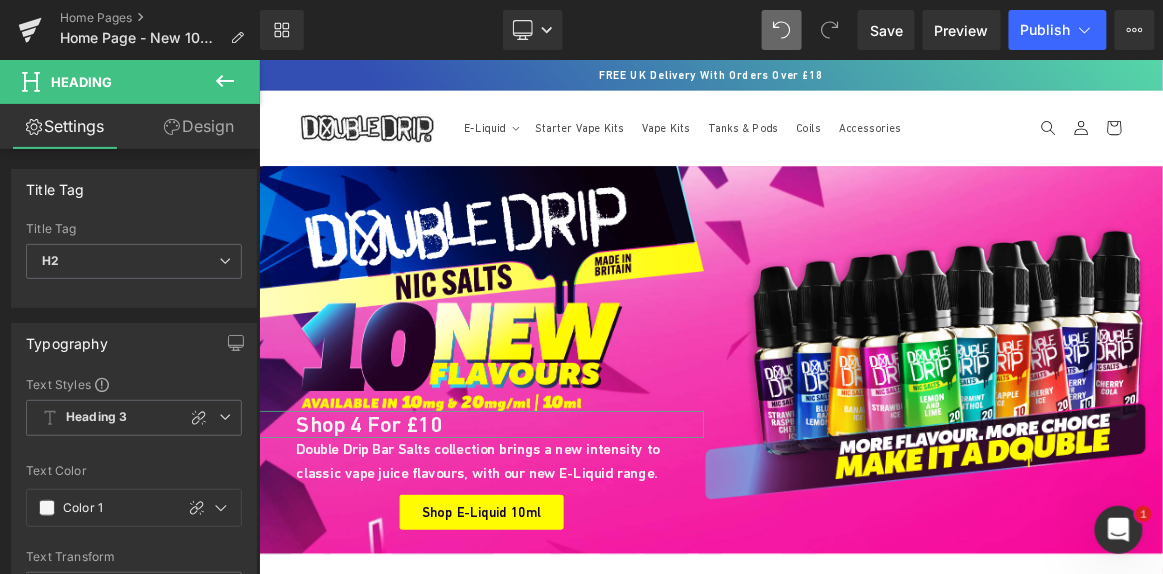 click on "Design" at bounding box center (199, 126) 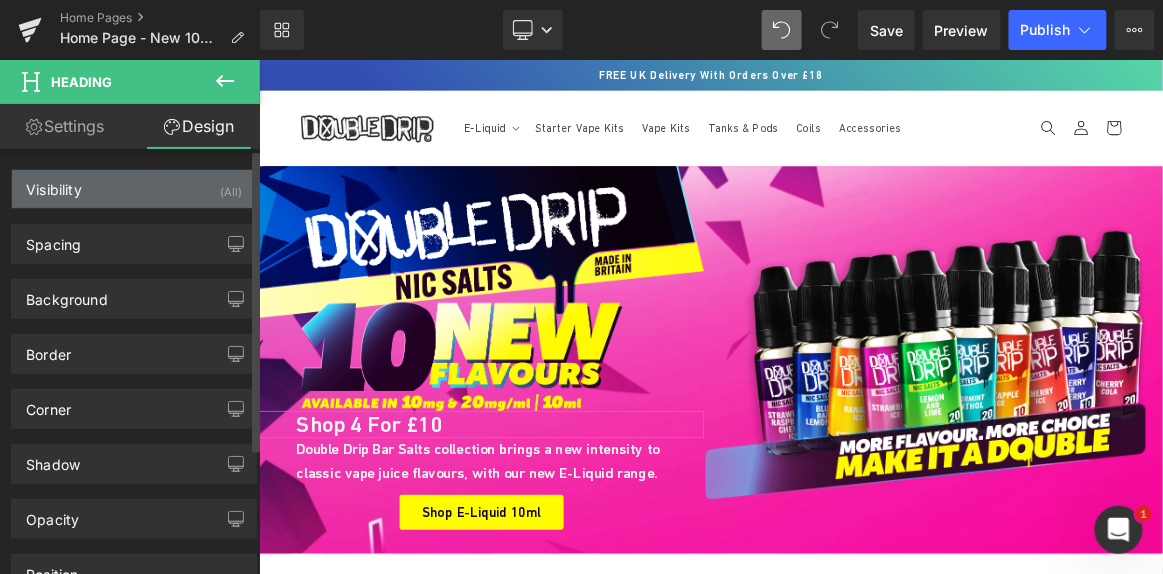 click on "Visibility
(All)" at bounding box center [134, 189] 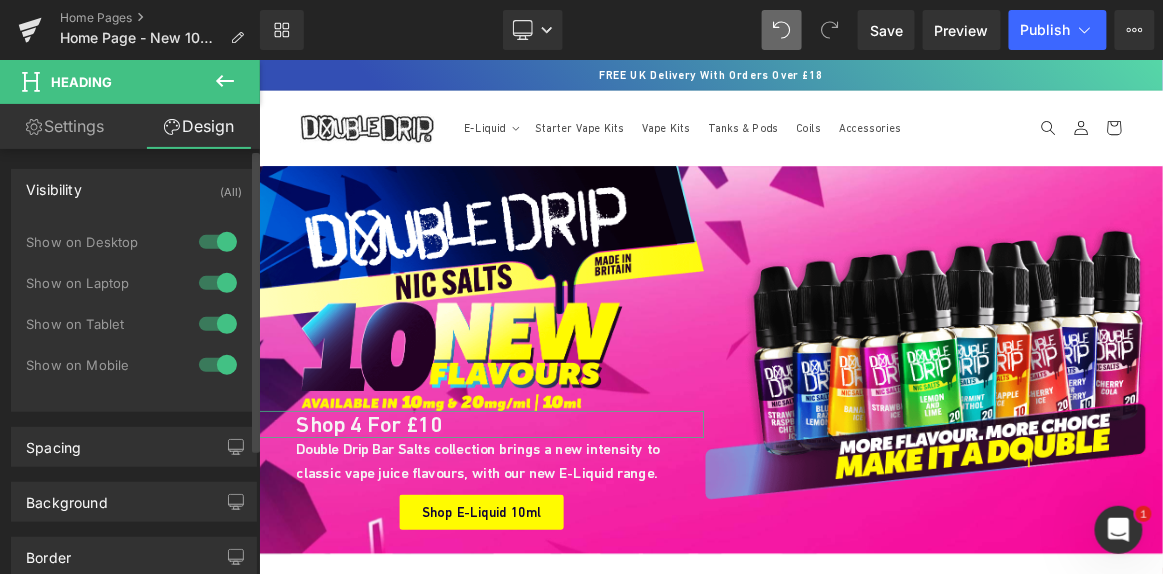 click at bounding box center [218, 242] 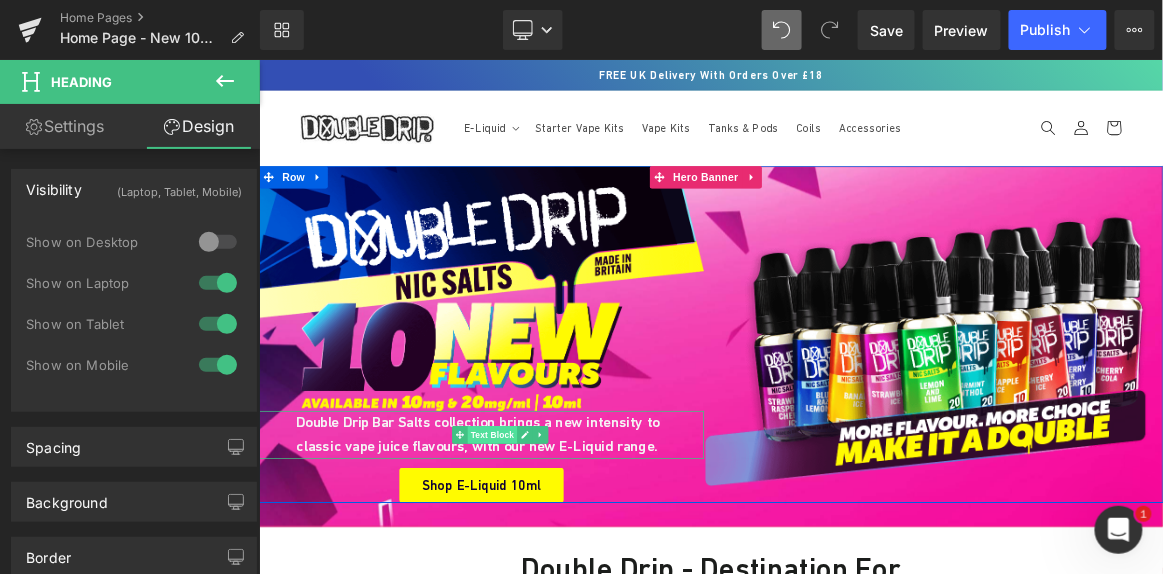 click on "Text Block" at bounding box center (571, 561) 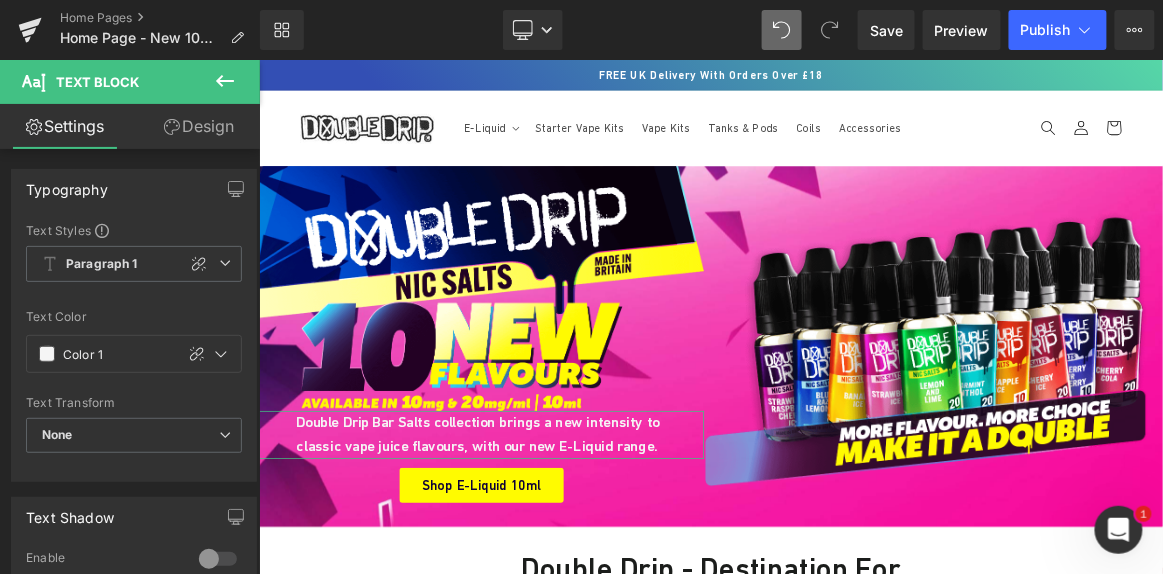 click on "Design" at bounding box center [199, 126] 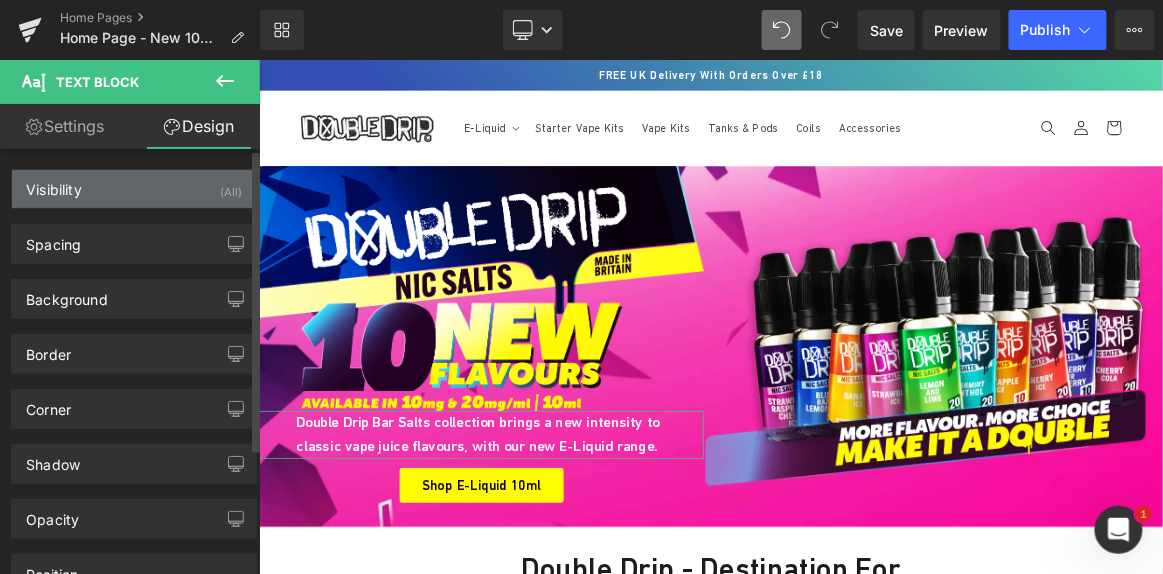 click on "Visibility
(All)" at bounding box center (134, 189) 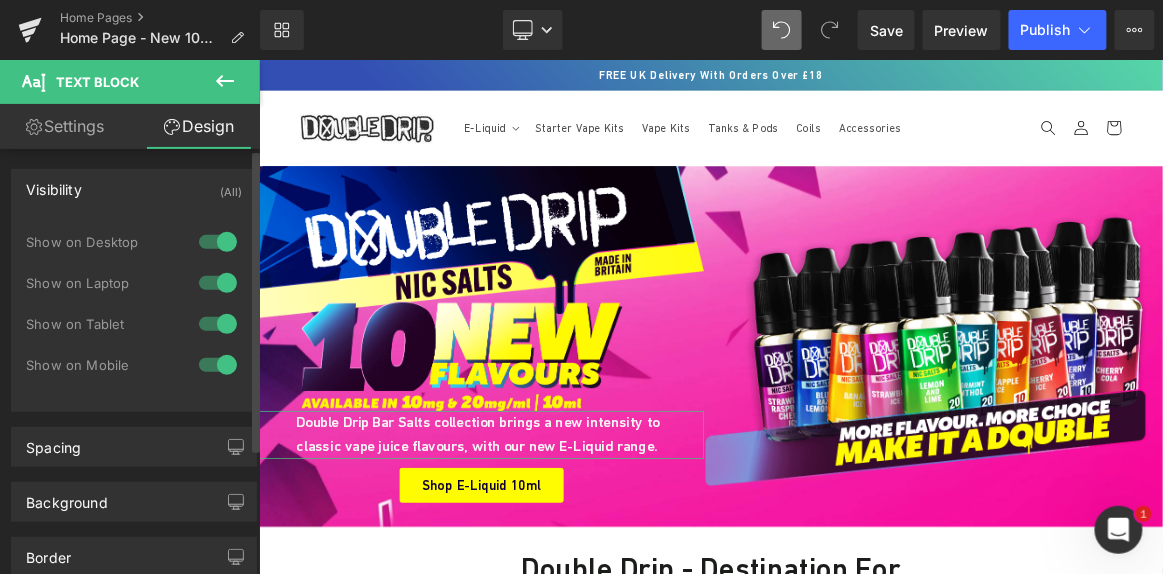 click at bounding box center (218, 242) 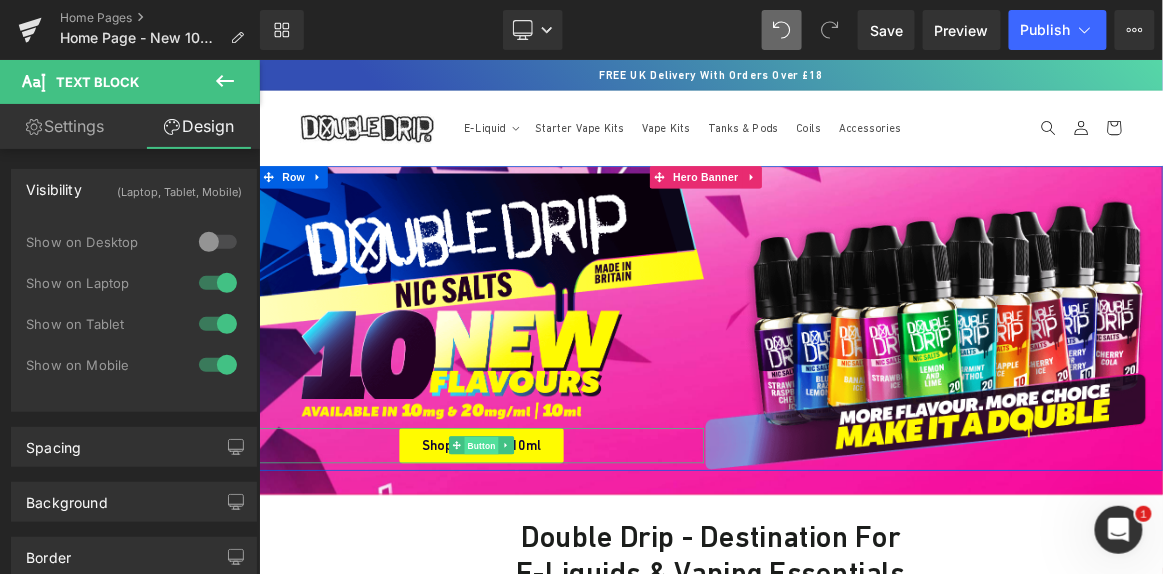 click on "Button" at bounding box center (556, 576) 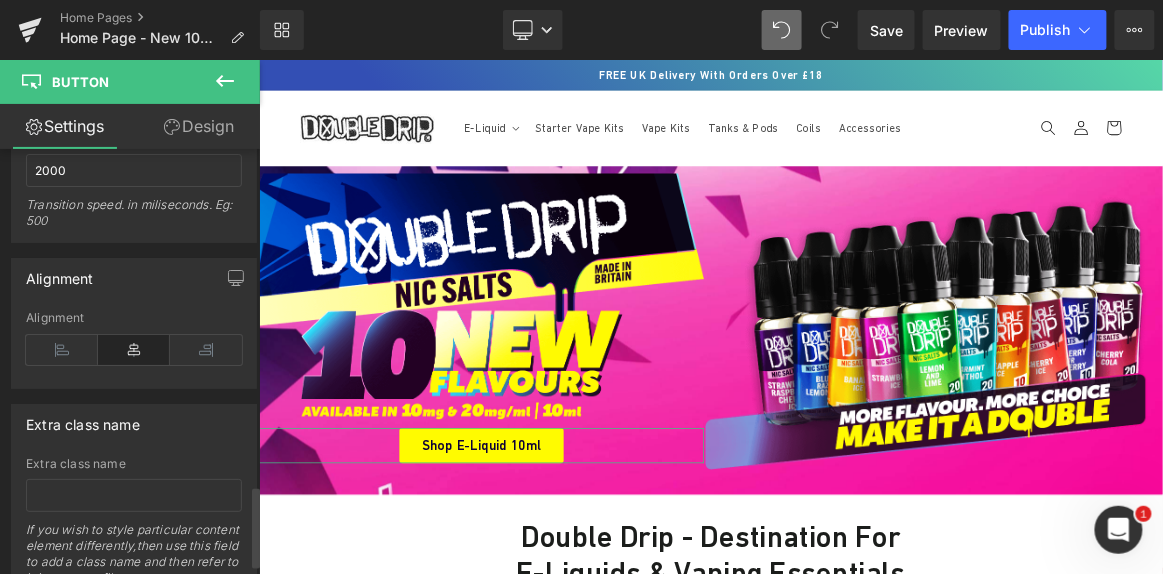 scroll, scrollTop: 1774, scrollLeft: 0, axis: vertical 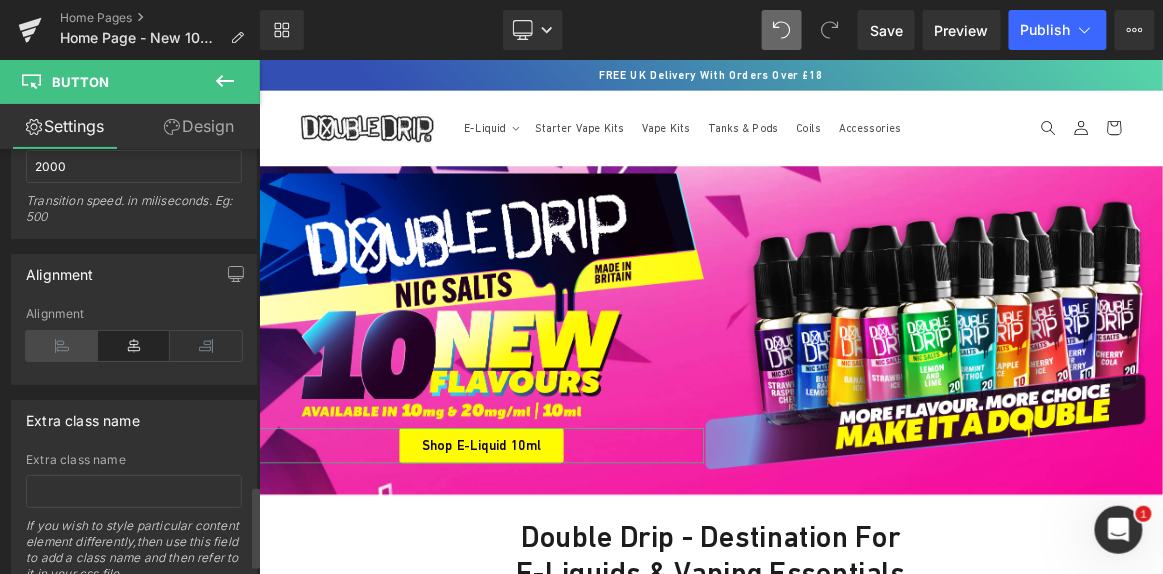 click at bounding box center [62, 346] 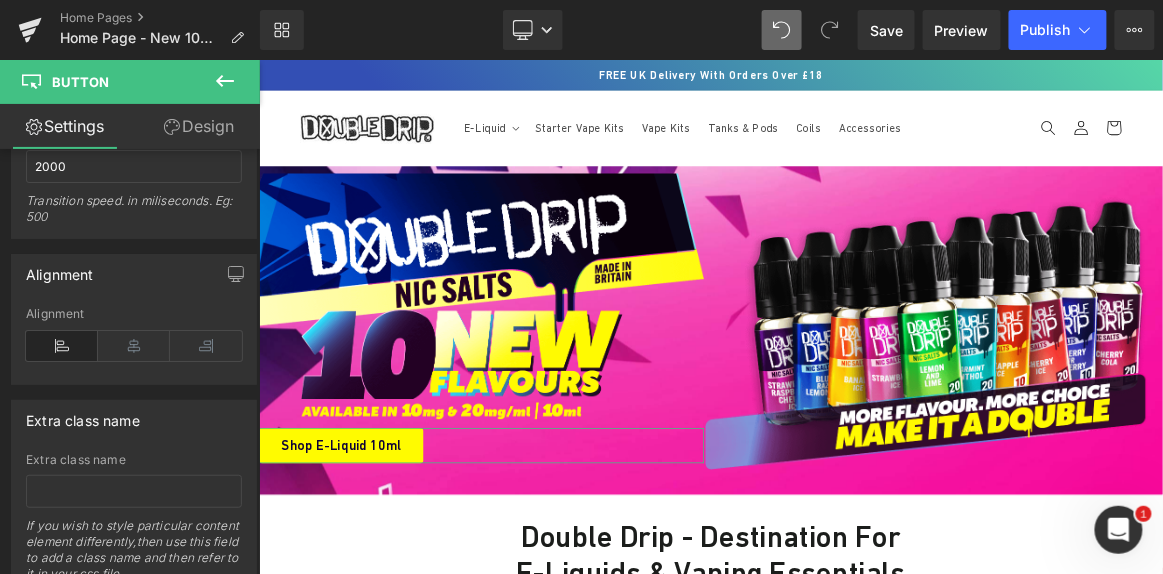 click on "Design" at bounding box center (199, 126) 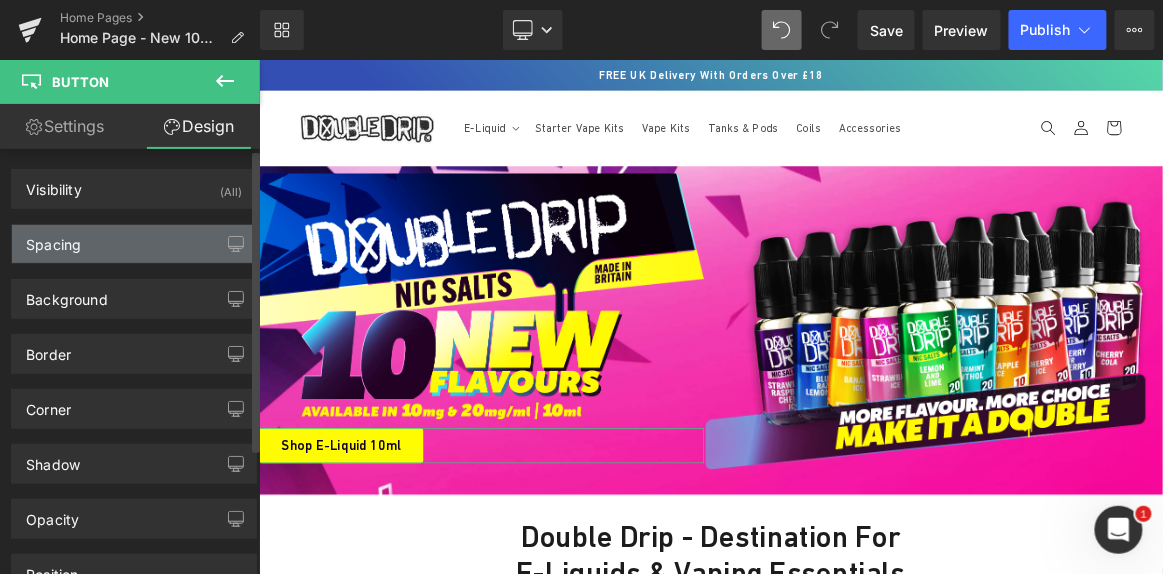 click on "Spacing" at bounding box center (134, 244) 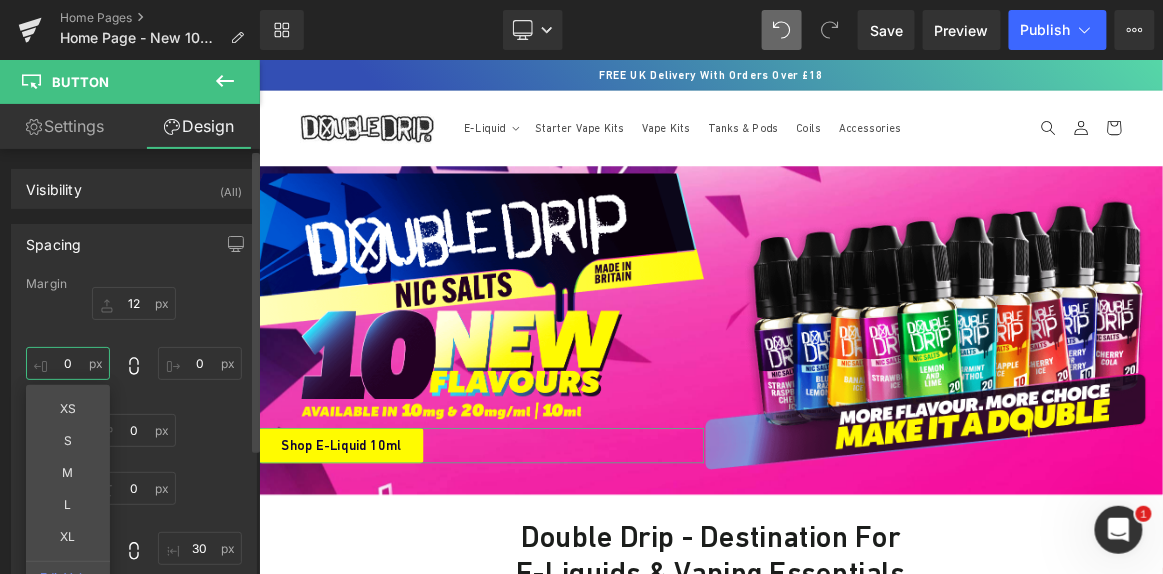 click on "0" at bounding box center (68, 363) 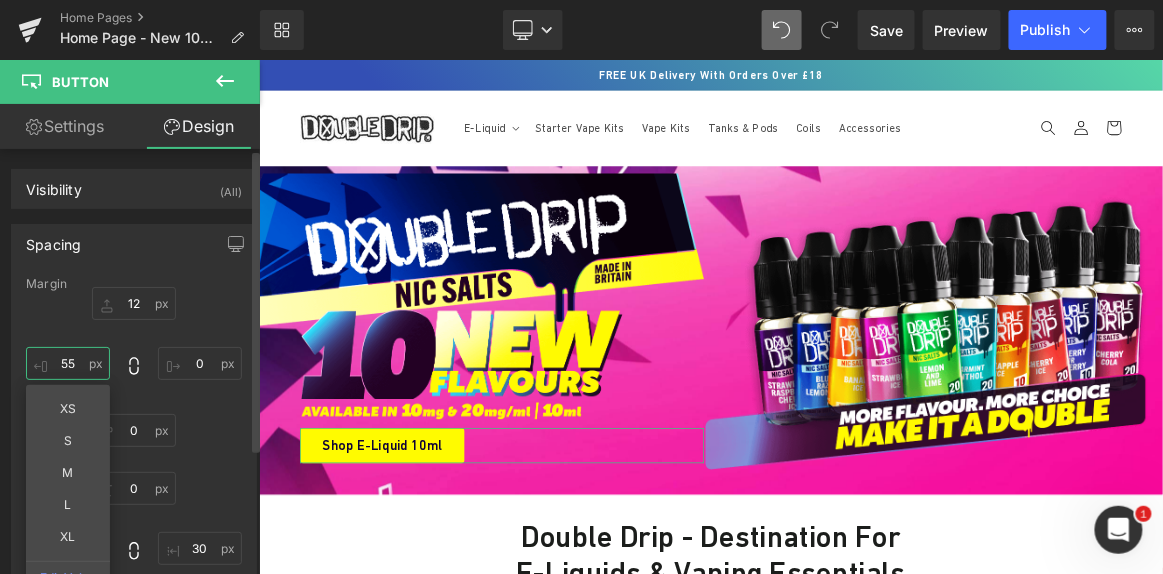 type on "54" 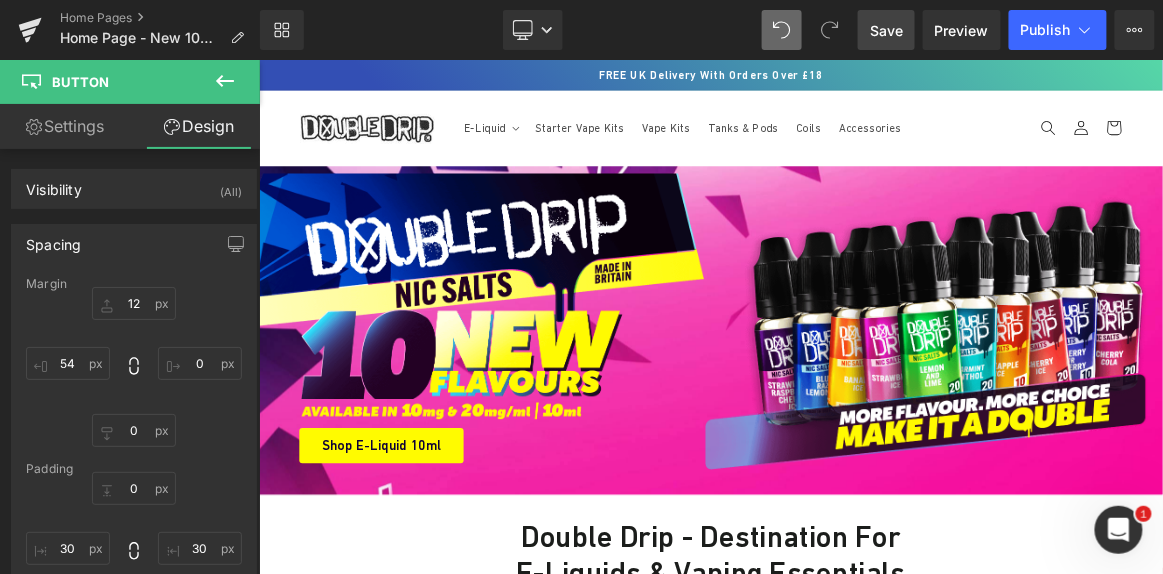 click on "Save" at bounding box center [886, 30] 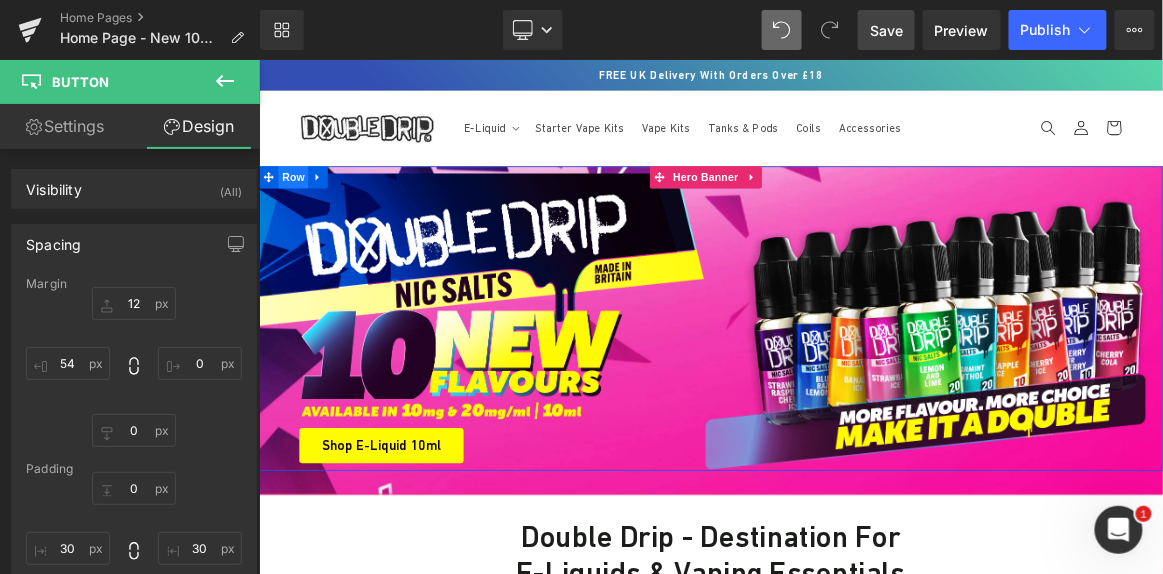 click on "Row" at bounding box center (304, 216) 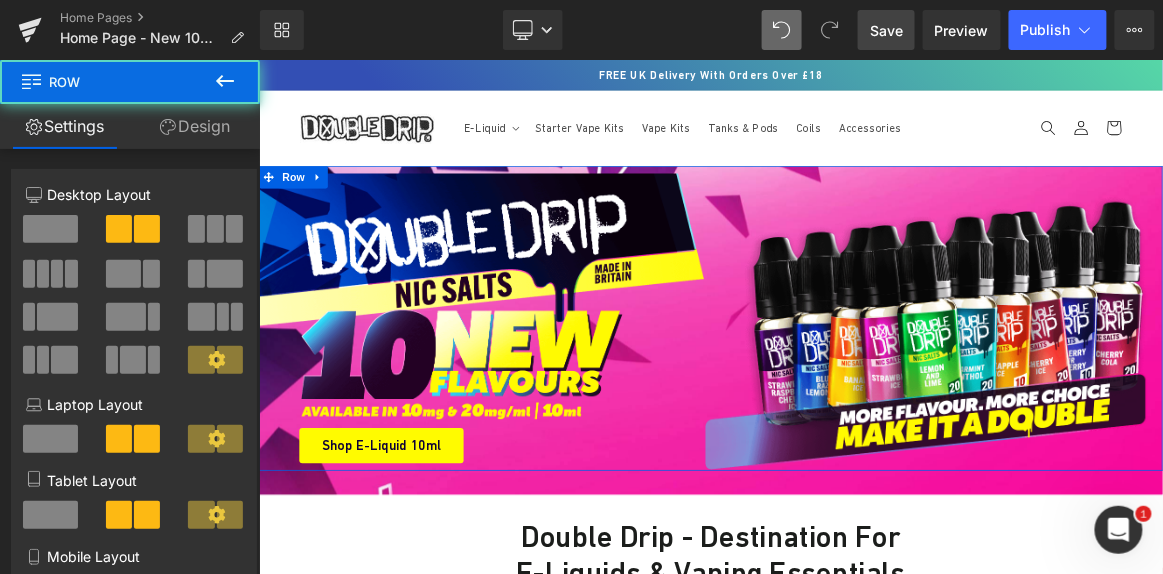 click on "Design" at bounding box center [195, 126] 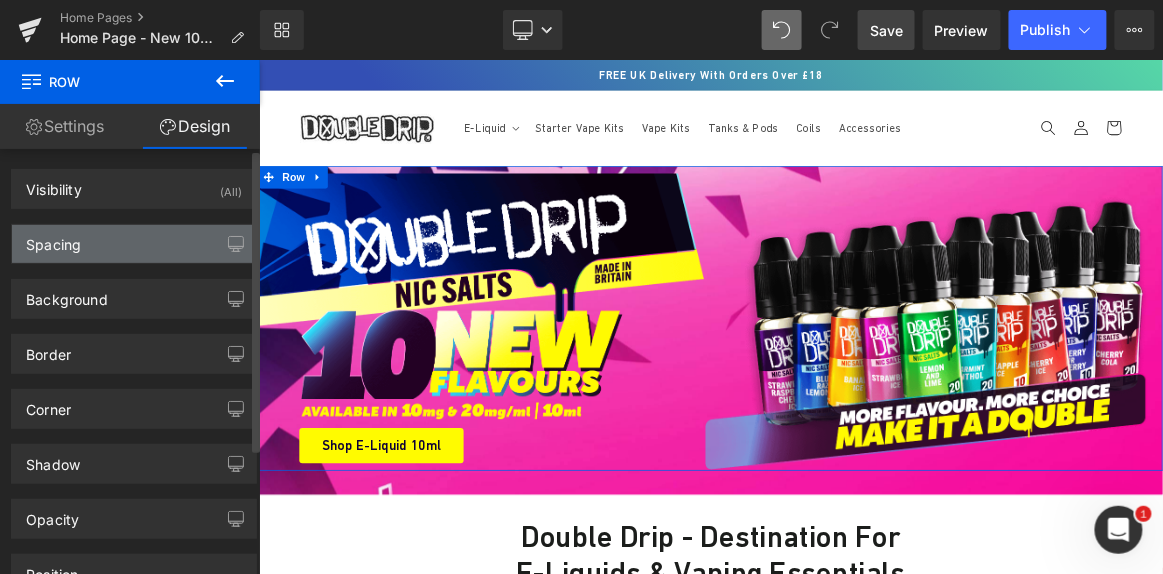 click on "Spacing" at bounding box center (134, 244) 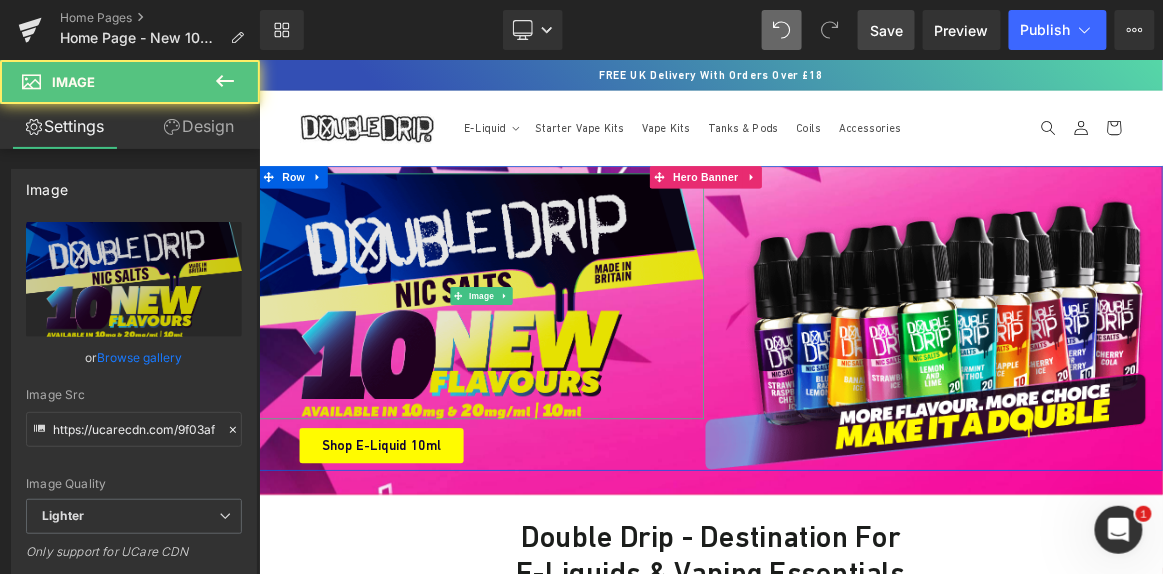 click at bounding box center (556, 375) 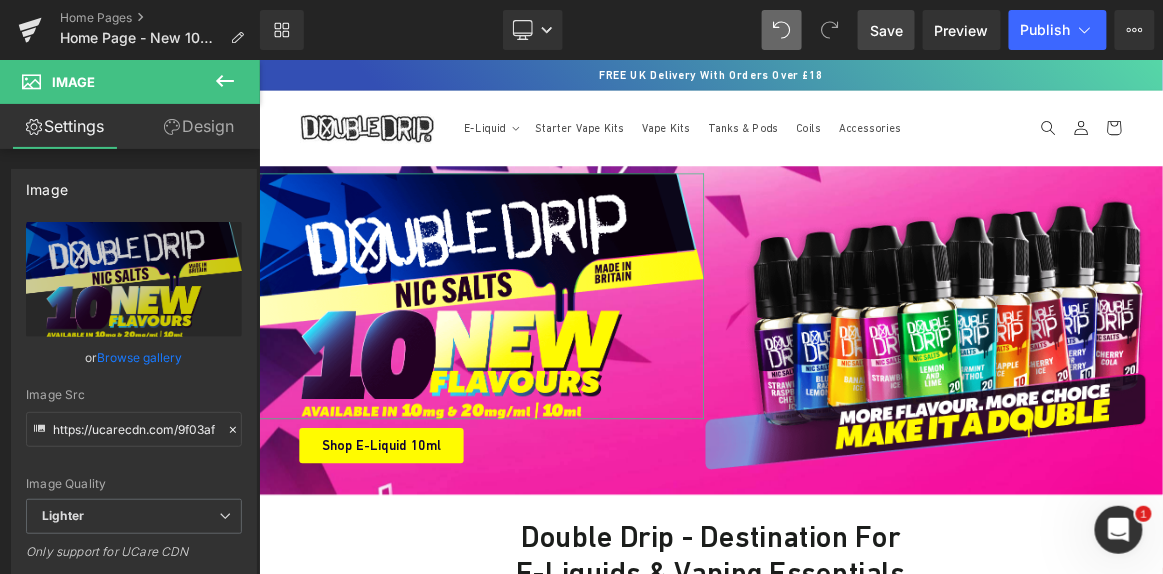 click on "Design" at bounding box center [199, 126] 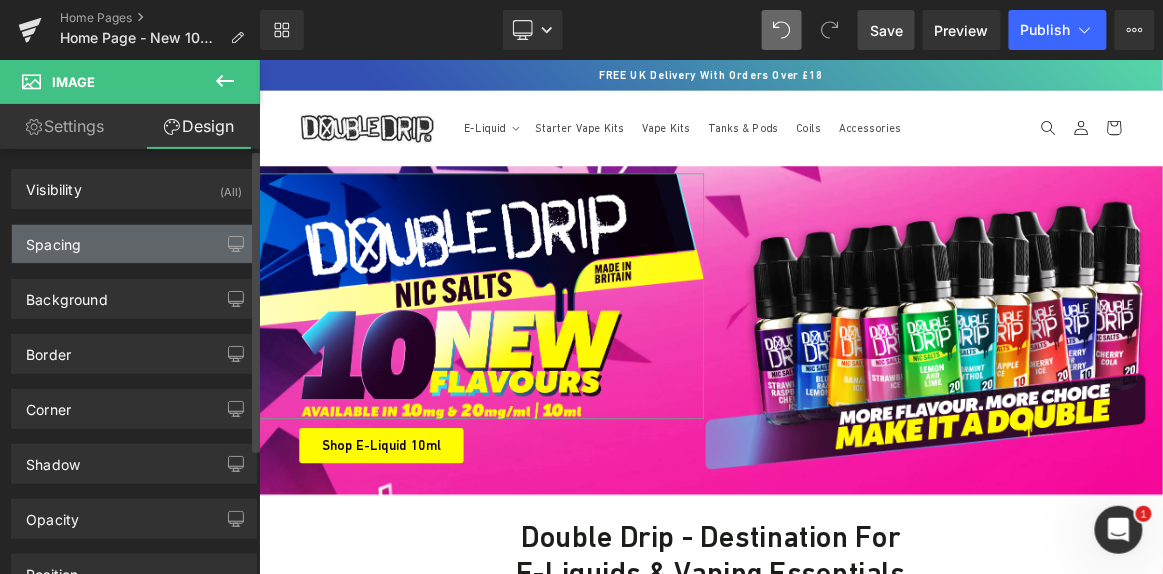 click on "Spacing" at bounding box center (134, 244) 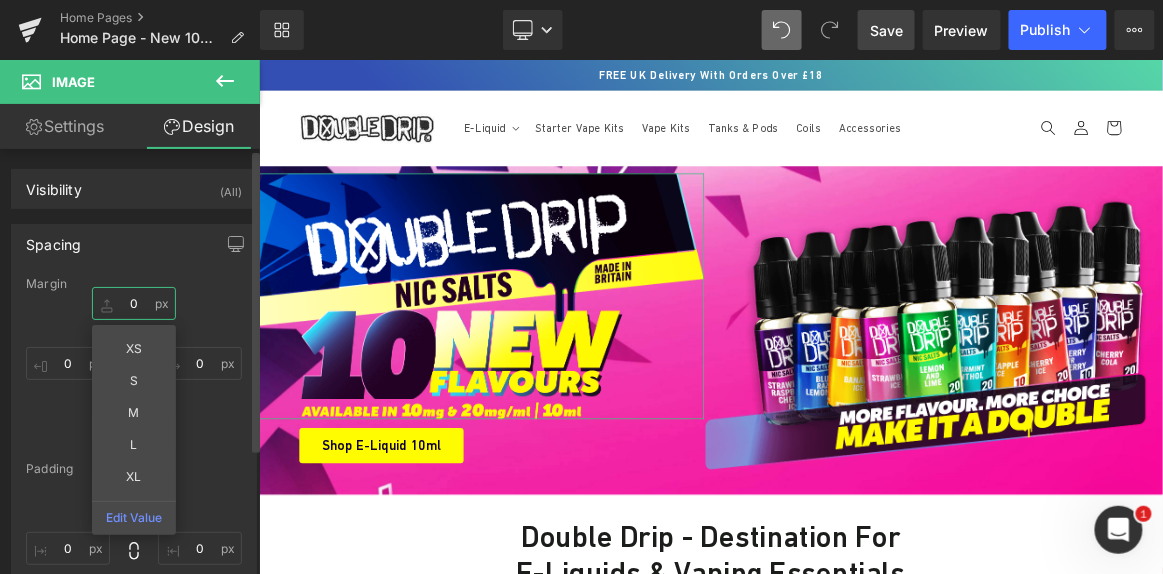 click on "0" at bounding box center (134, 303) 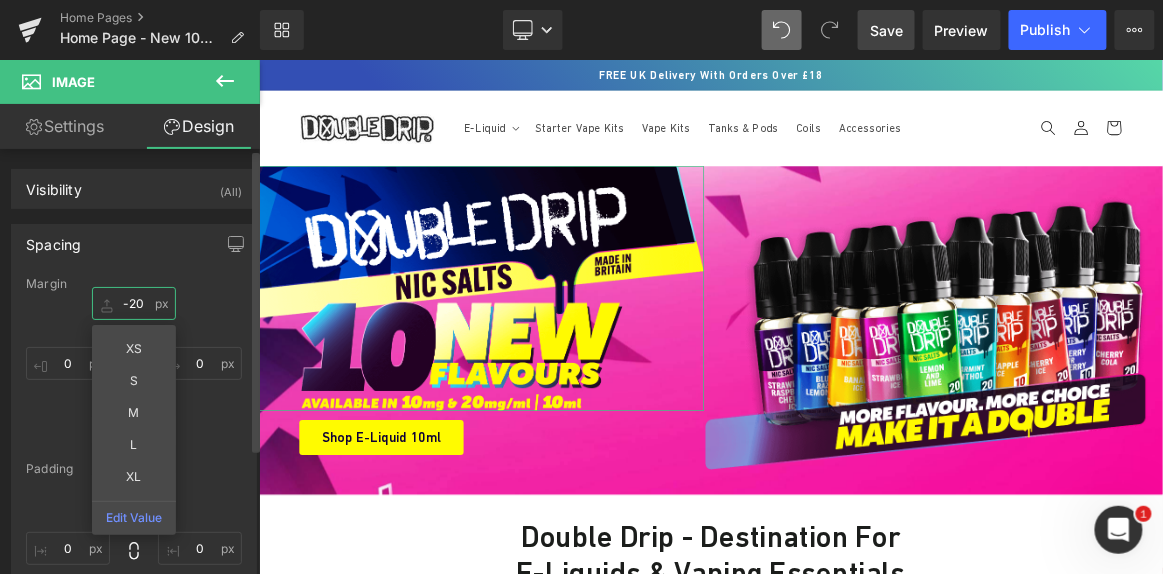 type on "-21" 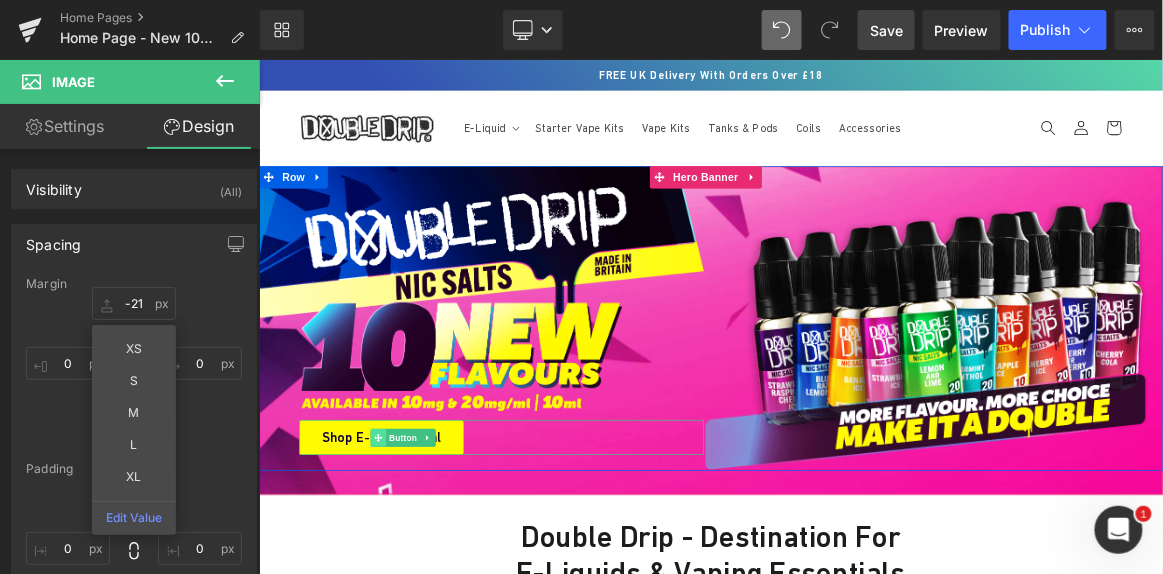 click 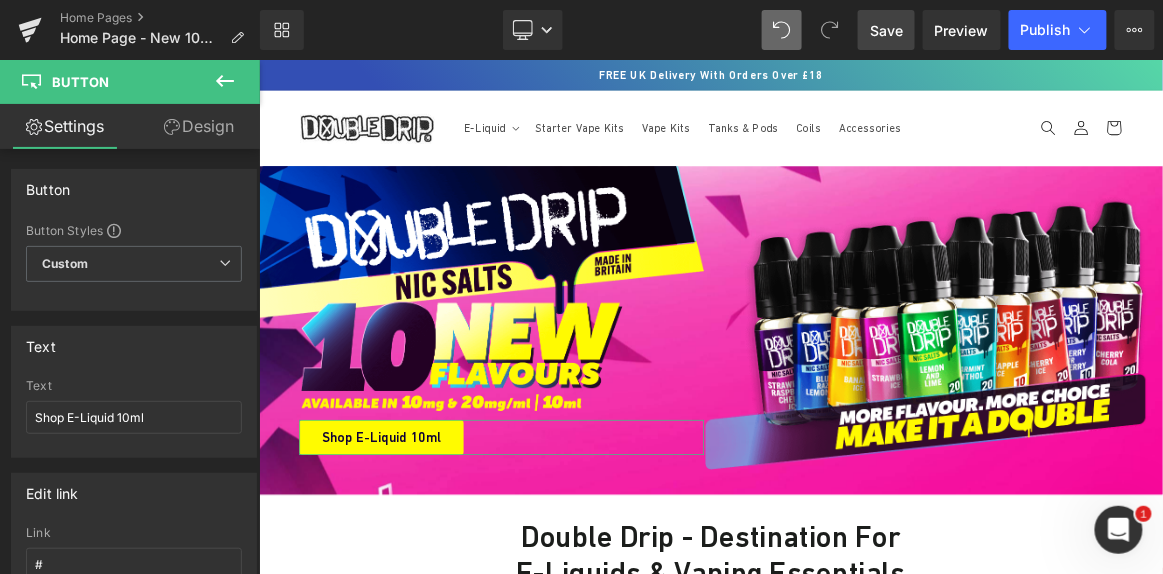 click on "Design" at bounding box center [199, 126] 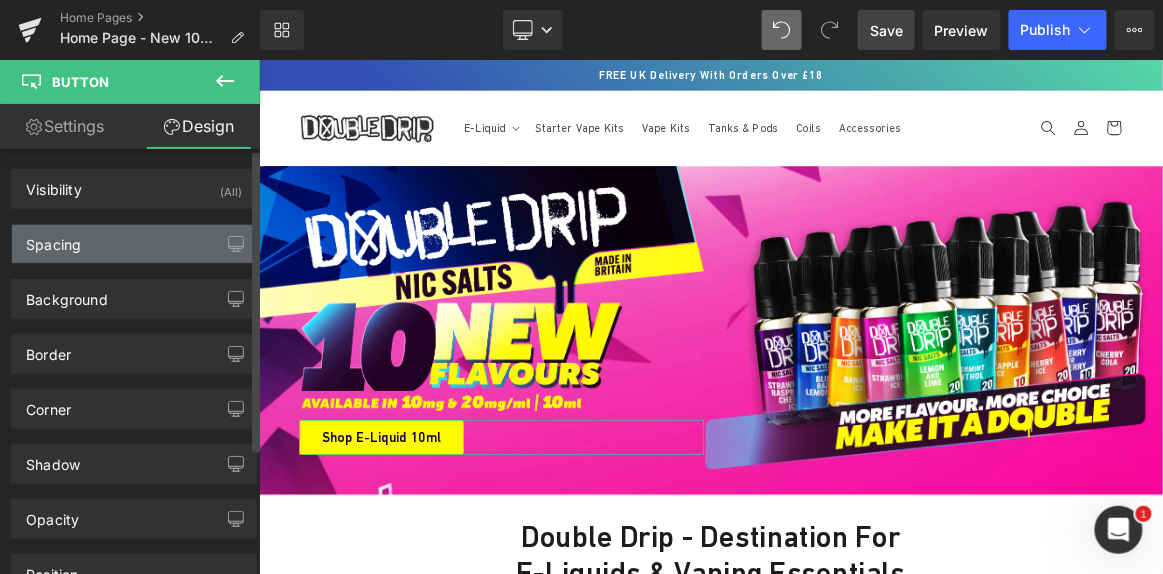 click on "Spacing" at bounding box center [134, 244] 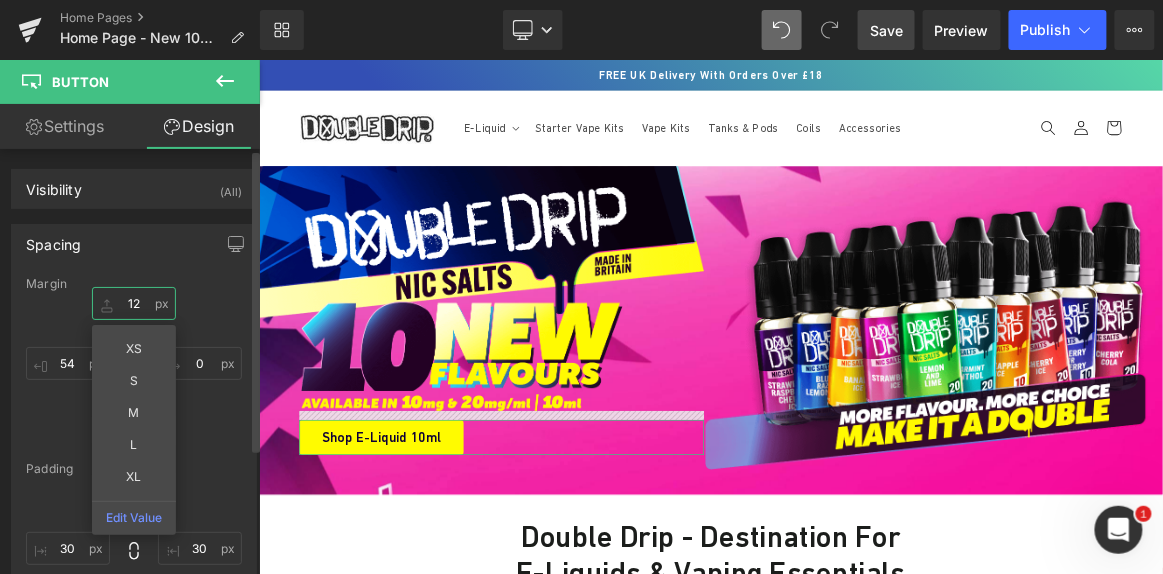 click on "12" at bounding box center [134, 303] 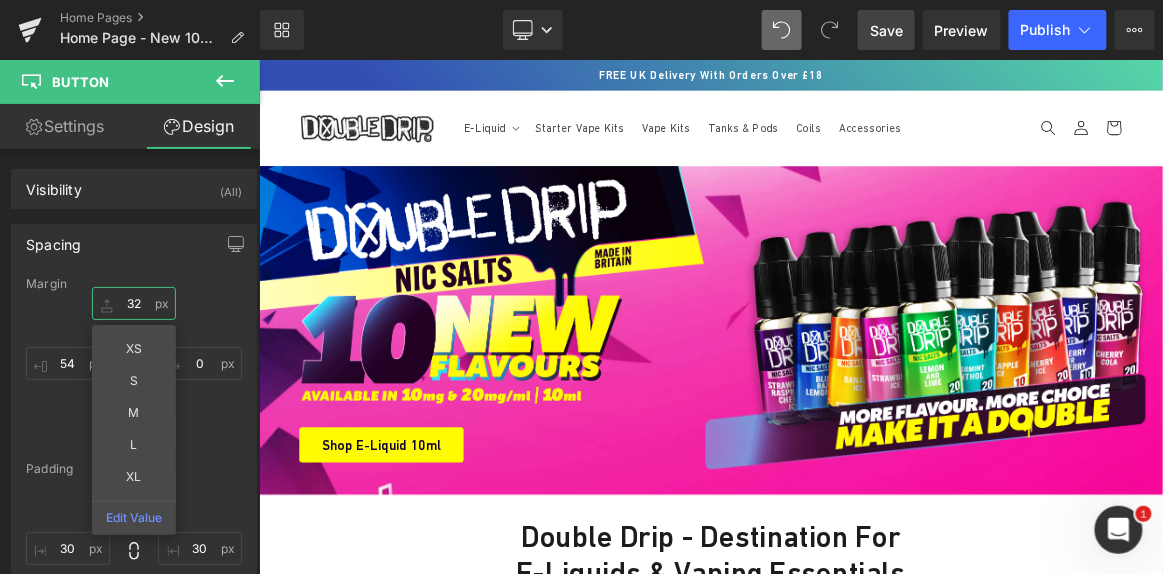 type on "32" 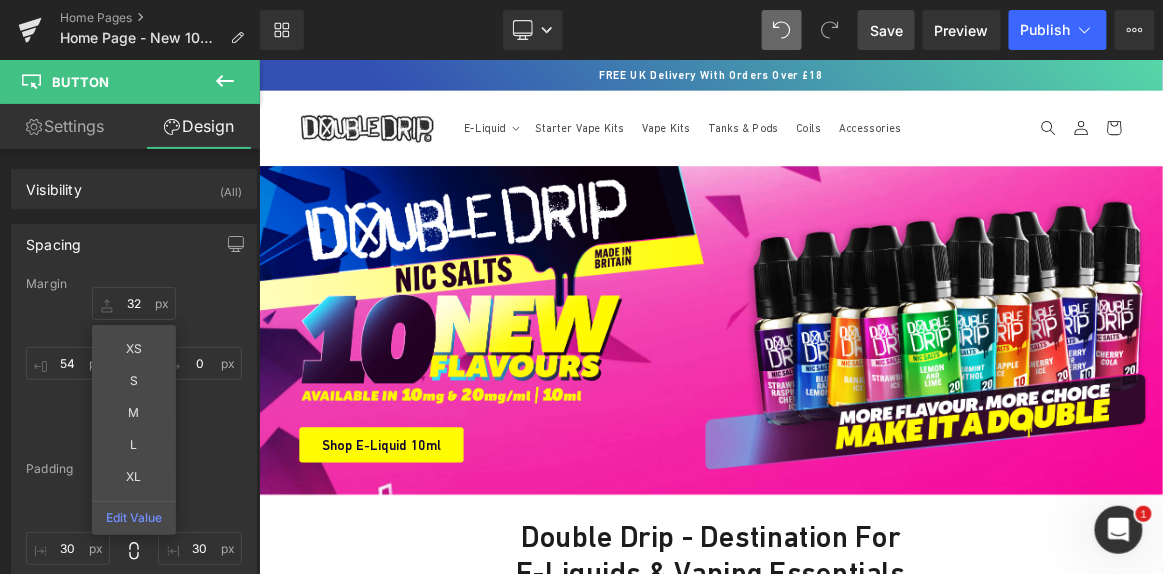 click on "Save" at bounding box center [886, 30] 